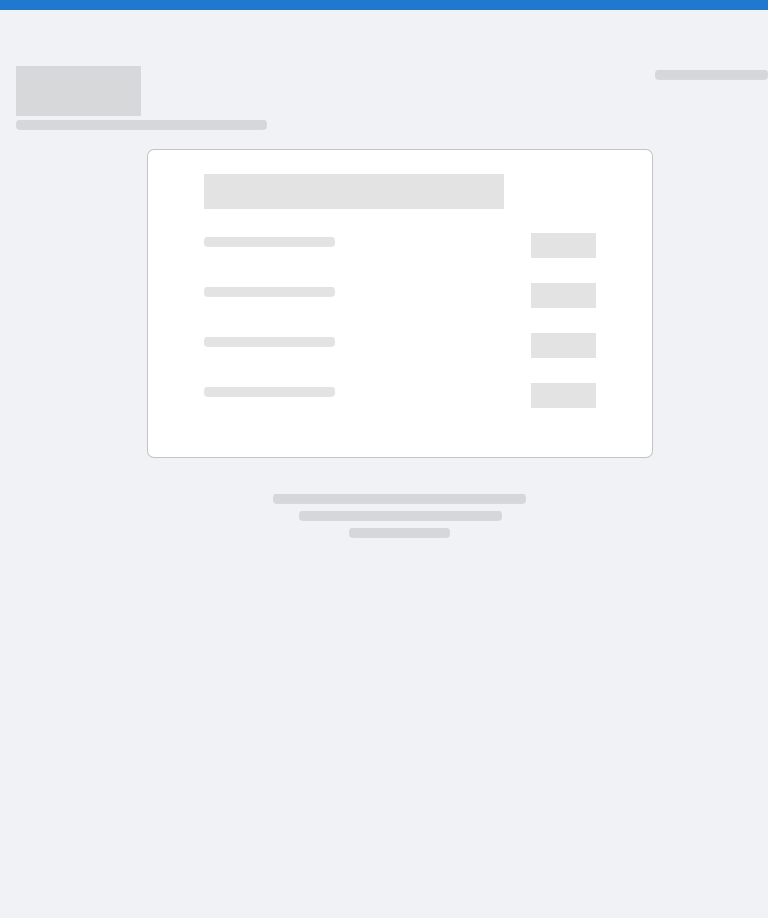 scroll, scrollTop: 0, scrollLeft: 0, axis: both 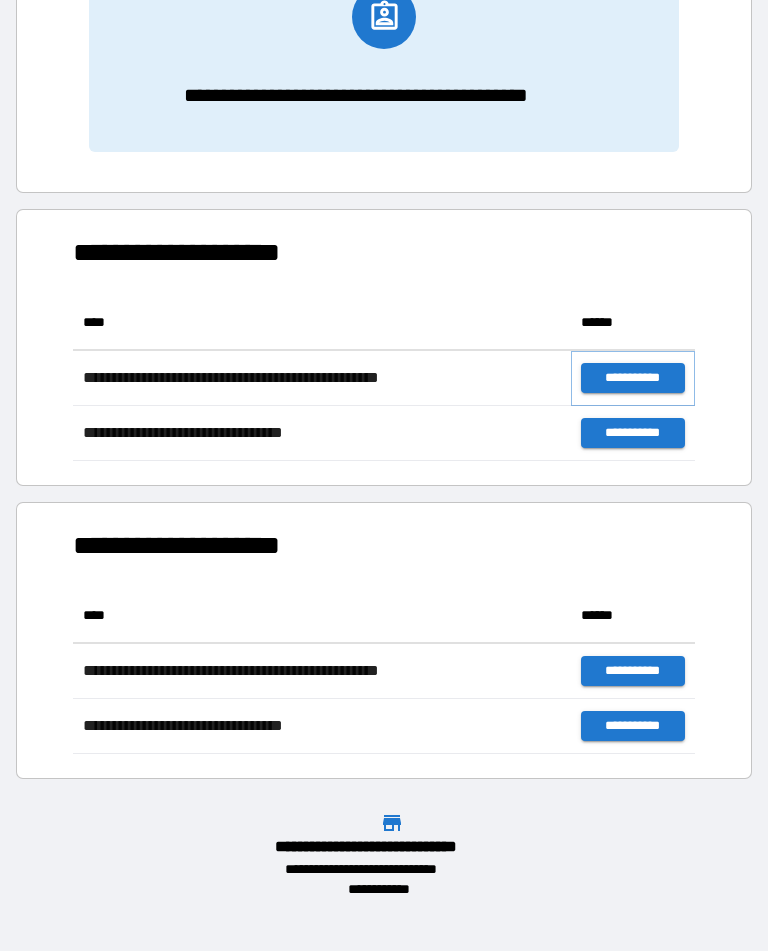 click on "**********" at bounding box center (633, 378) 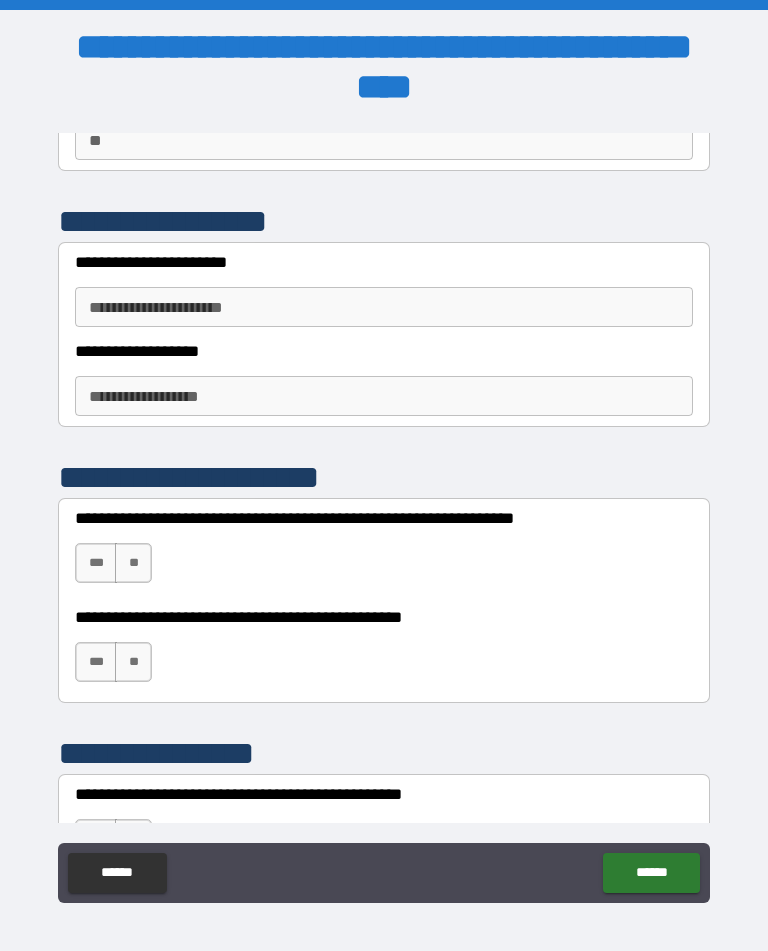 scroll, scrollTop: 209, scrollLeft: 0, axis: vertical 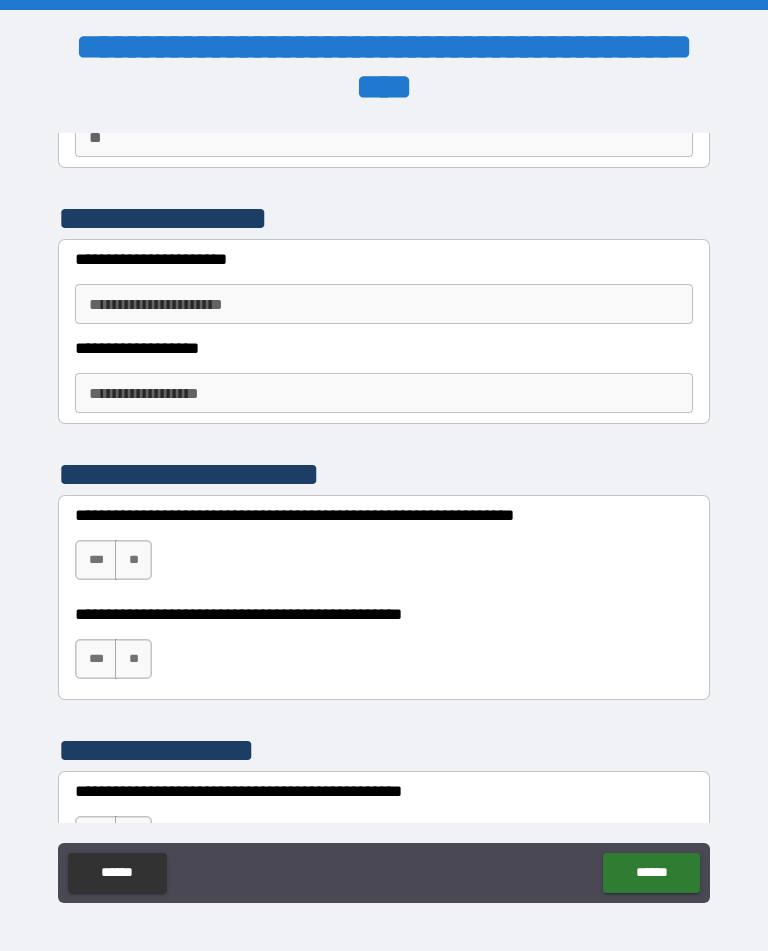 click on "**********" at bounding box center (384, 304) 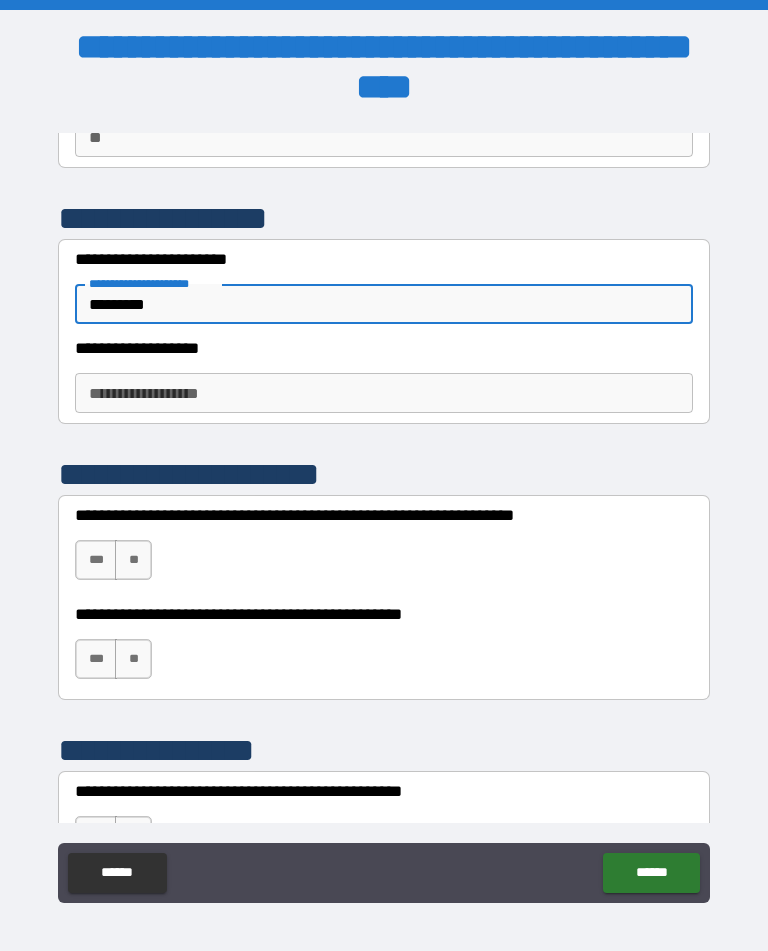 type on "*********" 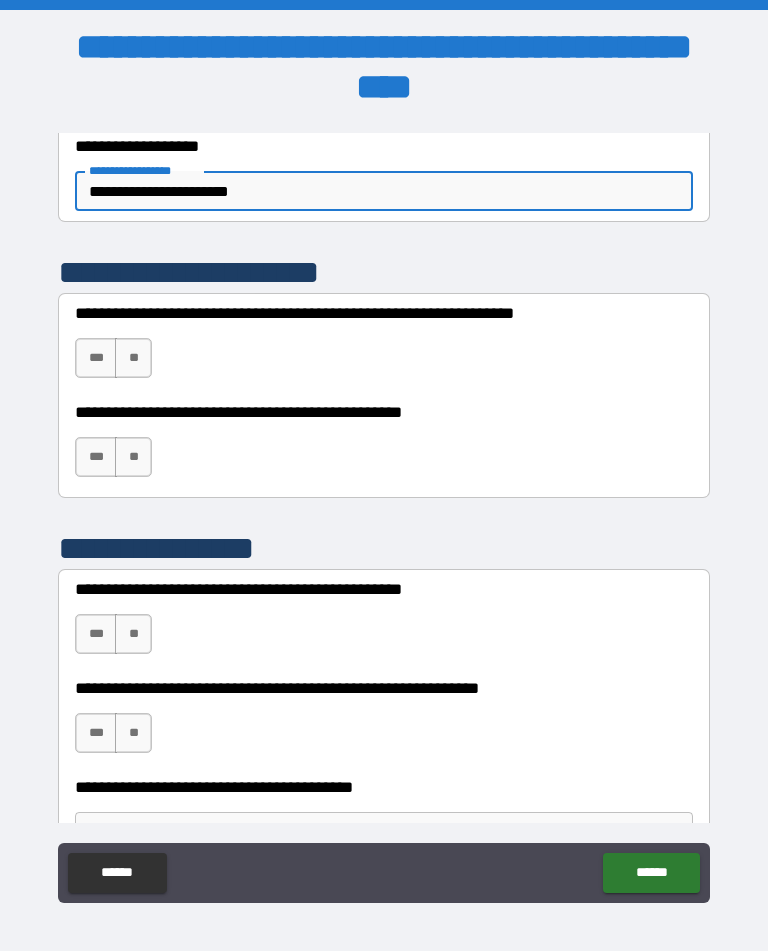 scroll, scrollTop: 414, scrollLeft: 0, axis: vertical 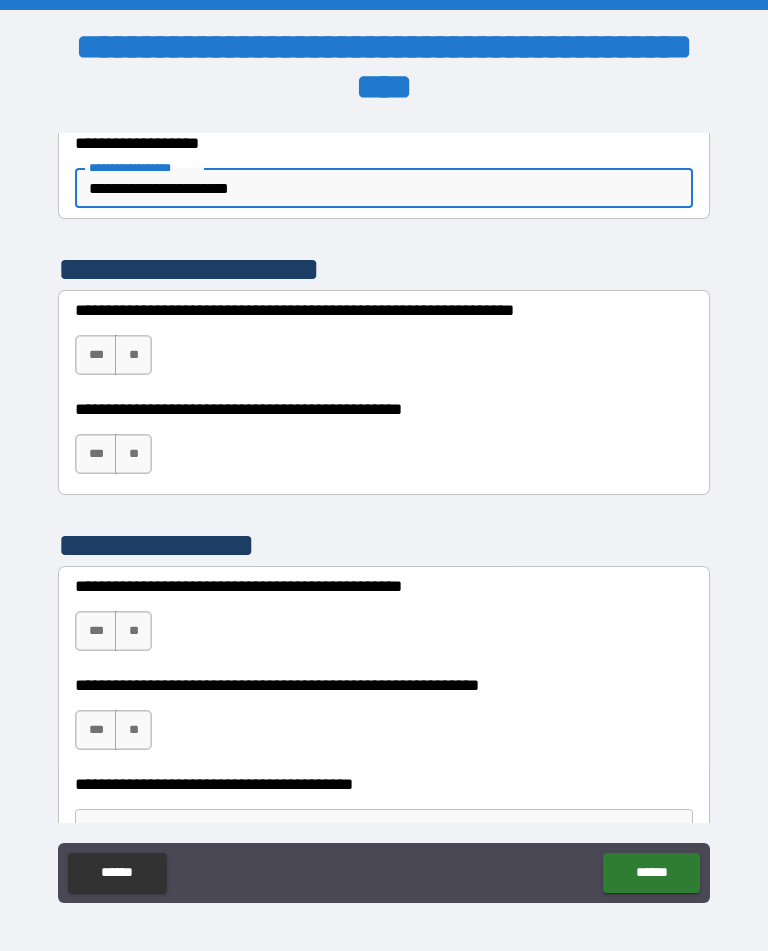 type on "**********" 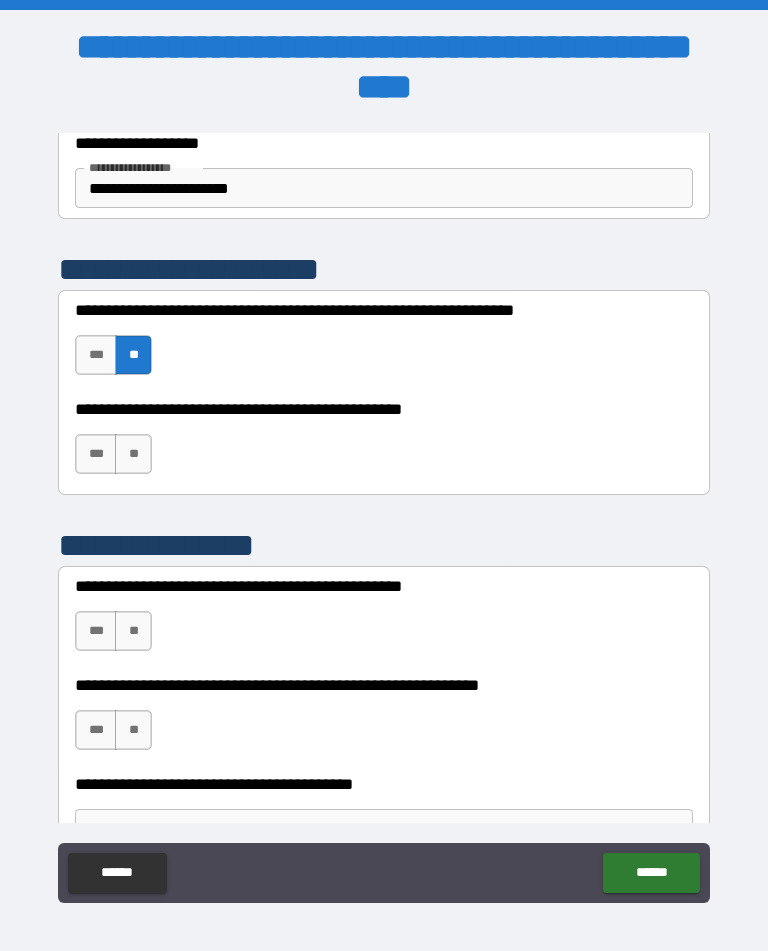 click on "**" at bounding box center [133, 454] 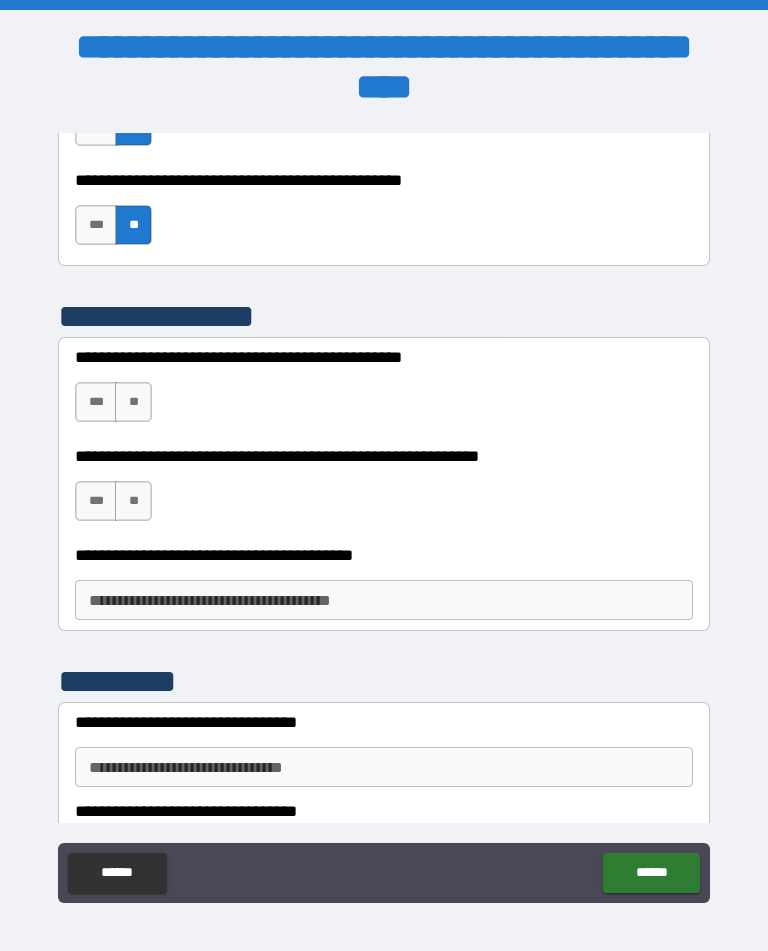 scroll, scrollTop: 645, scrollLeft: 0, axis: vertical 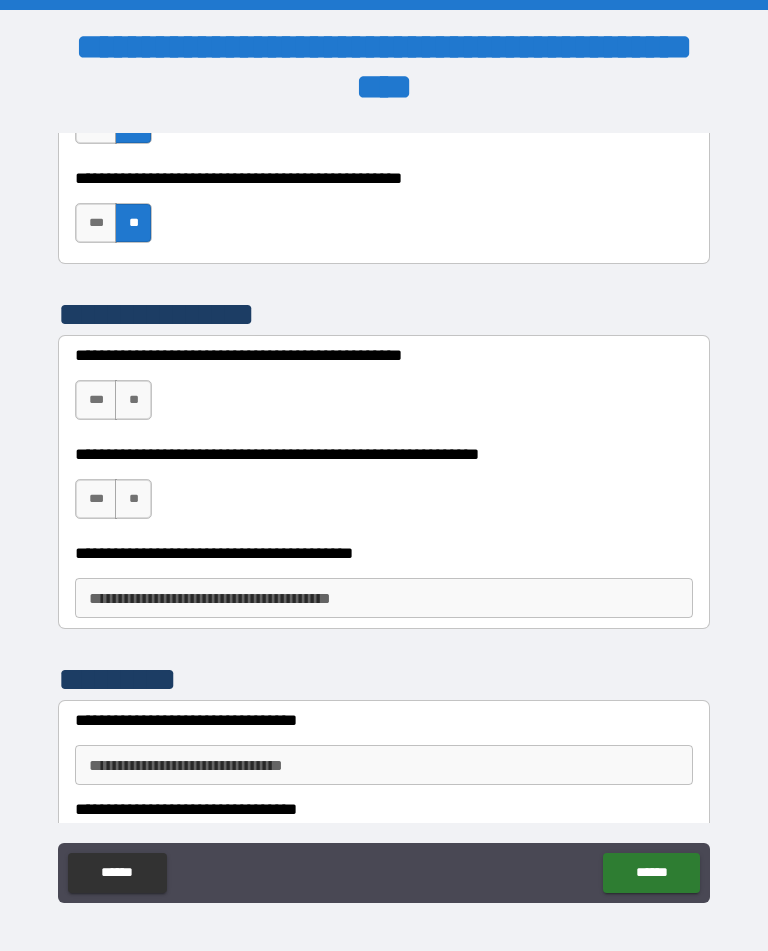 click on "**" at bounding box center [133, 400] 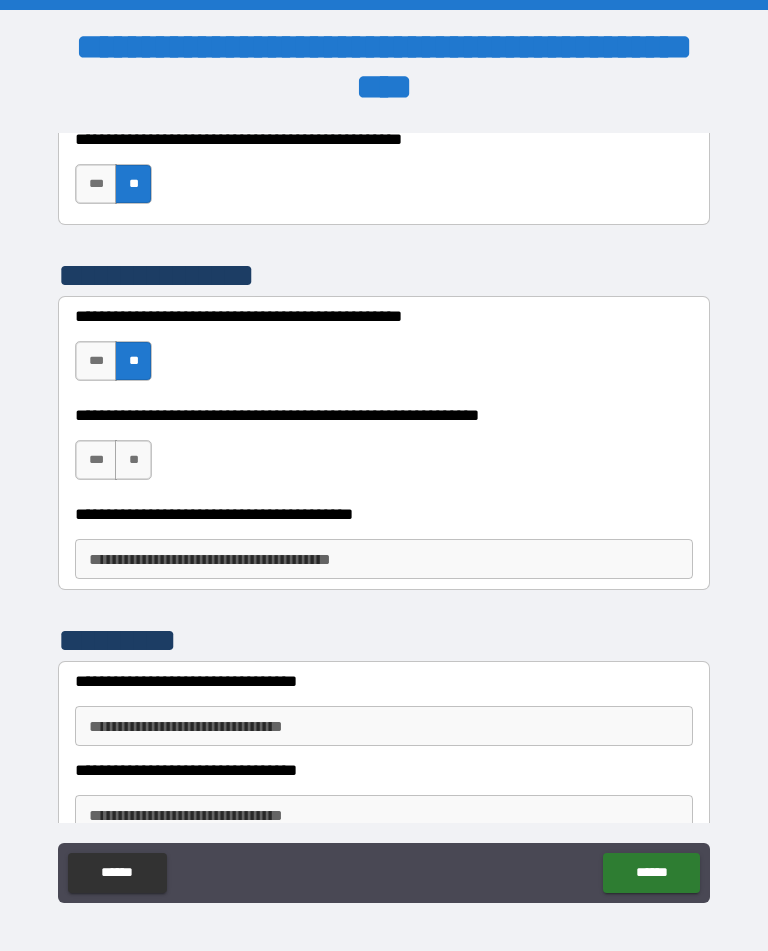 scroll, scrollTop: 689, scrollLeft: 0, axis: vertical 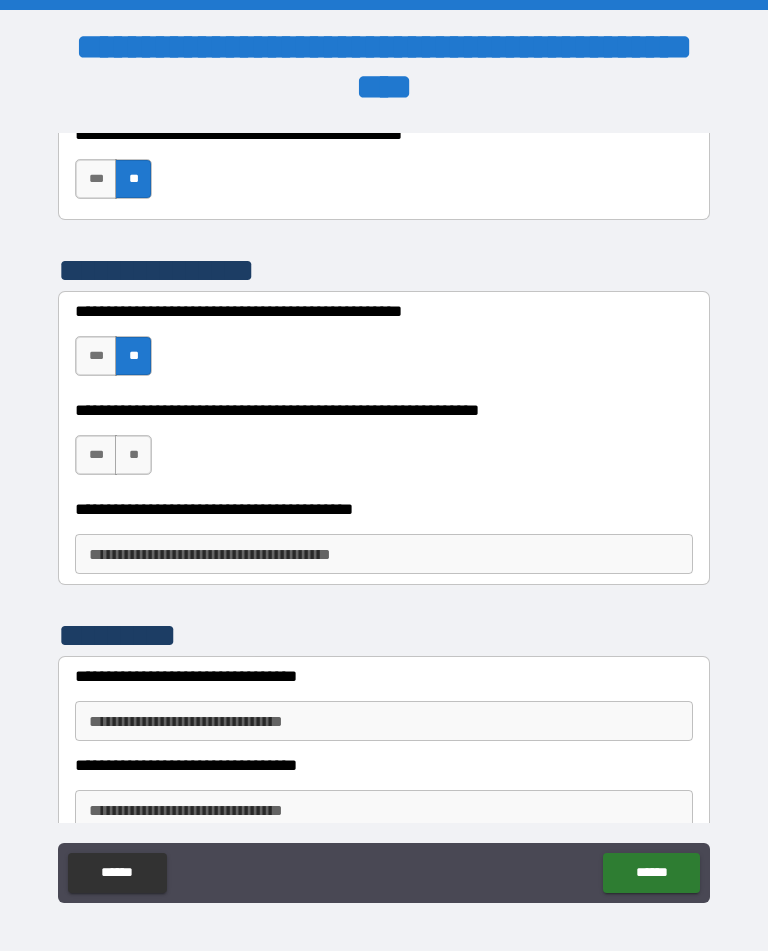 click on "**" at bounding box center (133, 455) 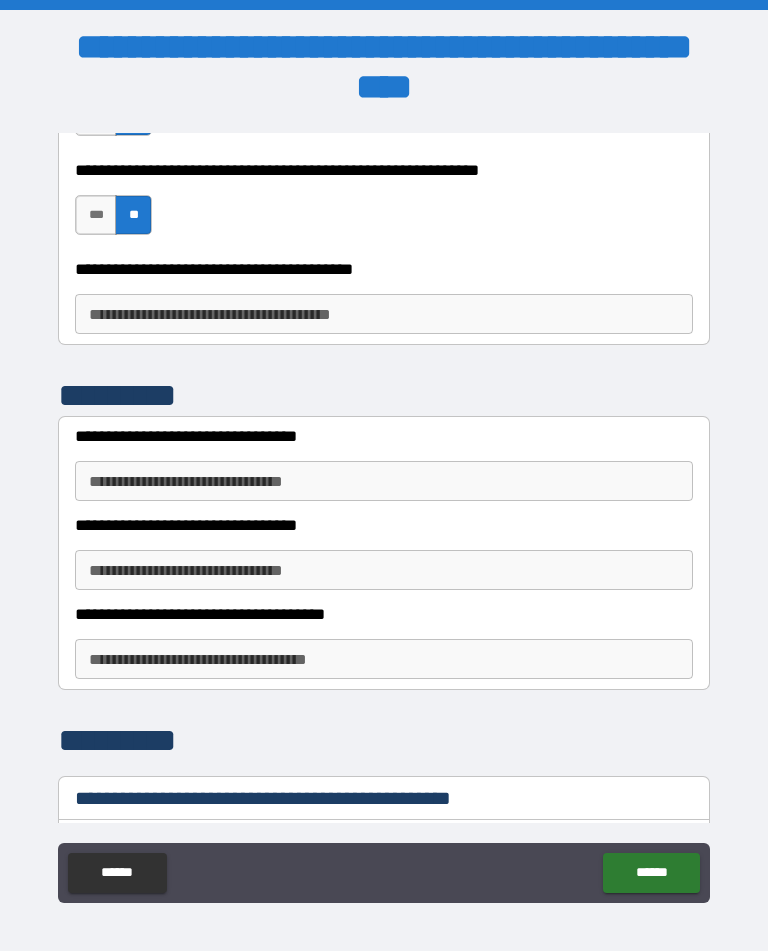 scroll, scrollTop: 930, scrollLeft: 0, axis: vertical 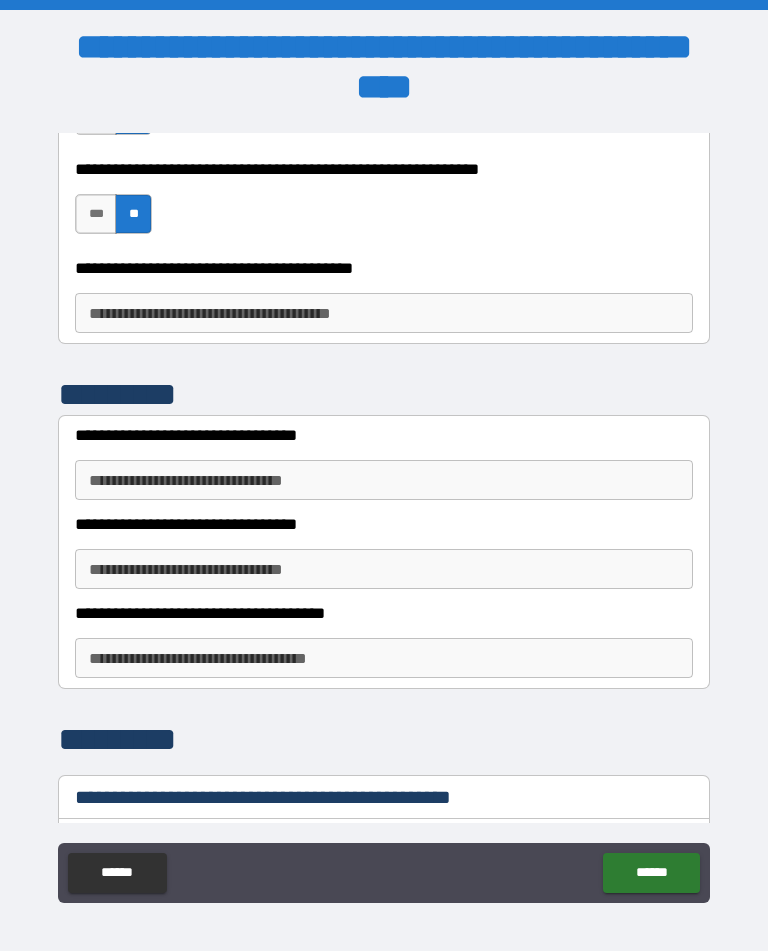 click on "**********" at bounding box center (384, 313) 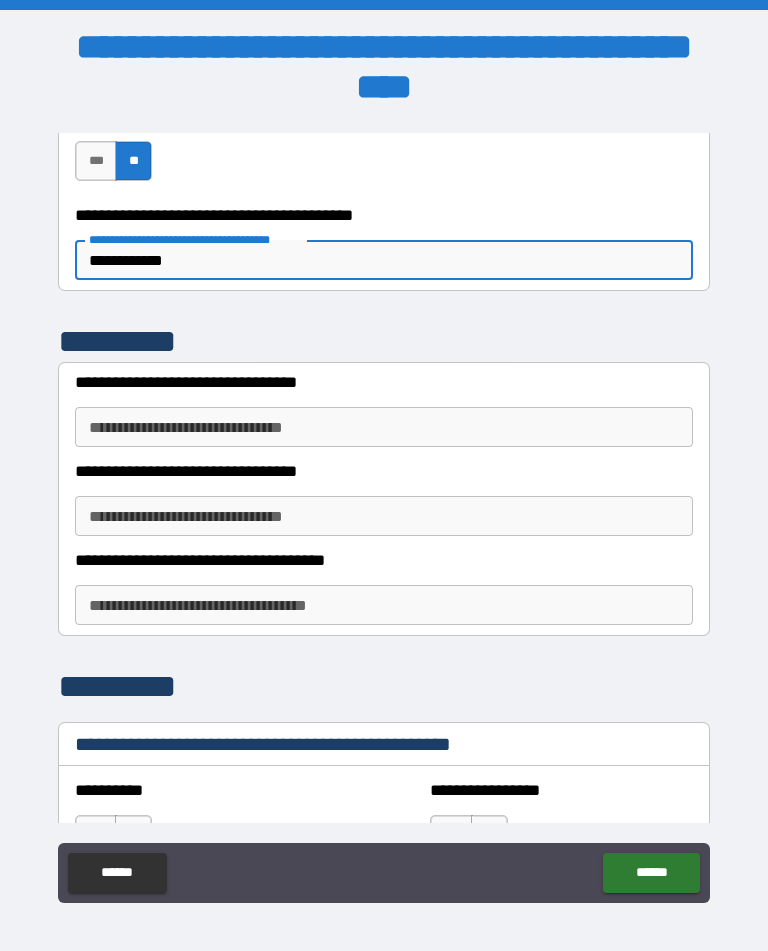 scroll, scrollTop: 1003, scrollLeft: 0, axis: vertical 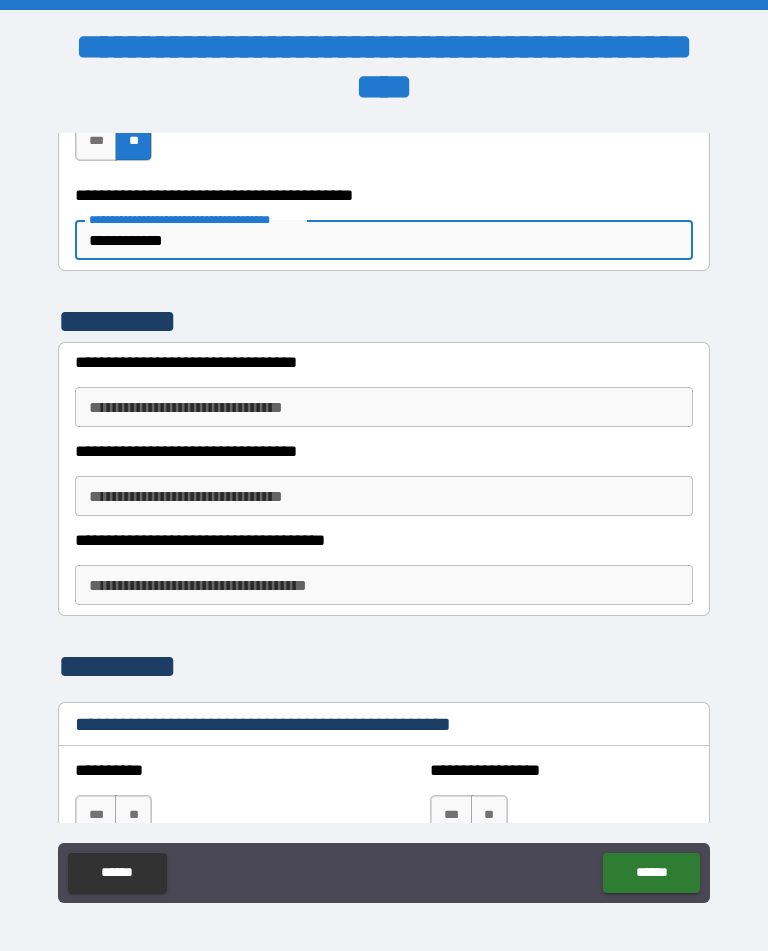 type on "**********" 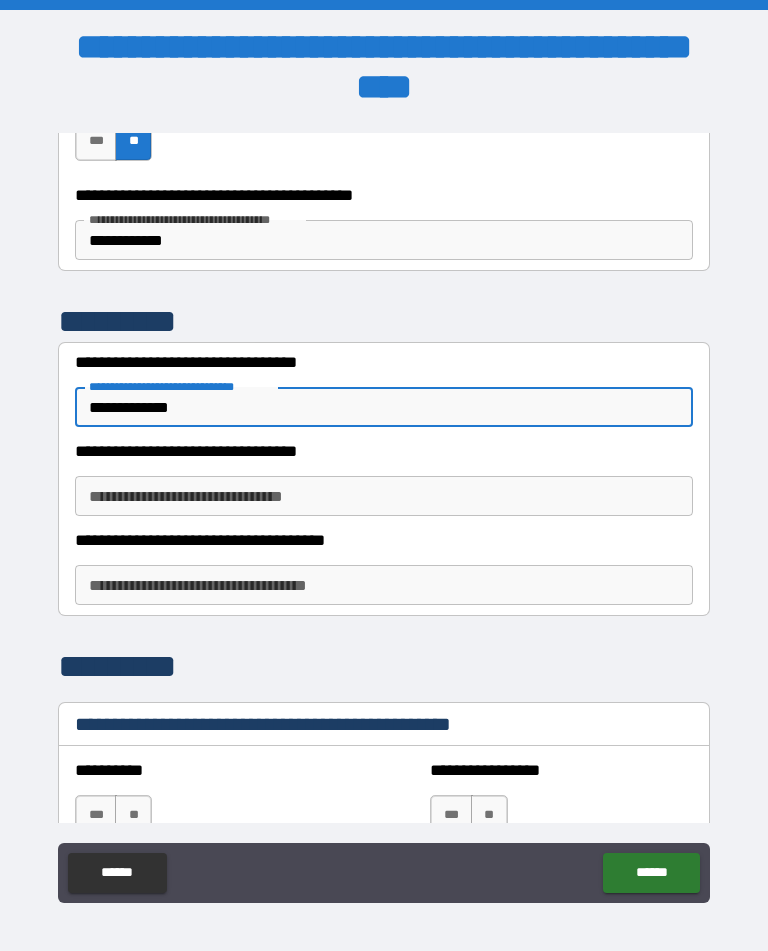 type on "**********" 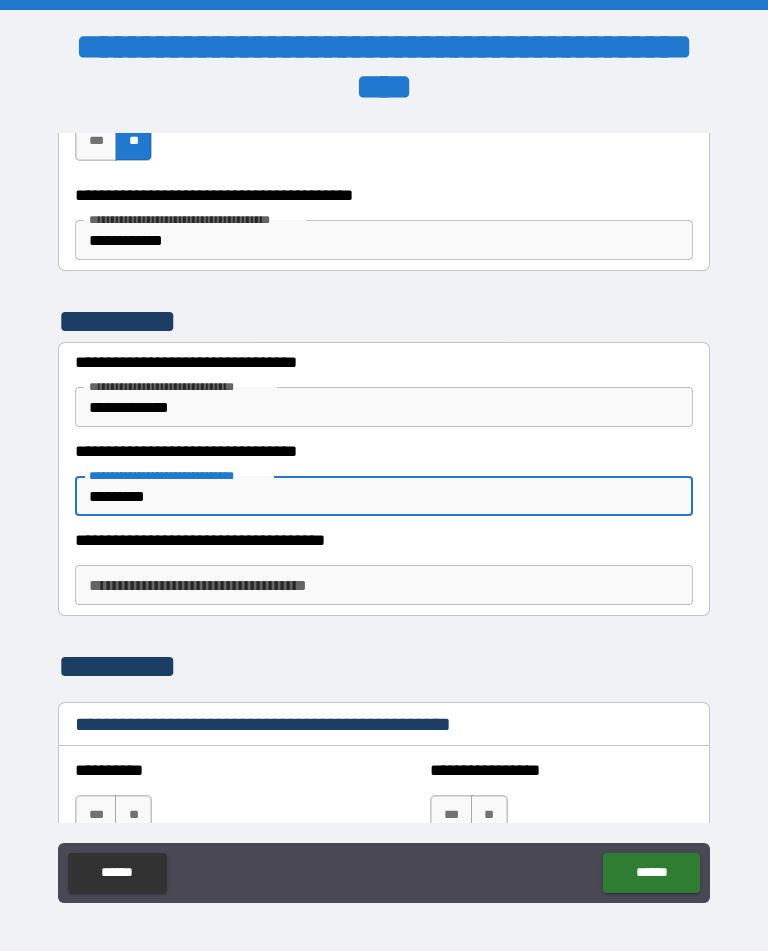 type on "*********" 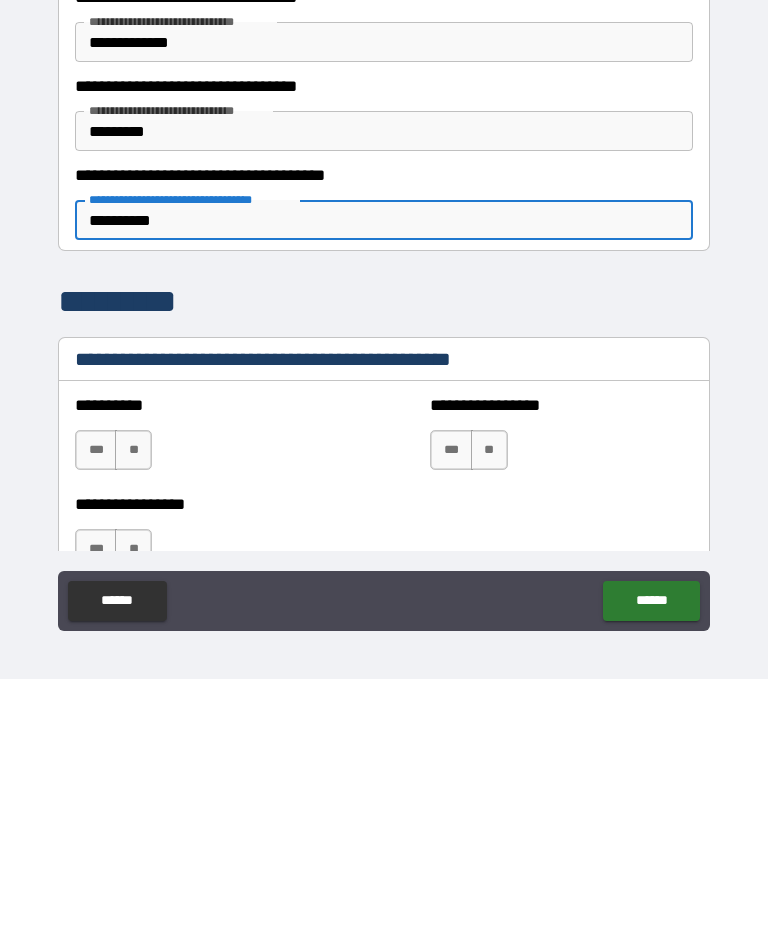 scroll, scrollTop: 1097, scrollLeft: 0, axis: vertical 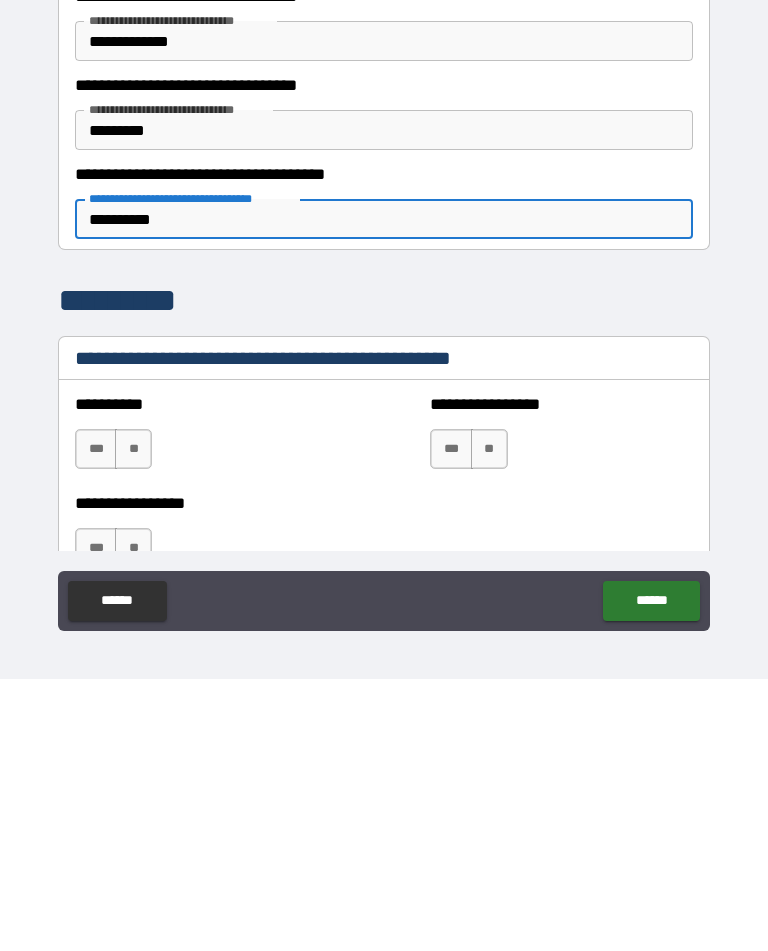 type on "*********" 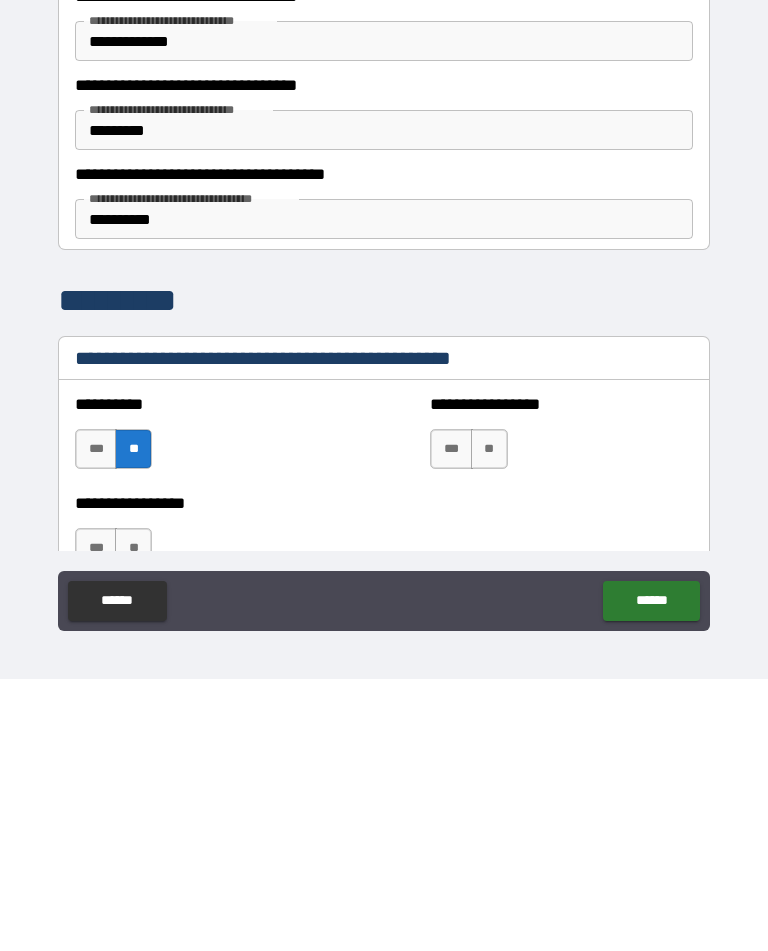 scroll, scrollTop: 33, scrollLeft: 0, axis: vertical 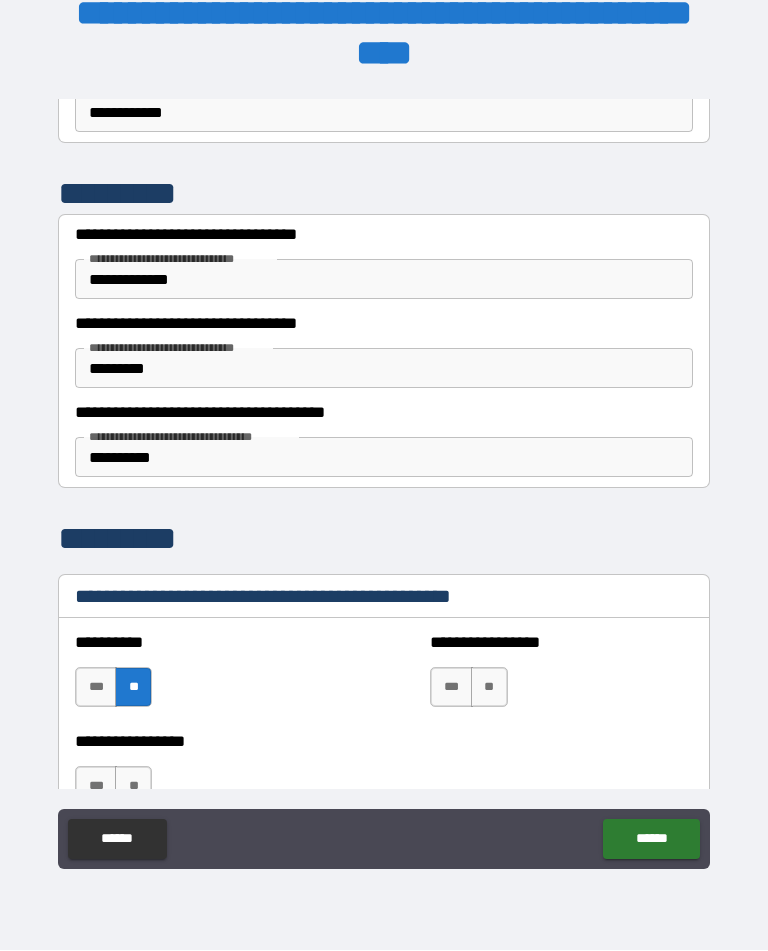 click on "**" at bounding box center (489, 688) 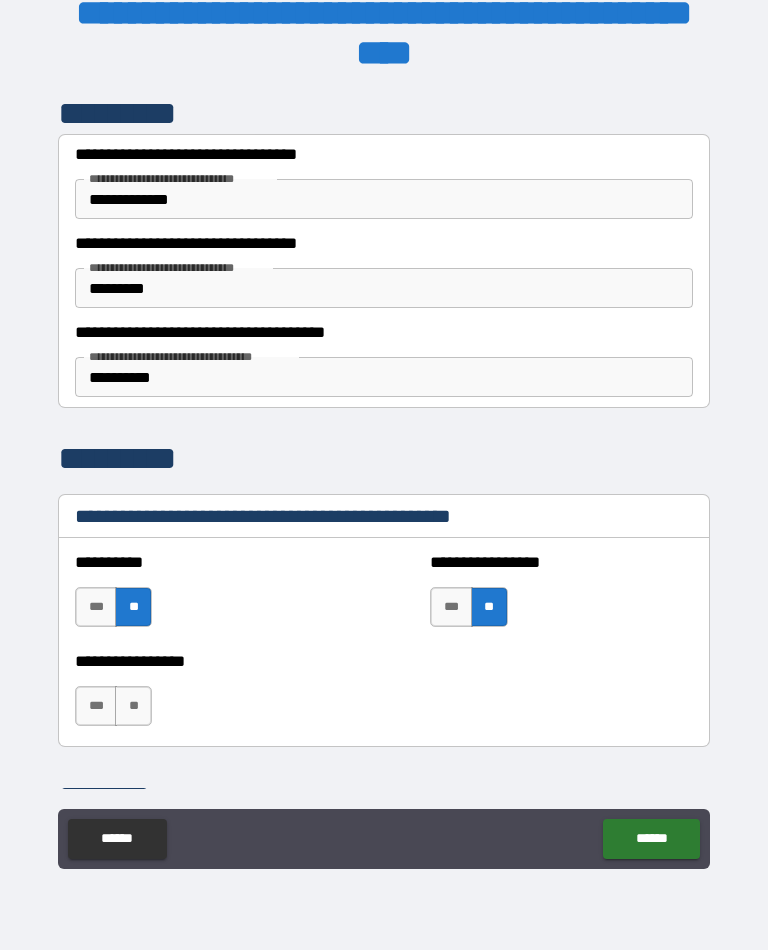 scroll, scrollTop: 1186, scrollLeft: 0, axis: vertical 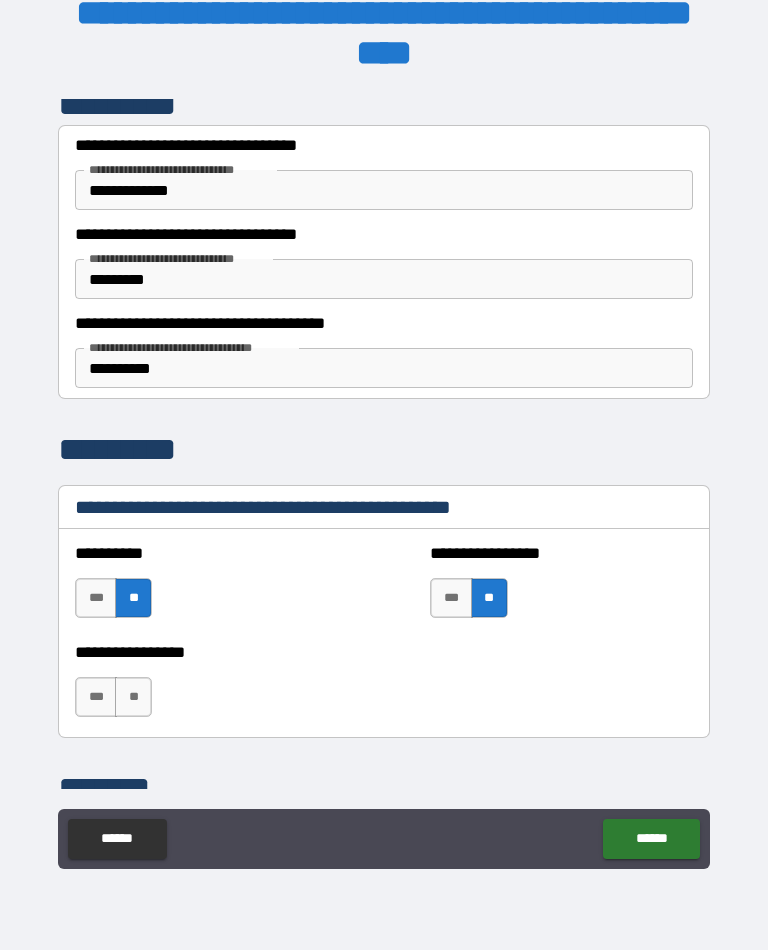 click on "**" at bounding box center [133, 698] 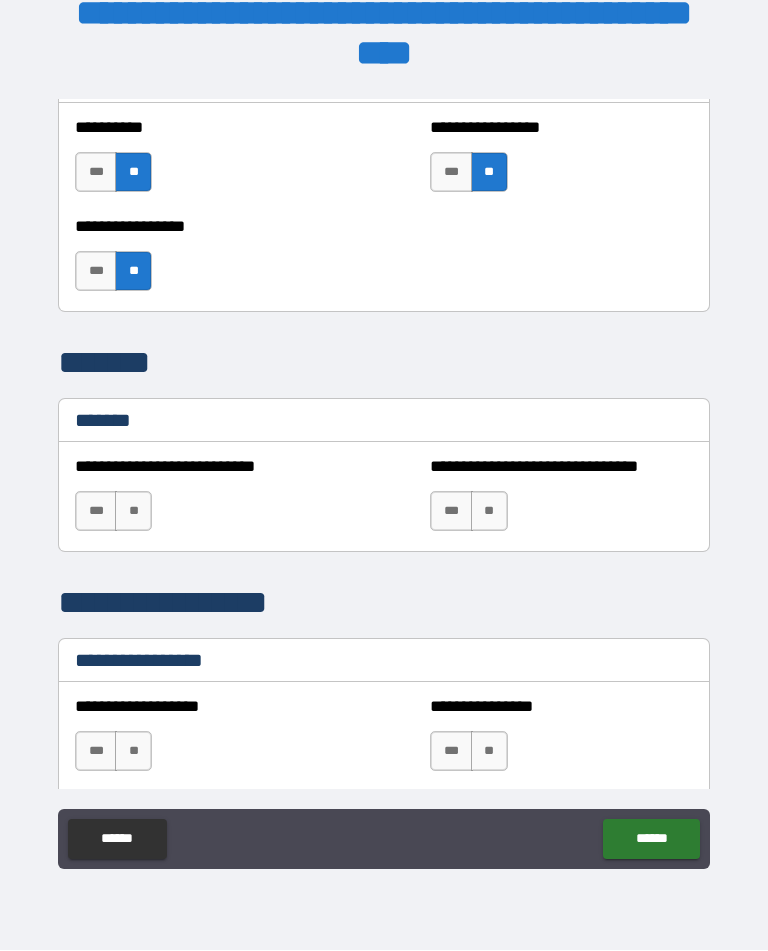 scroll, scrollTop: 1617, scrollLeft: 0, axis: vertical 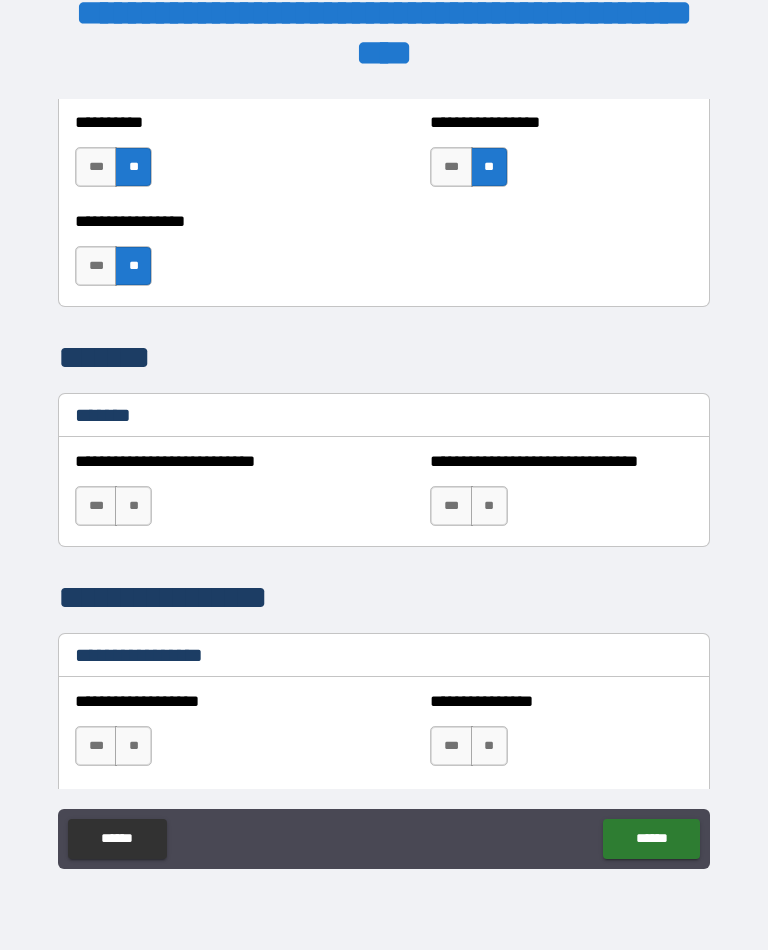 click on "**" at bounding box center (133, 507) 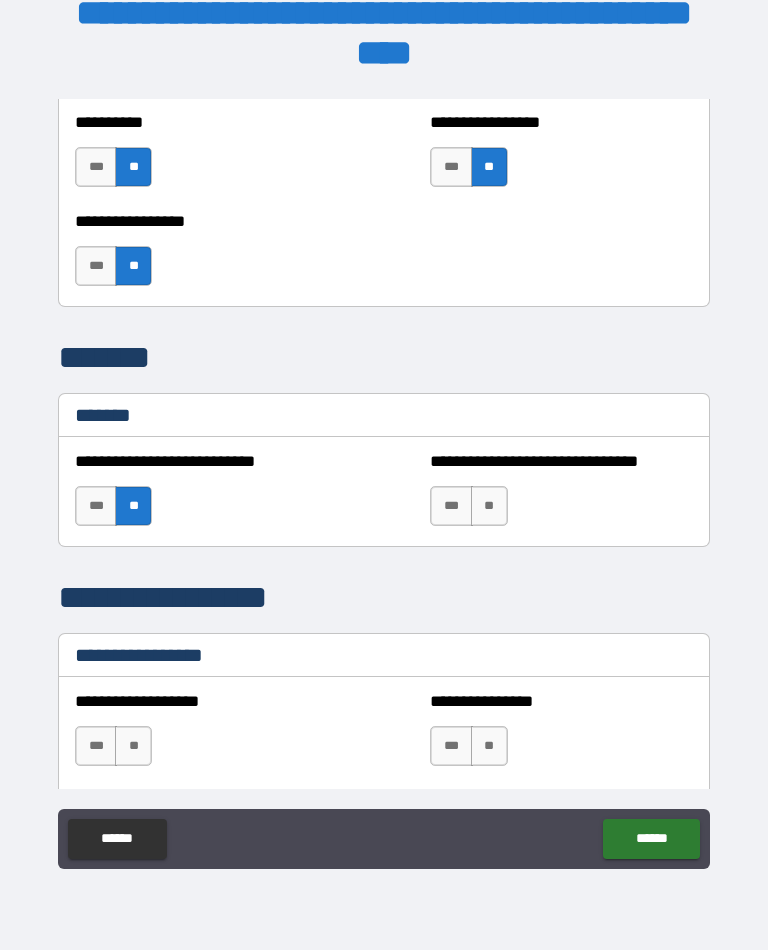 click on "**" at bounding box center (489, 507) 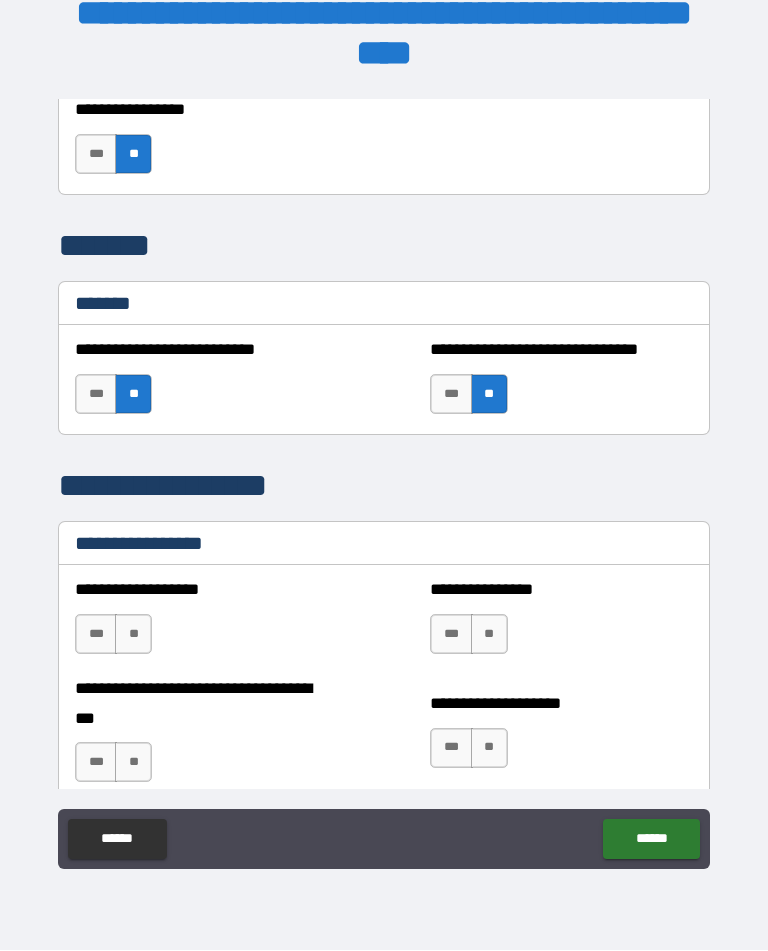 scroll, scrollTop: 1730, scrollLeft: 0, axis: vertical 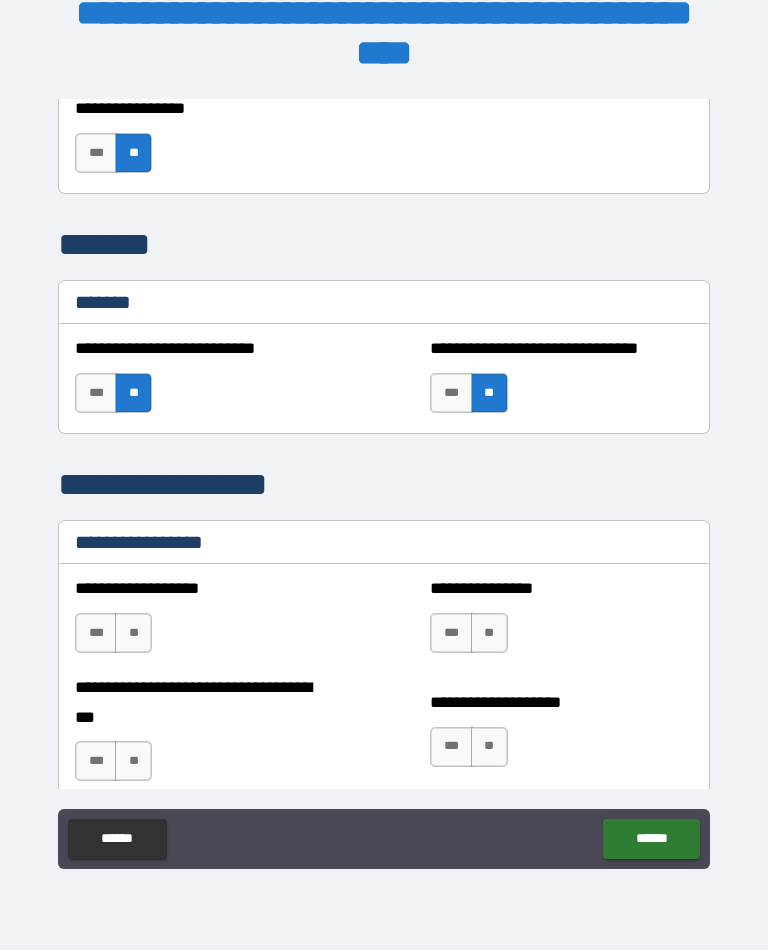 click on "**" at bounding box center [133, 634] 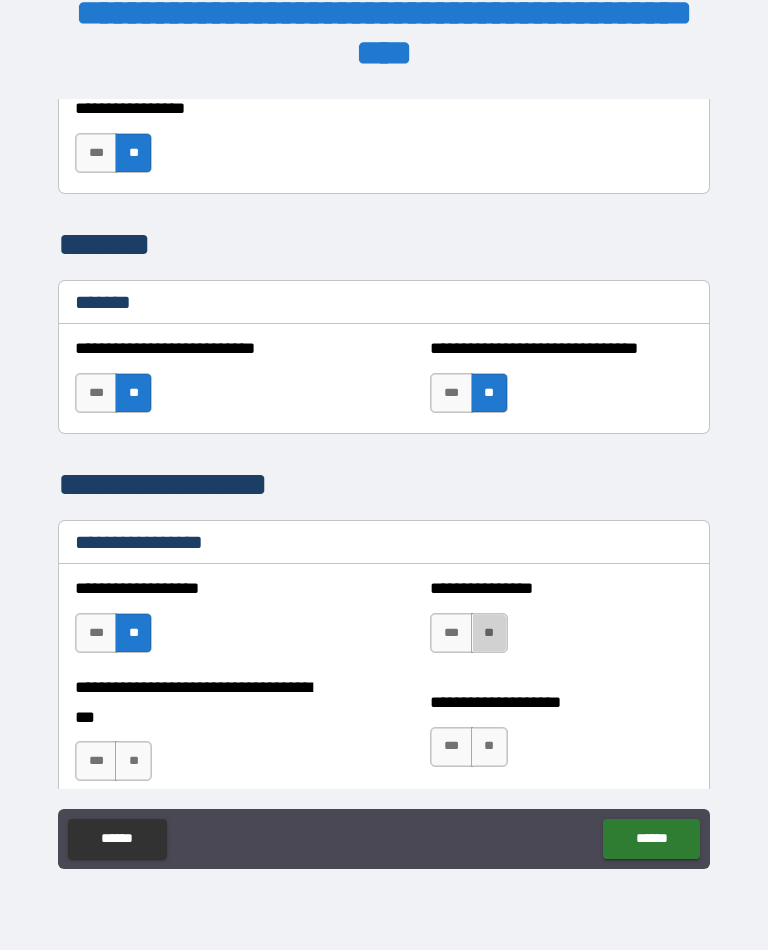 click on "**" at bounding box center [489, 634] 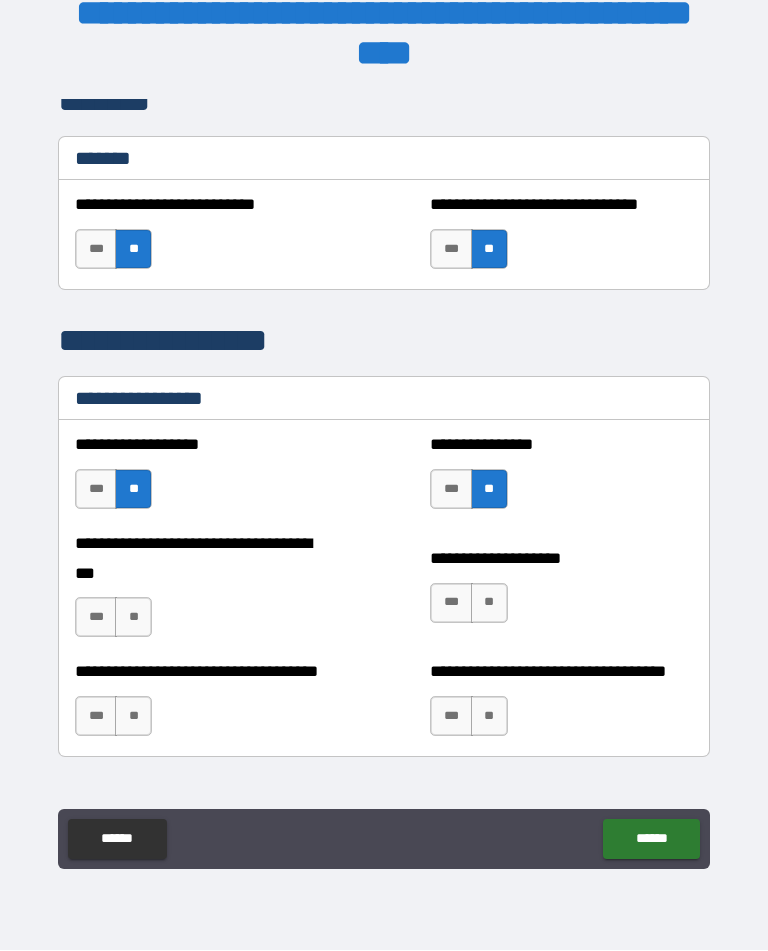 scroll, scrollTop: 1876, scrollLeft: 0, axis: vertical 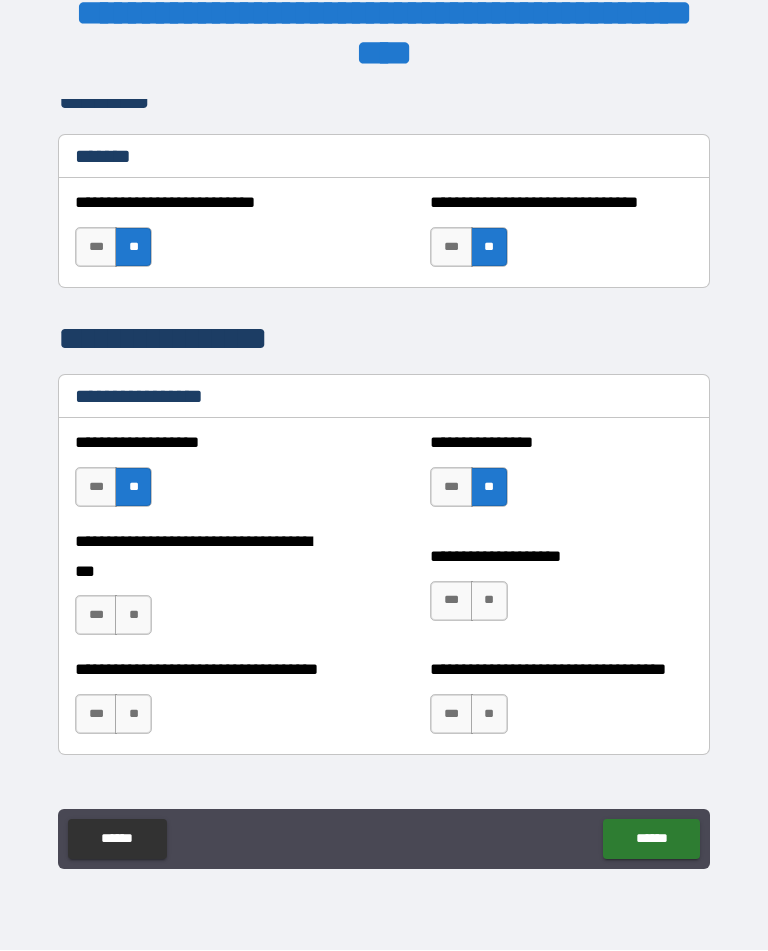 click on "**" at bounding box center (133, 616) 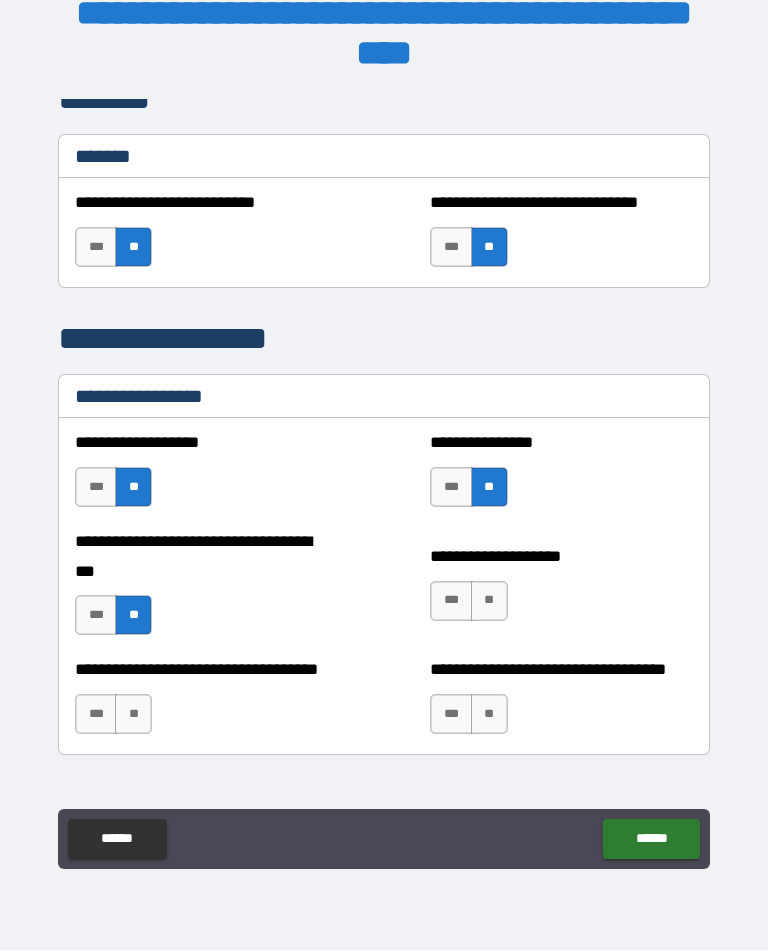 click on "**" at bounding box center (489, 602) 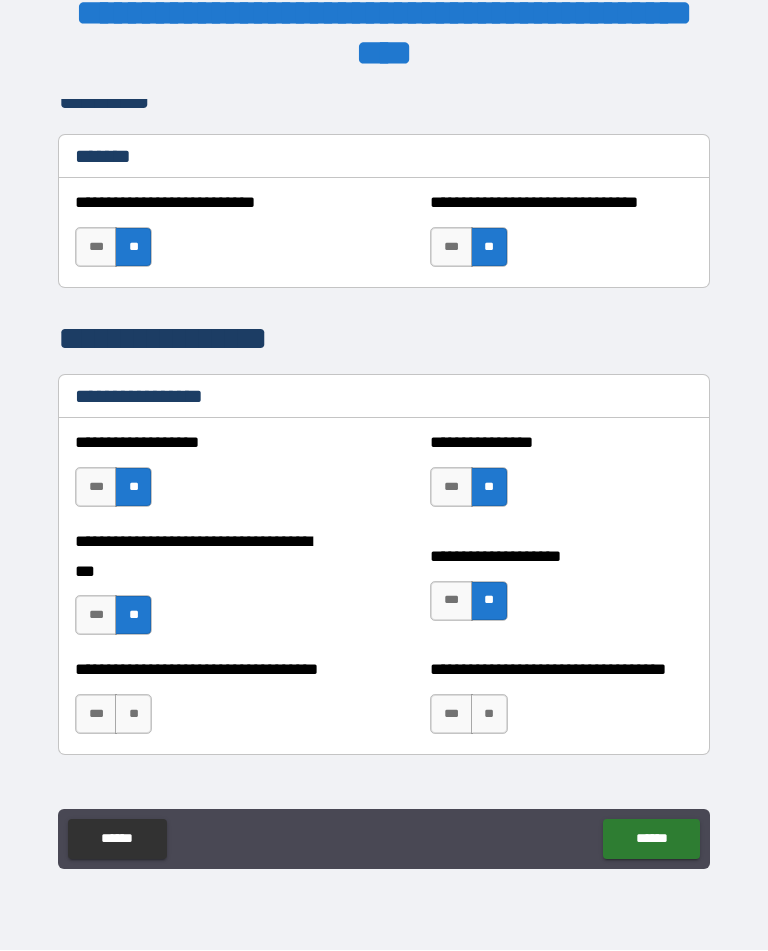 click on "**" at bounding box center (133, 715) 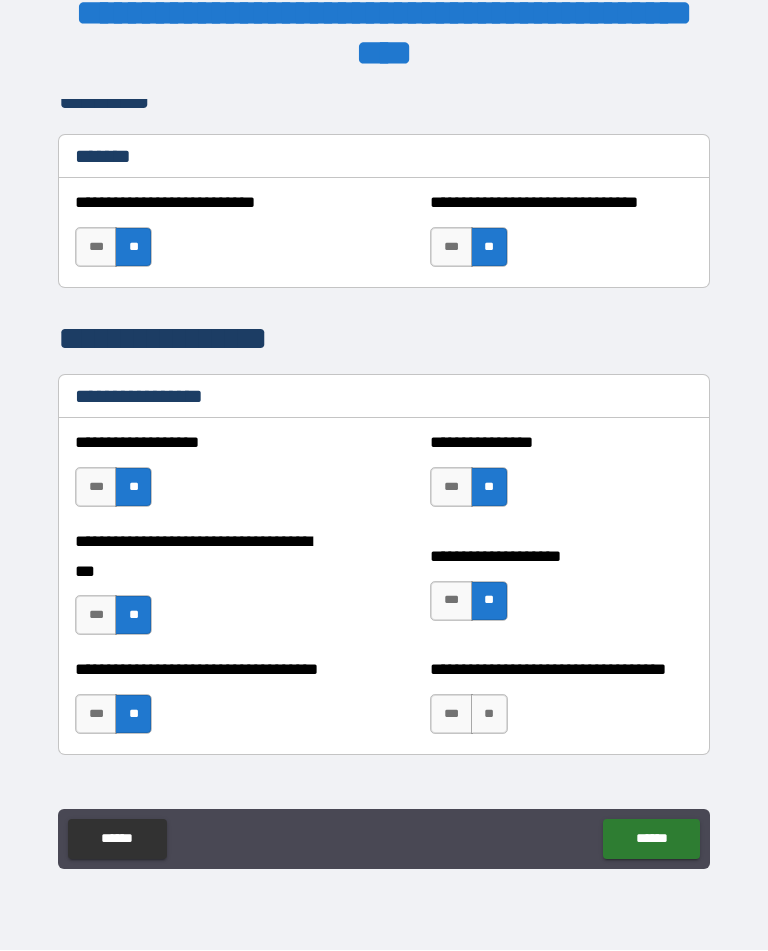 click on "**" at bounding box center (489, 715) 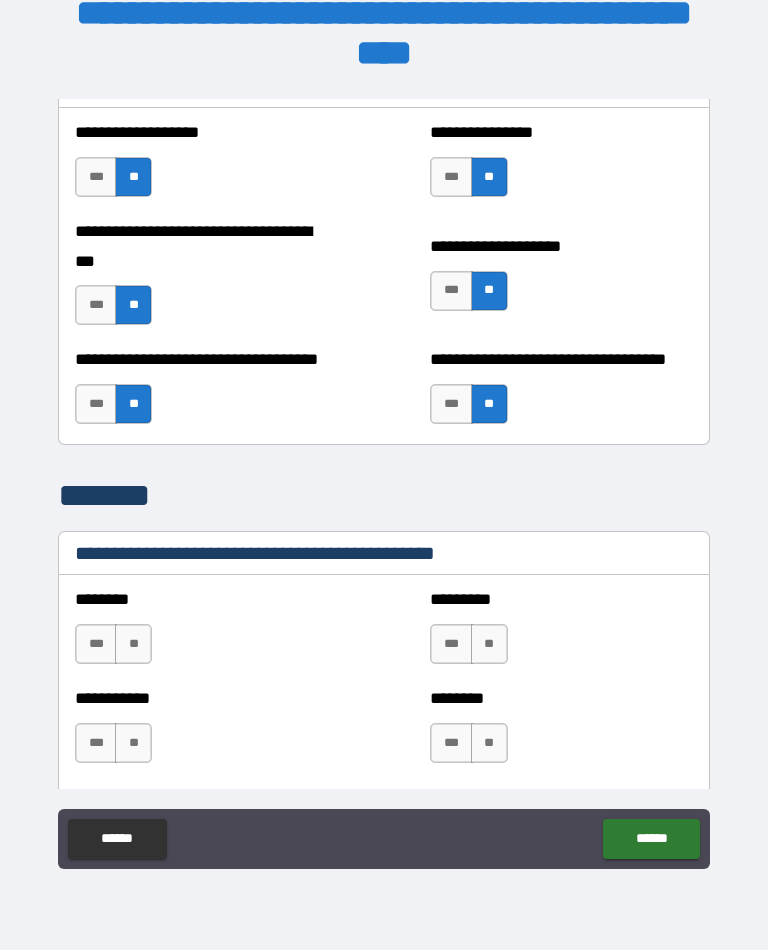 scroll, scrollTop: 2190, scrollLeft: 0, axis: vertical 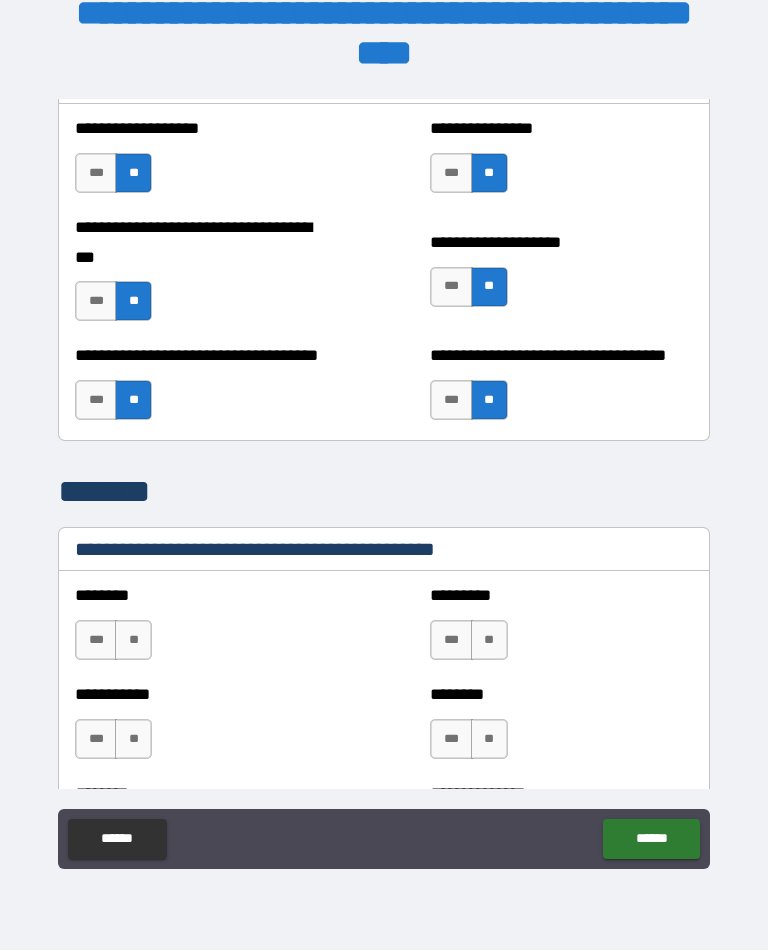 click on "**" at bounding box center (133, 641) 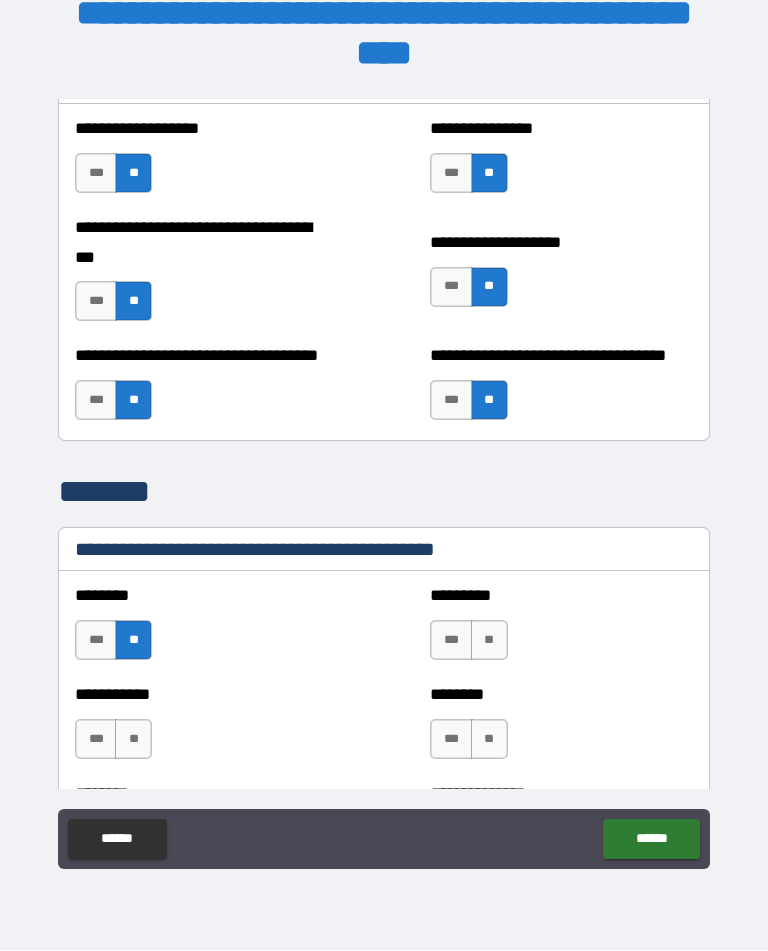 click on "**" at bounding box center (489, 641) 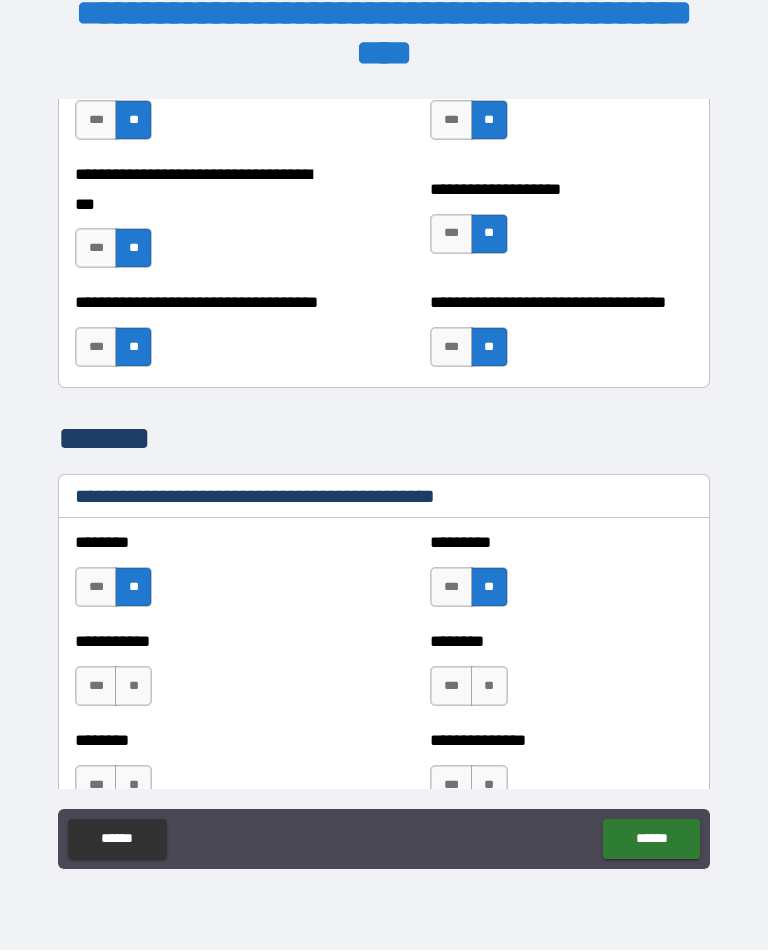 scroll, scrollTop: 2252, scrollLeft: 0, axis: vertical 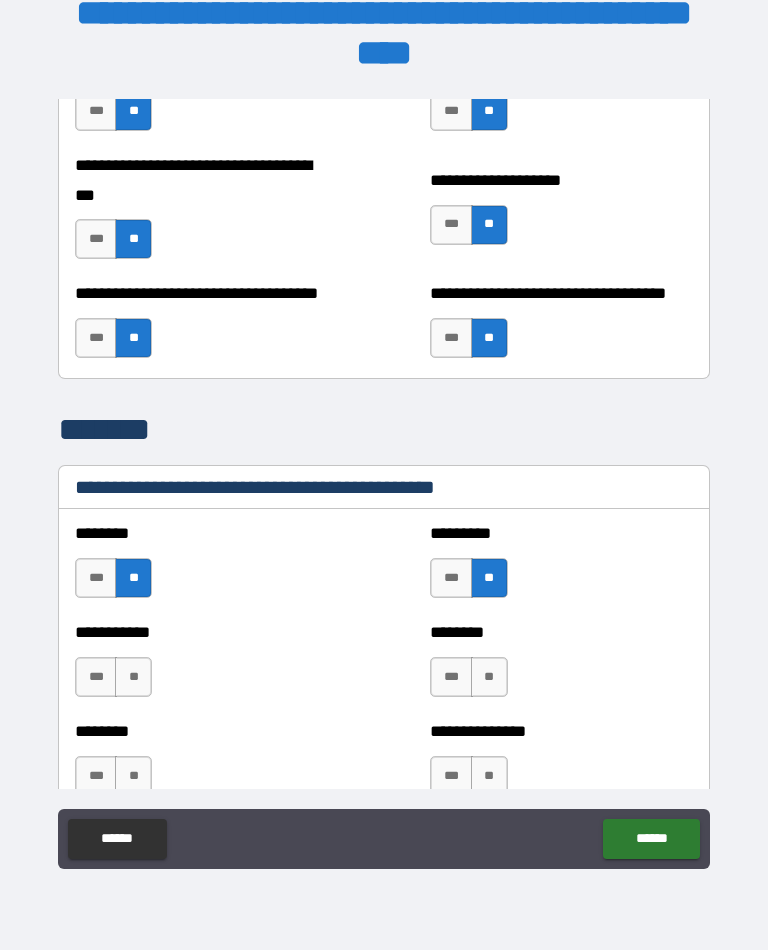 click on "**" at bounding box center [133, 678] 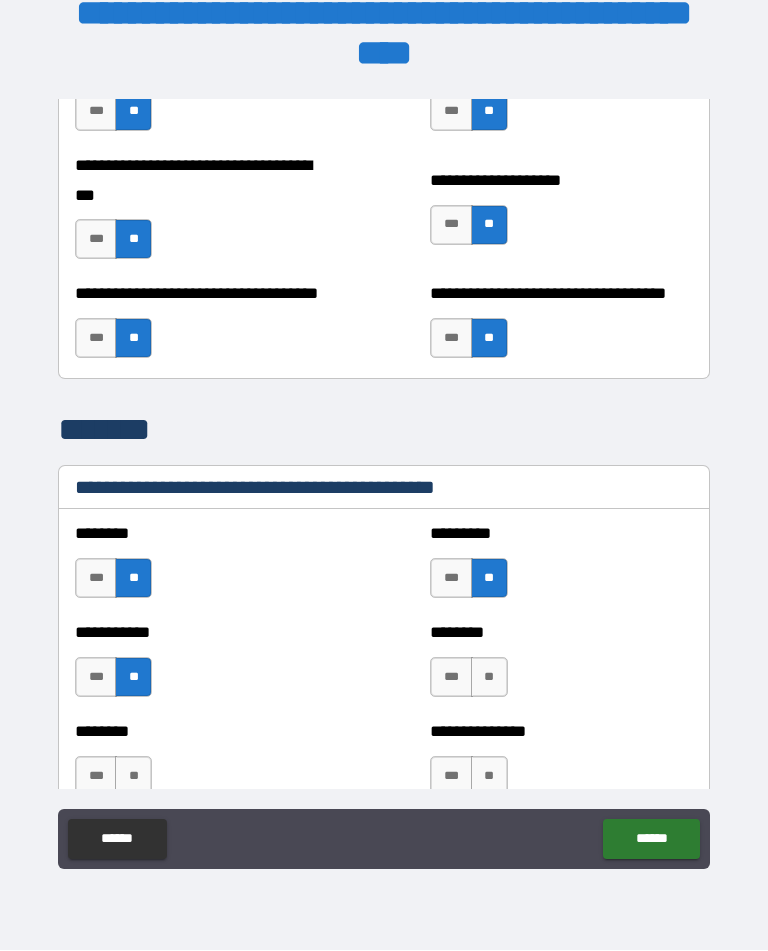 click on "**" at bounding box center (489, 678) 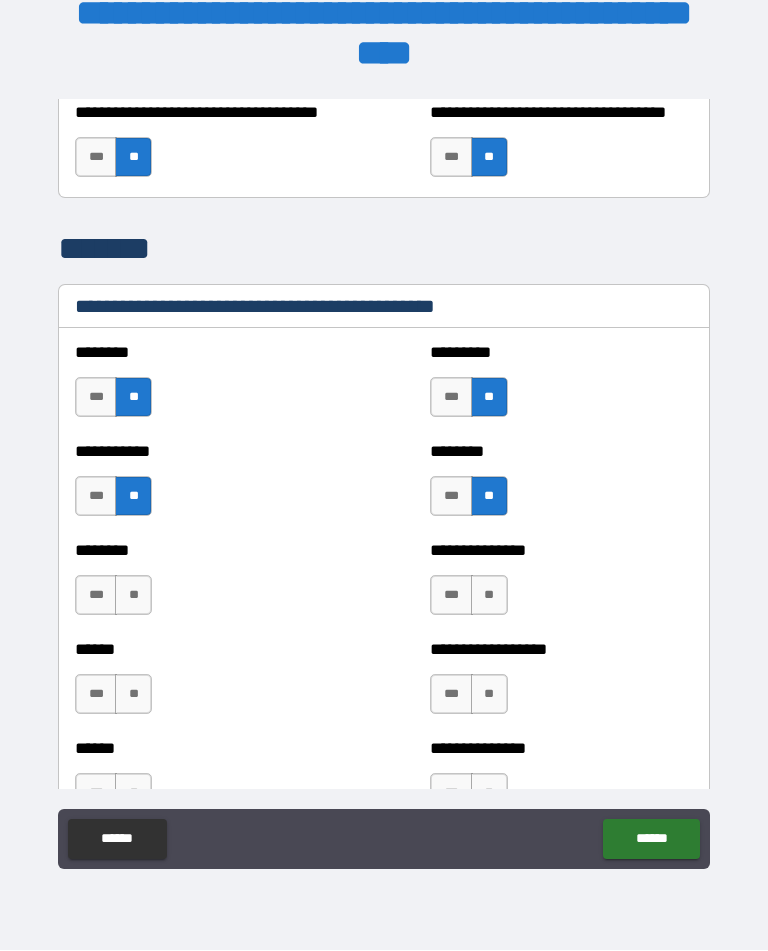 scroll, scrollTop: 2444, scrollLeft: 0, axis: vertical 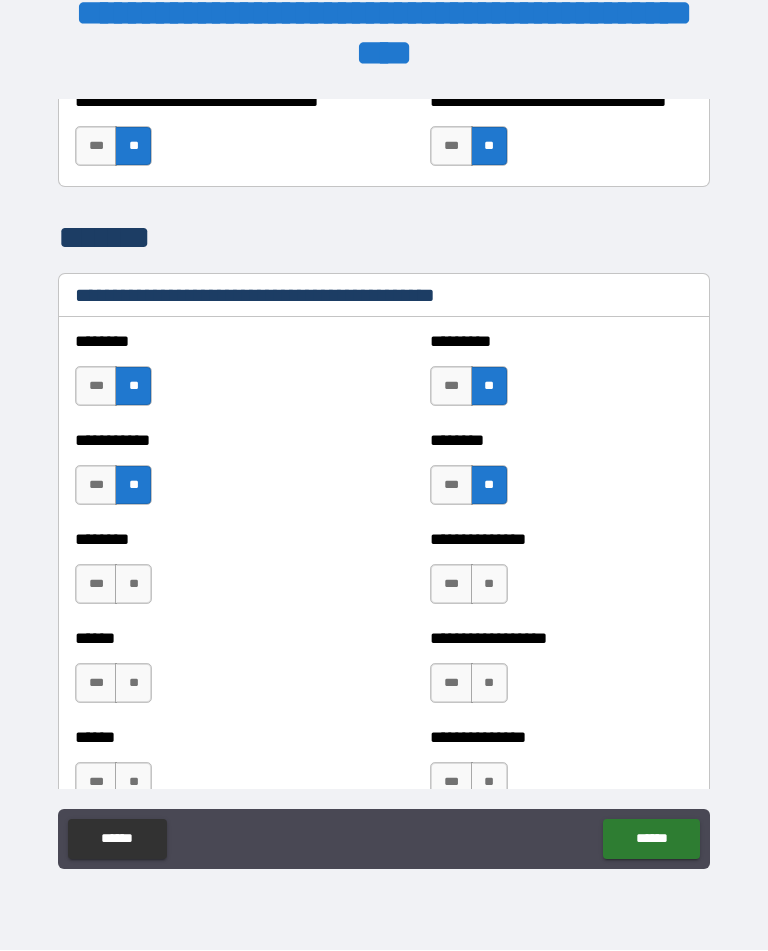 click on "**" at bounding box center (133, 585) 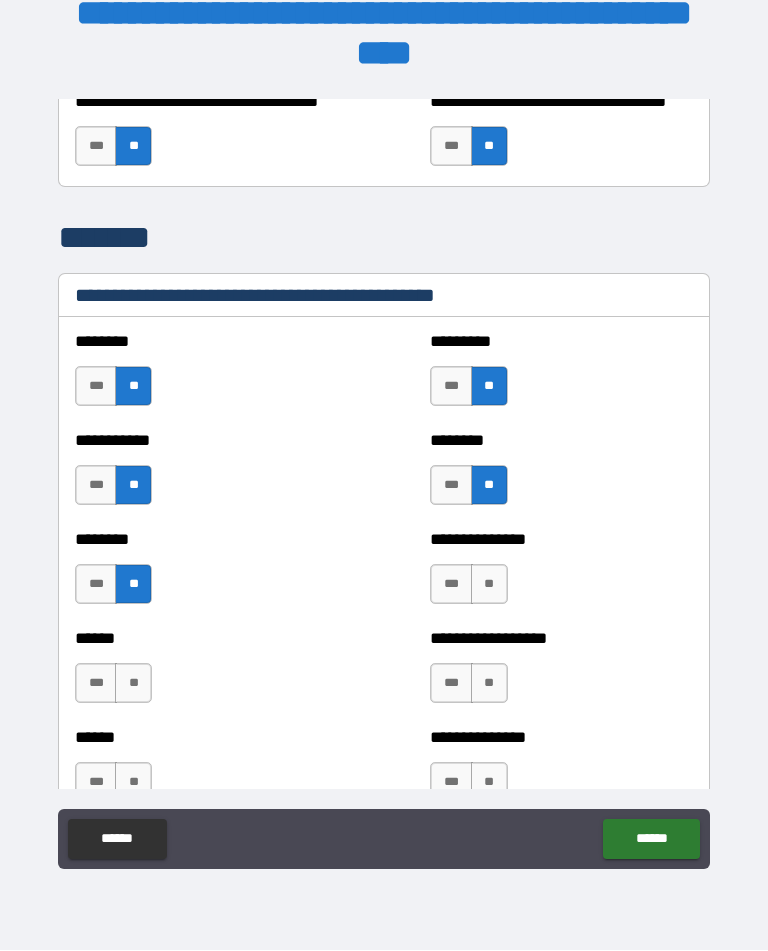 click on "**" at bounding box center [489, 585] 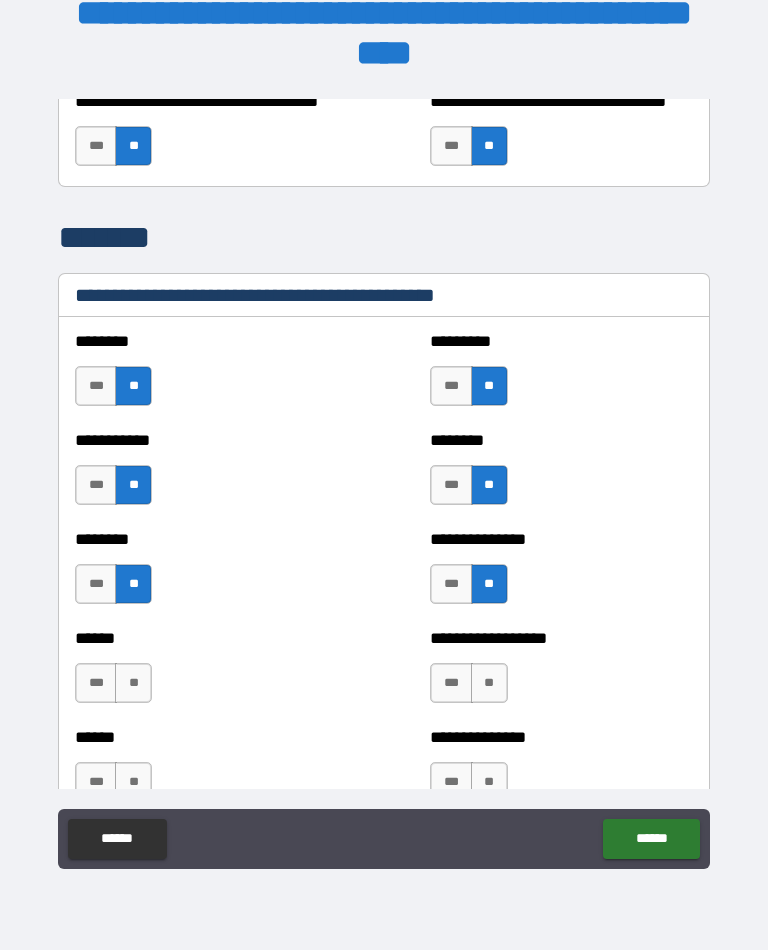 click on "**" at bounding box center [489, 684] 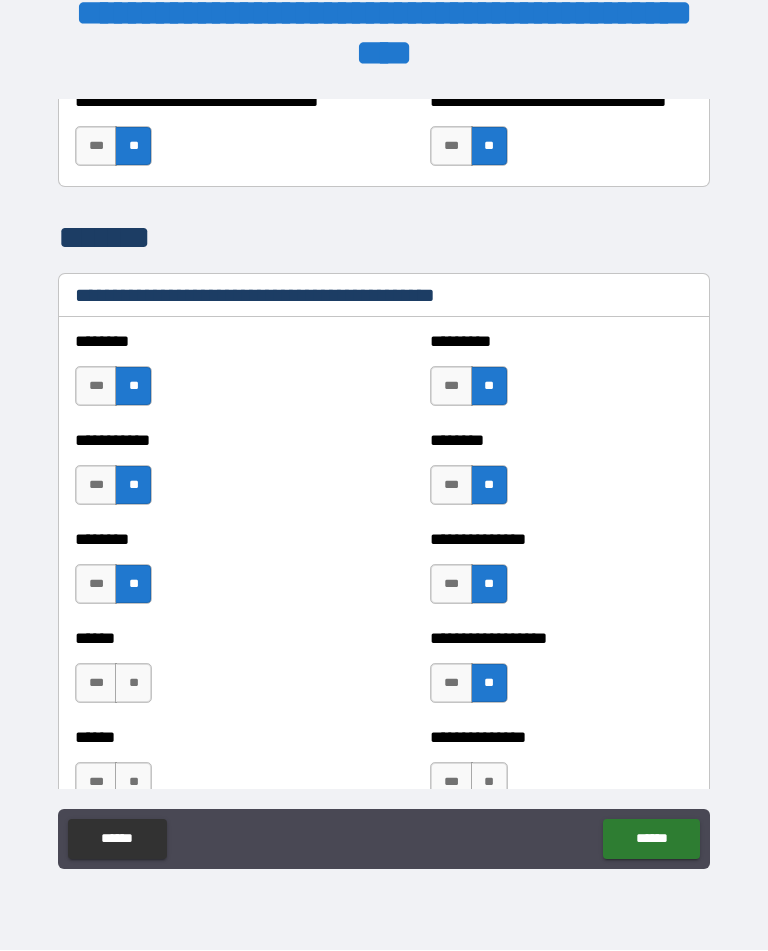 click on "**" at bounding box center [133, 684] 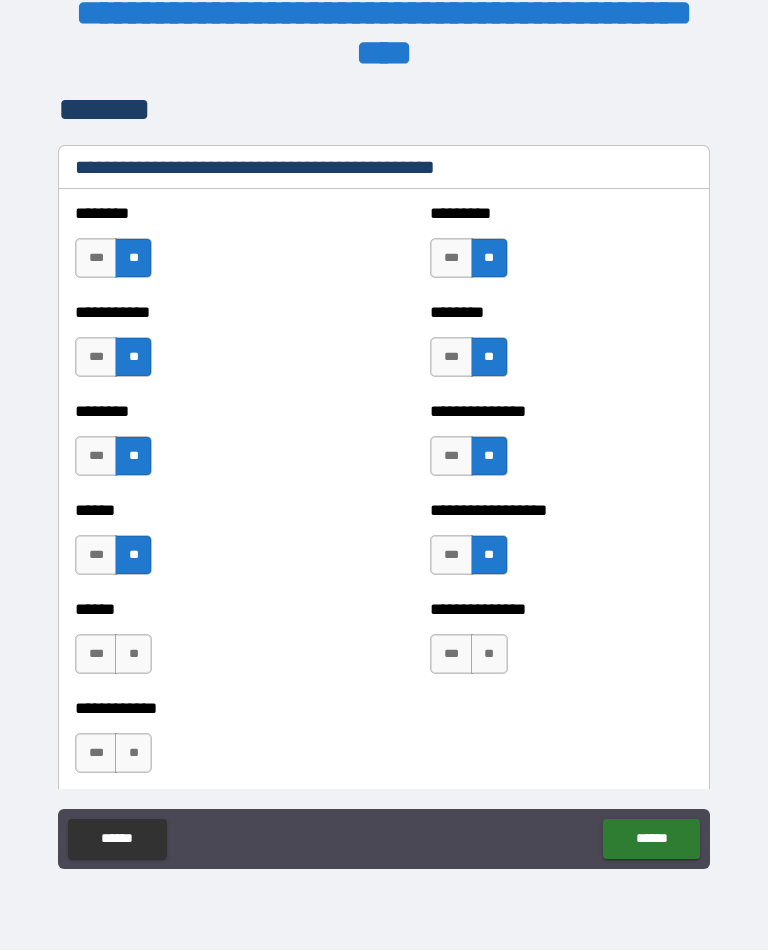 scroll, scrollTop: 2574, scrollLeft: 0, axis: vertical 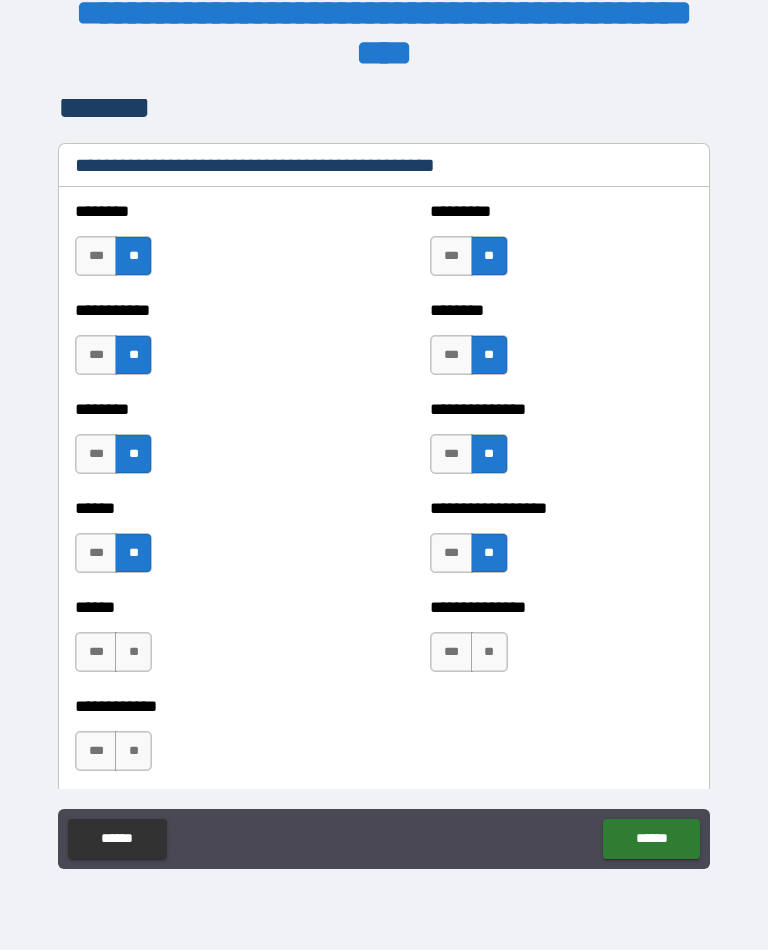 click on "**" at bounding box center (133, 653) 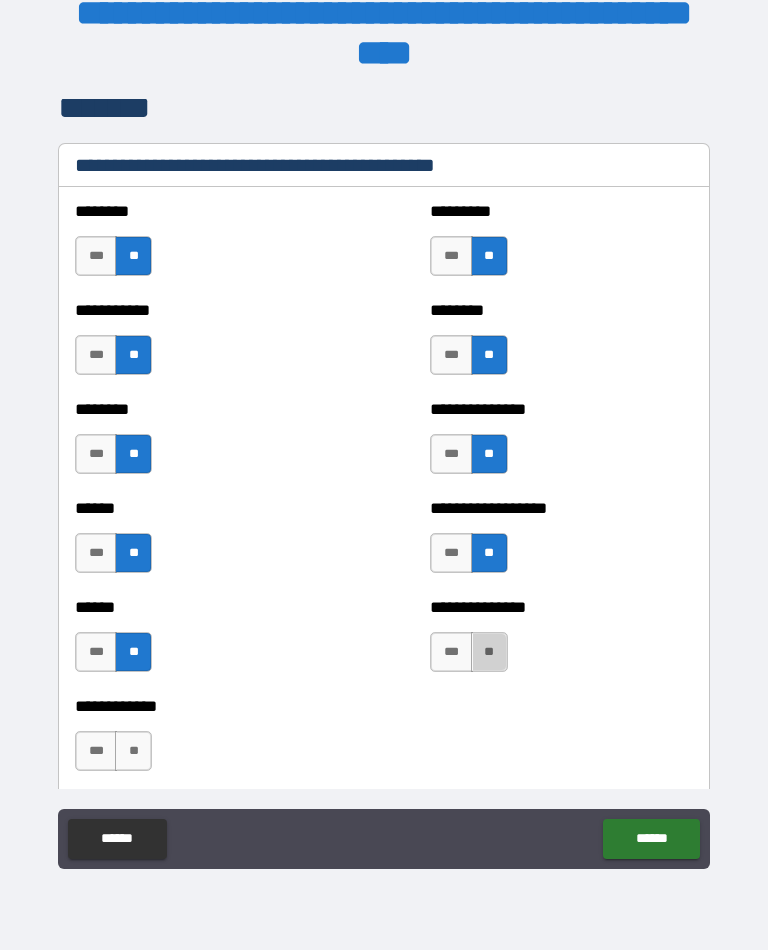click on "**" at bounding box center (489, 653) 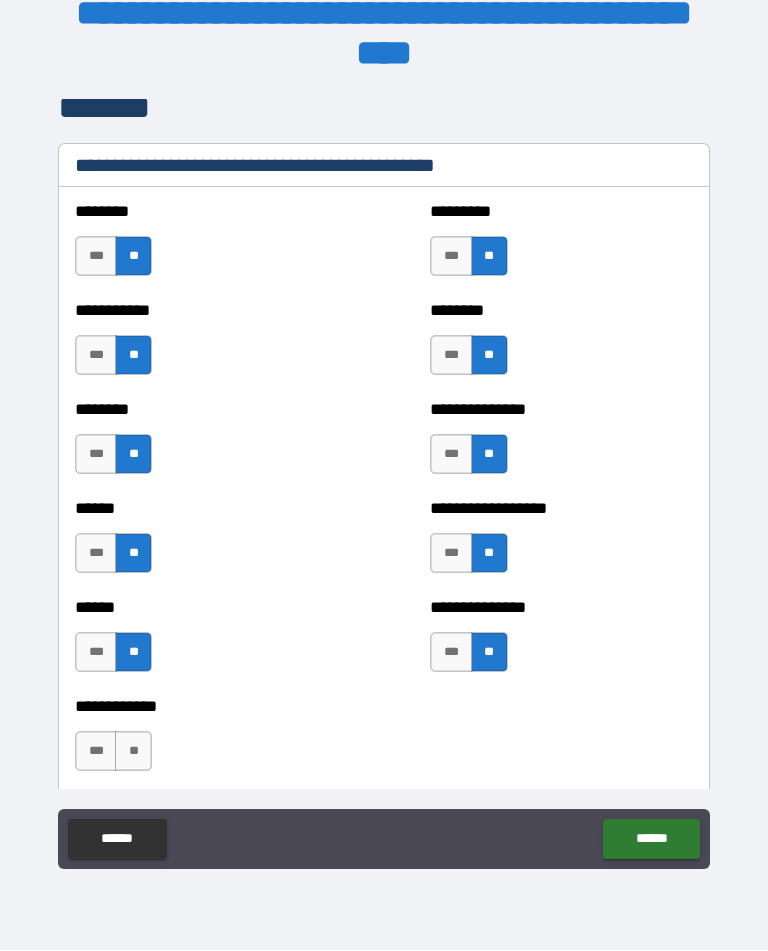 click on "**" at bounding box center (133, 752) 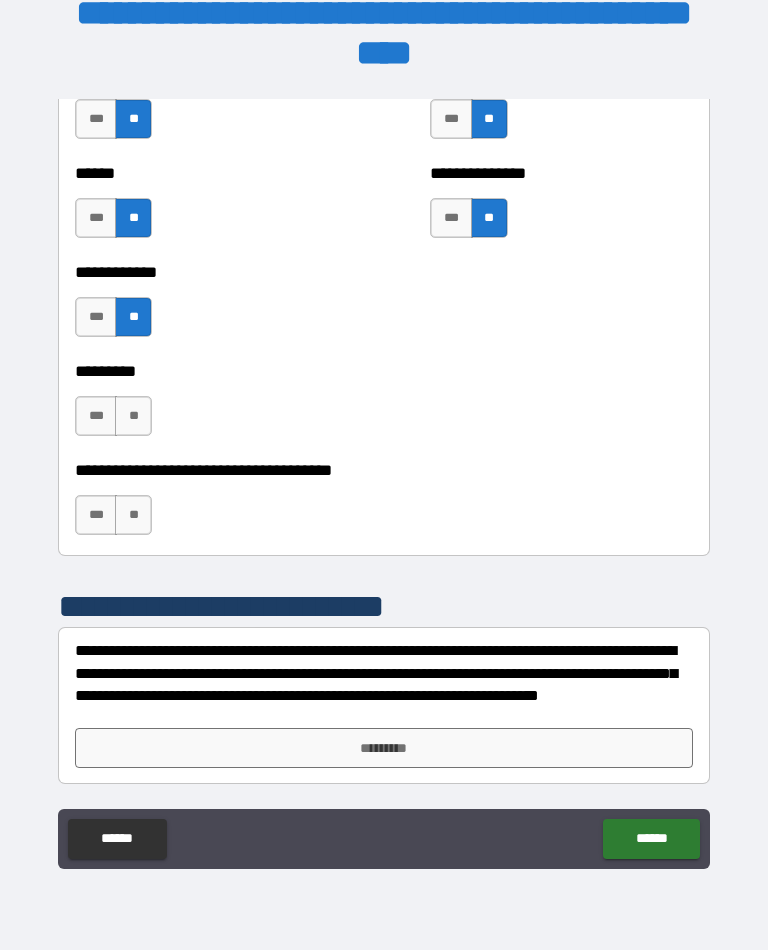 scroll, scrollTop: 3008, scrollLeft: 0, axis: vertical 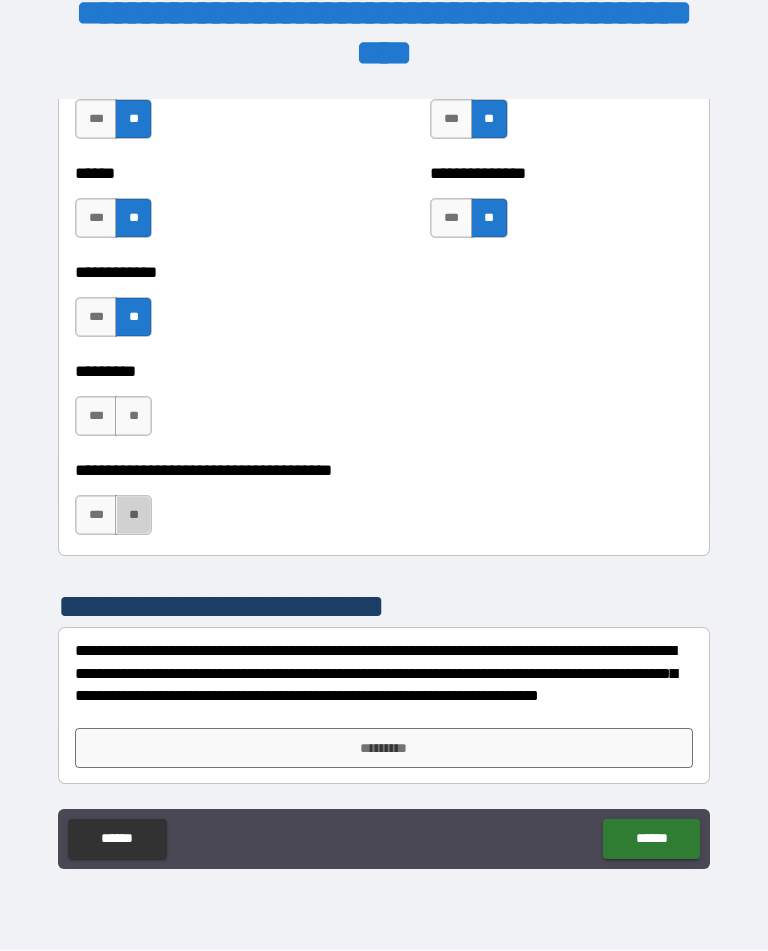 click on "**" at bounding box center [133, 516] 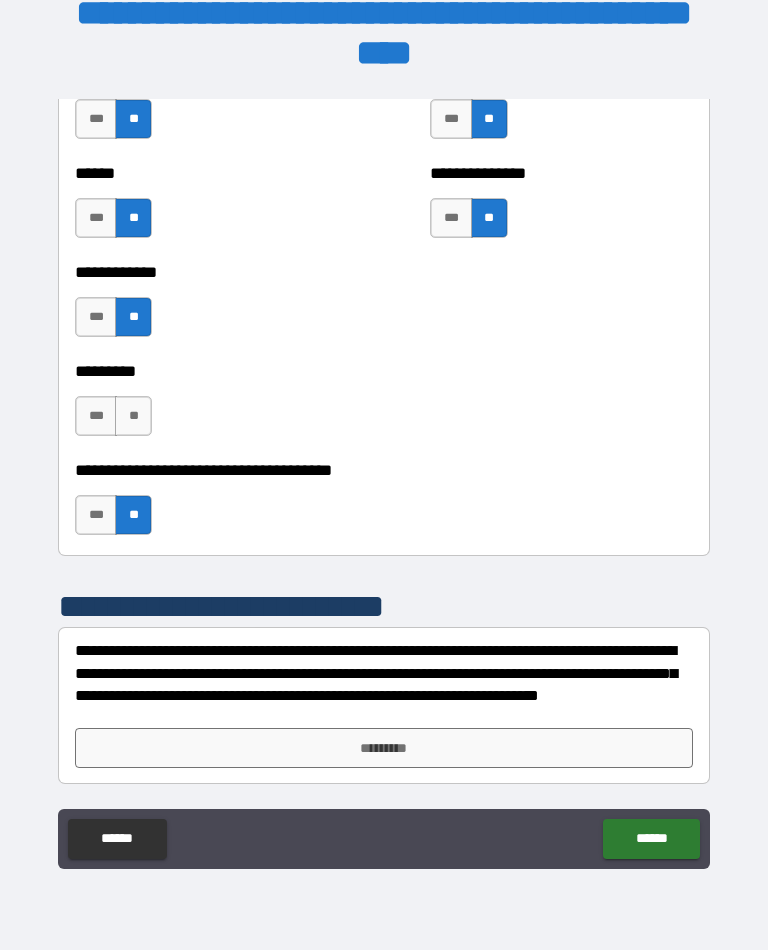 scroll, scrollTop: 3008, scrollLeft: 0, axis: vertical 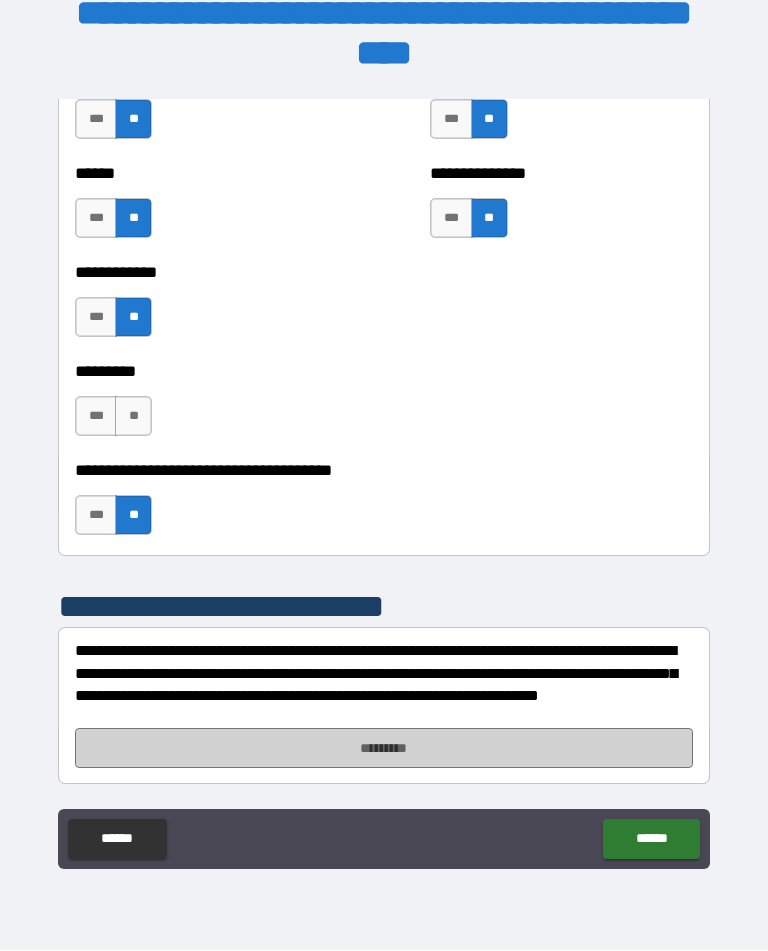 click on "*********" at bounding box center [384, 749] 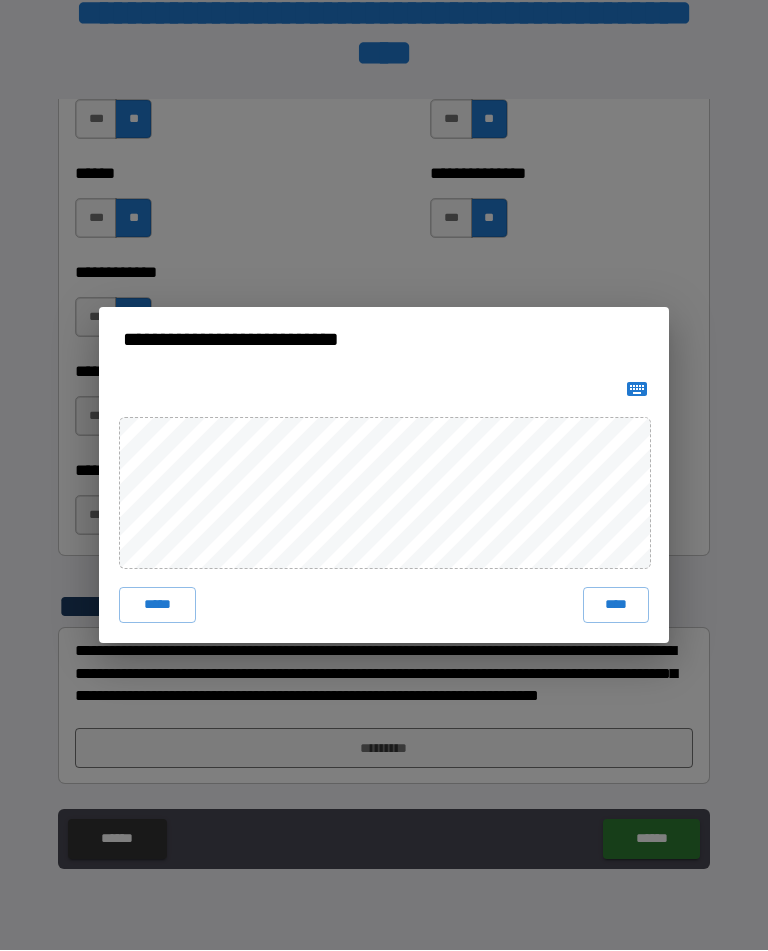 click on "****" at bounding box center [616, 606] 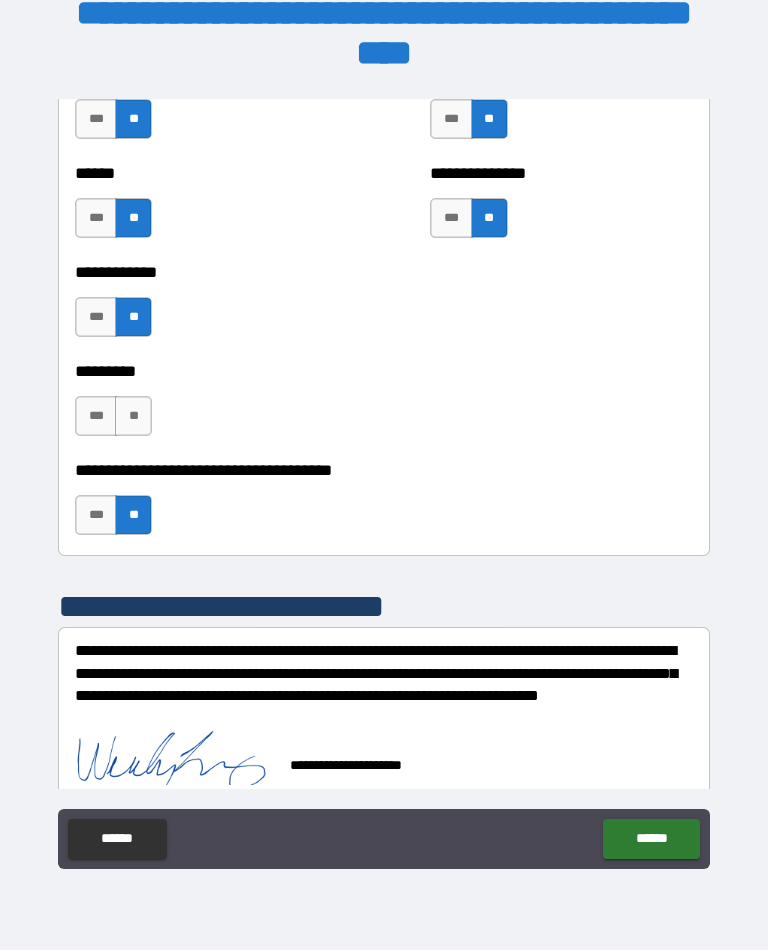 click on "******" at bounding box center (651, 840) 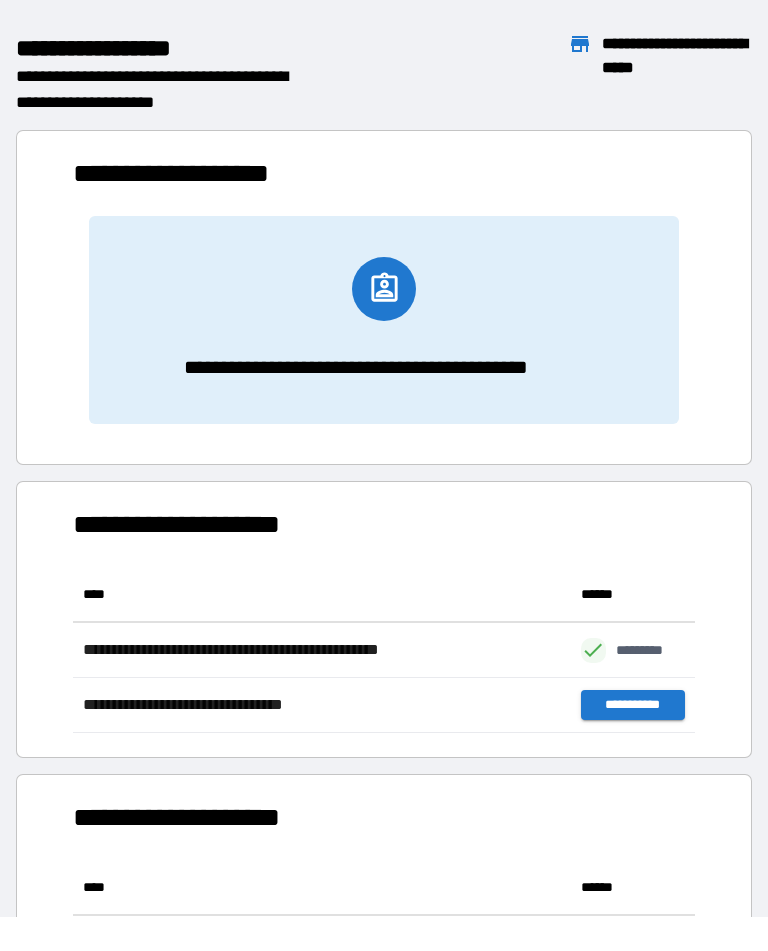 scroll, scrollTop: 166, scrollLeft: 622, axis: both 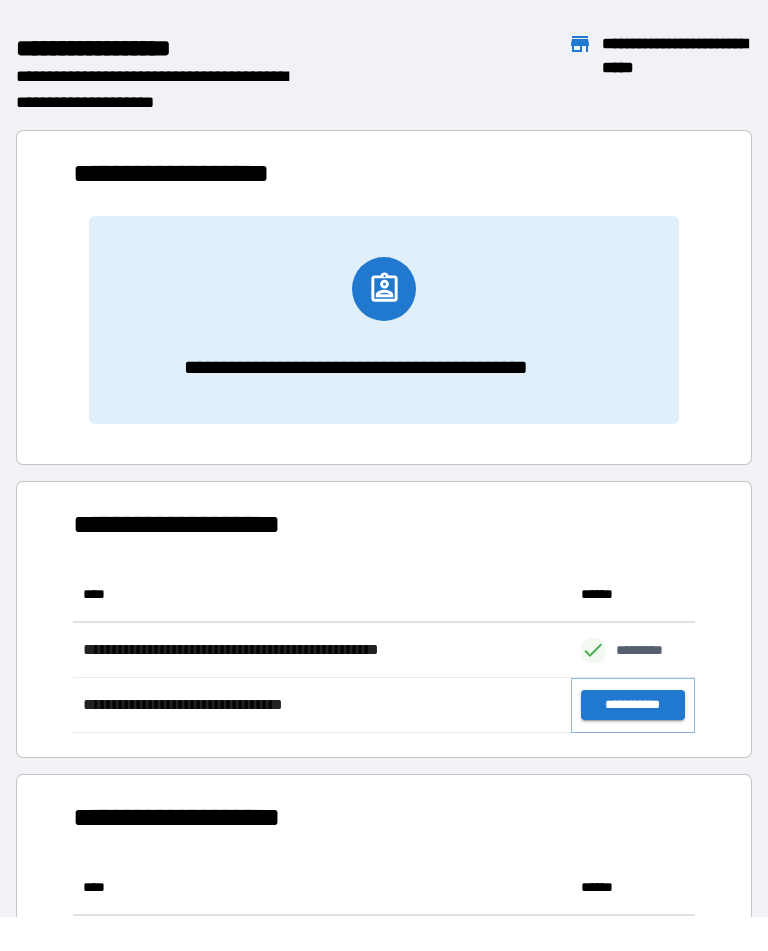 click on "**********" at bounding box center (633, 706) 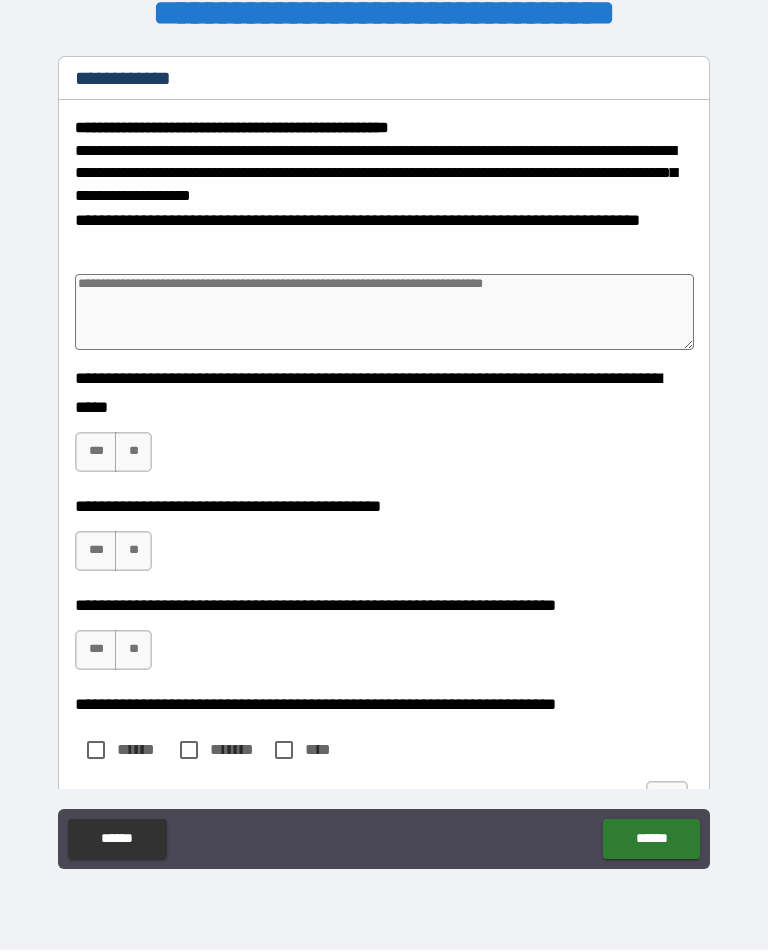 click on "***" at bounding box center (96, 453) 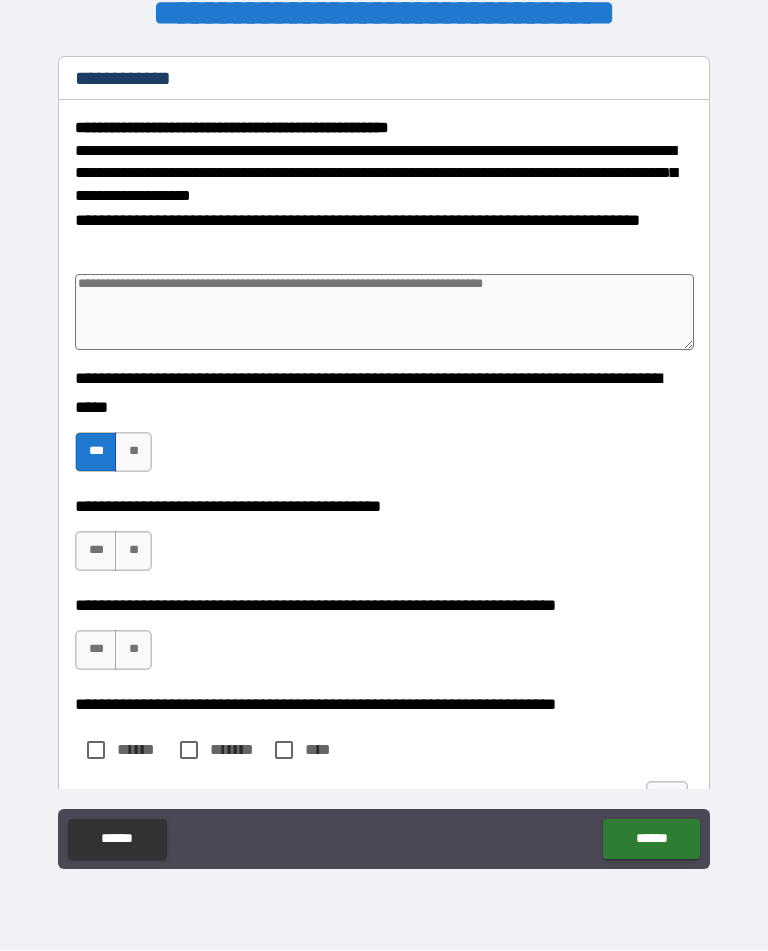 click on "***" at bounding box center [96, 552] 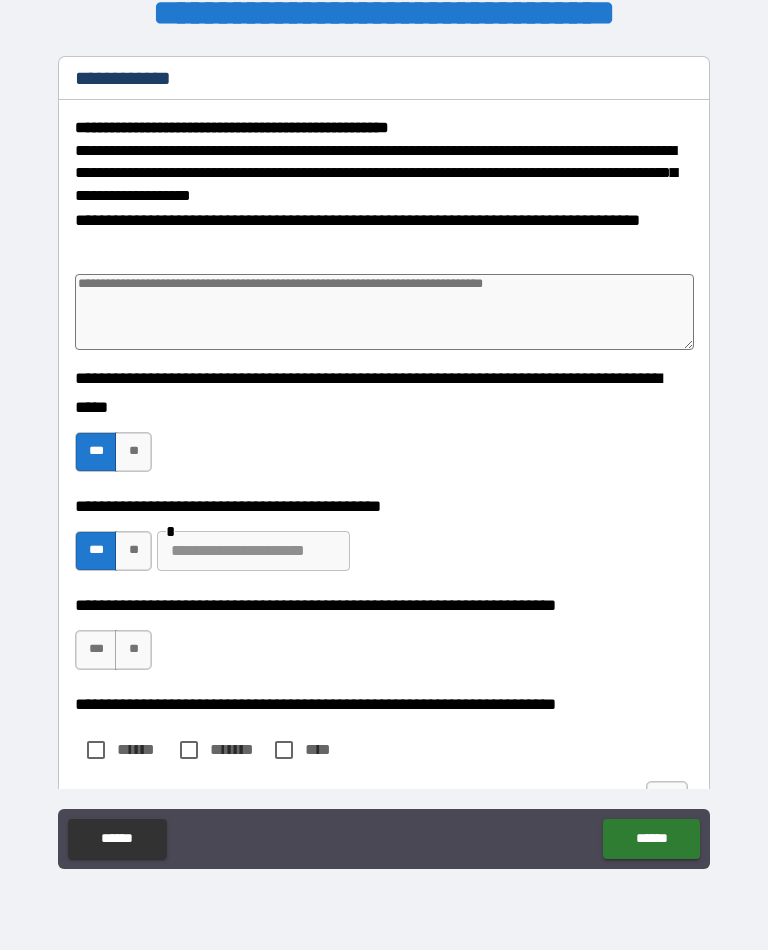 click on "***" at bounding box center [96, 651] 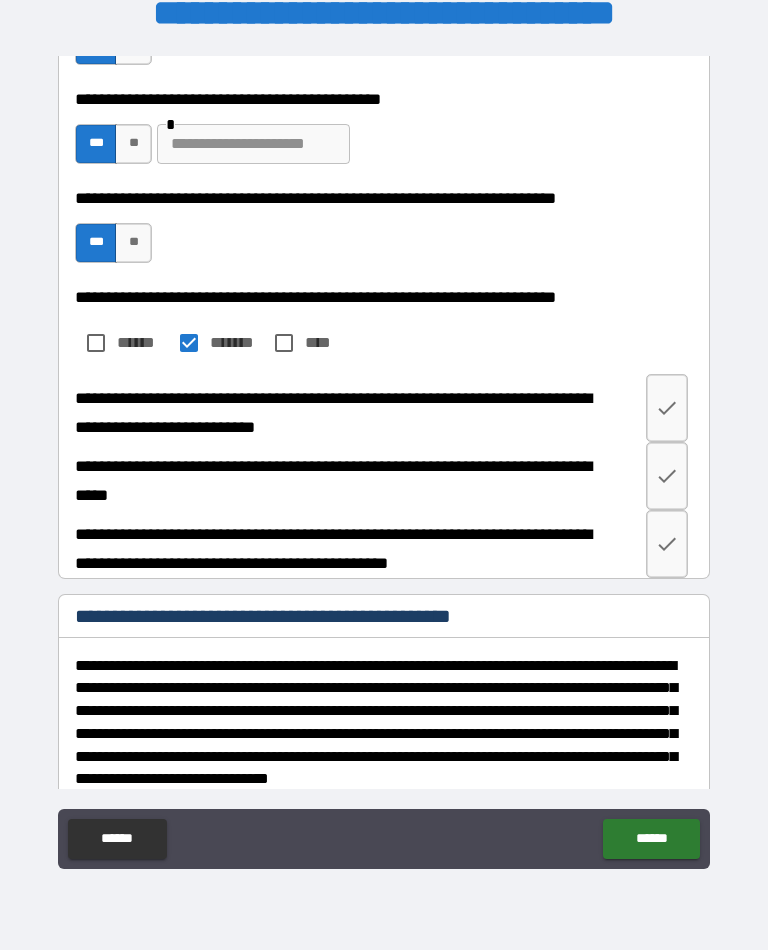 scroll, scrollTop: 408, scrollLeft: 0, axis: vertical 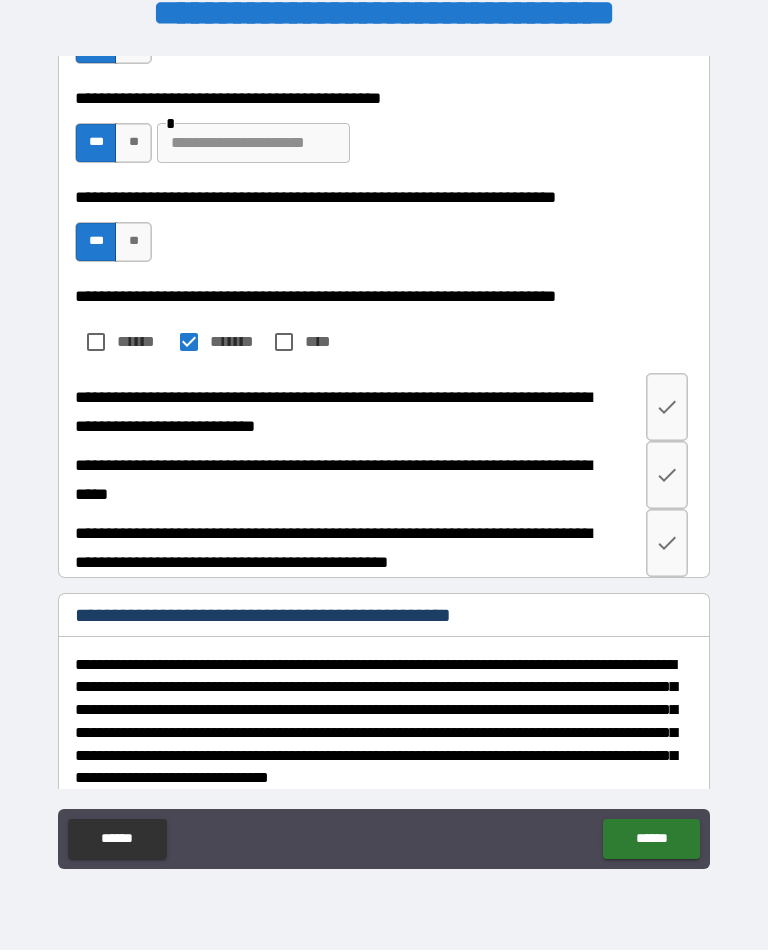 click at bounding box center [667, 408] 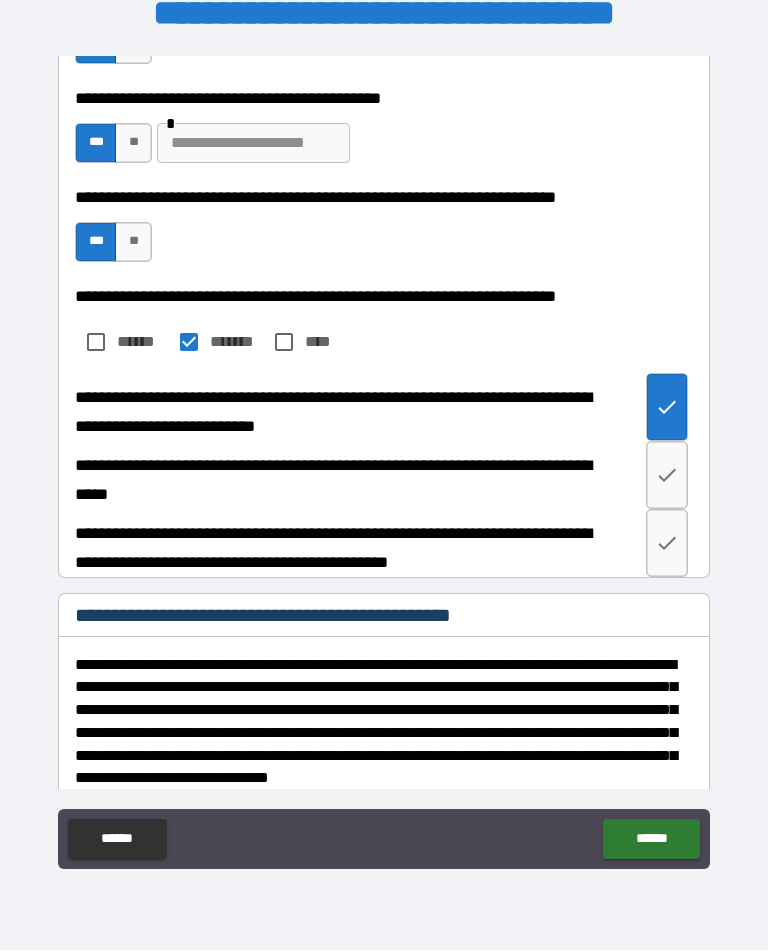 click 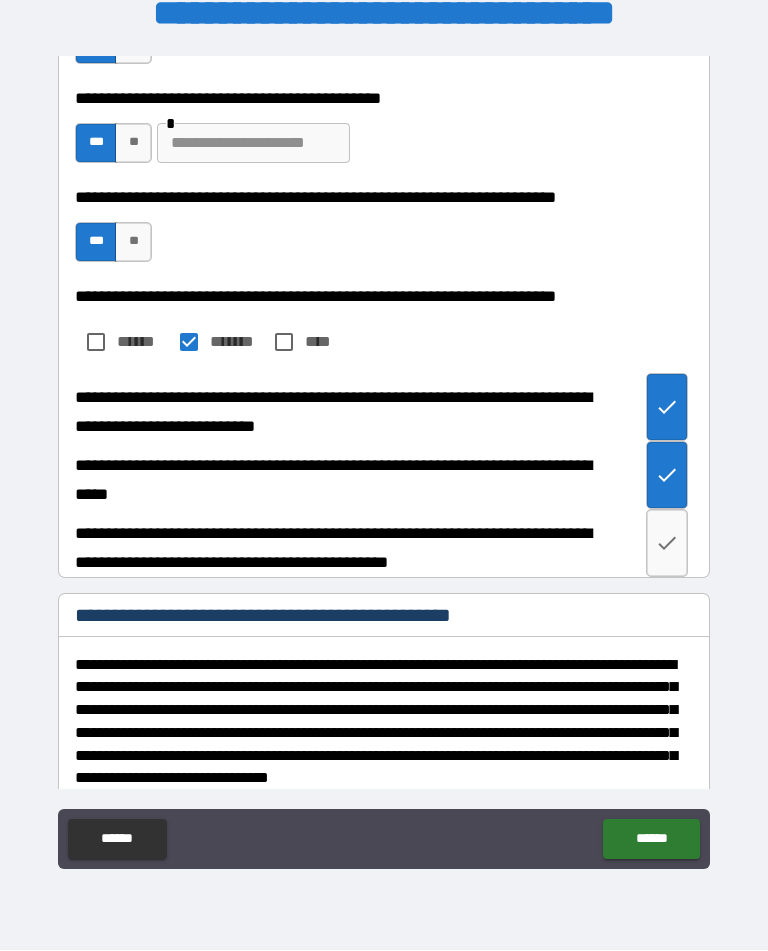 click 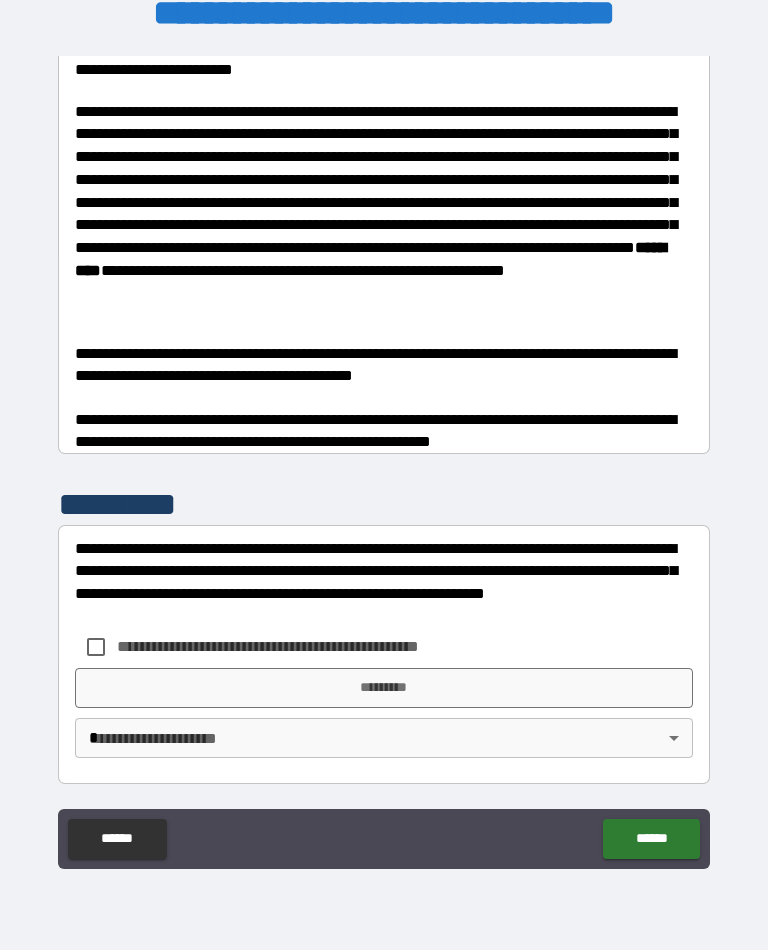 scroll, scrollTop: 1356, scrollLeft: 0, axis: vertical 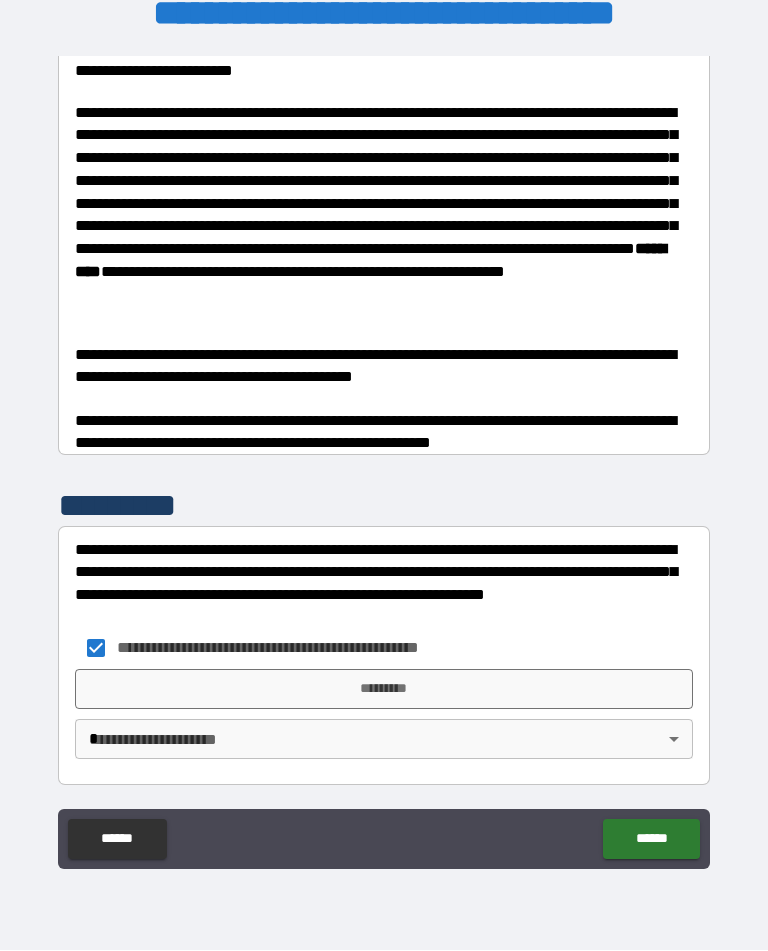 click on "*********" at bounding box center (384, 690) 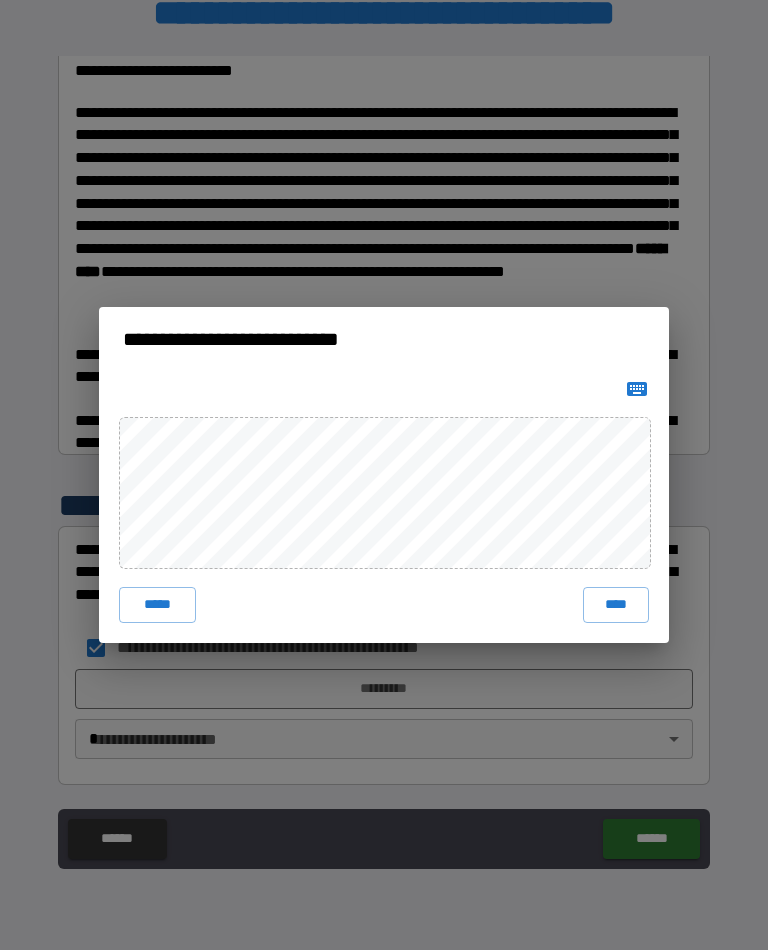 click on "****" at bounding box center (616, 606) 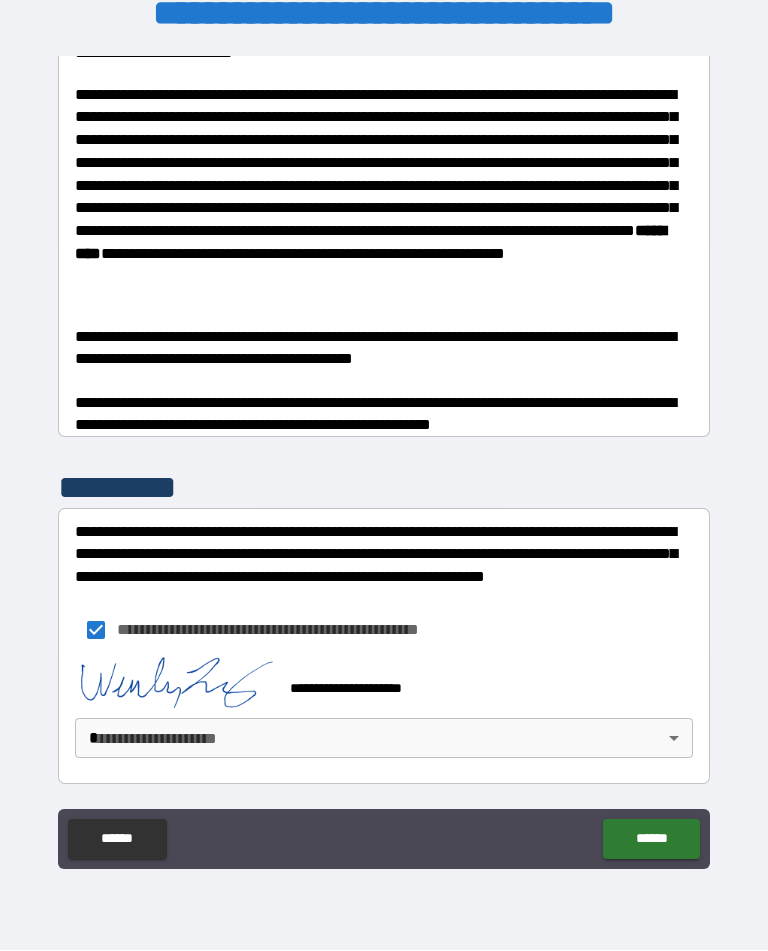 scroll, scrollTop: 1373, scrollLeft: 0, axis: vertical 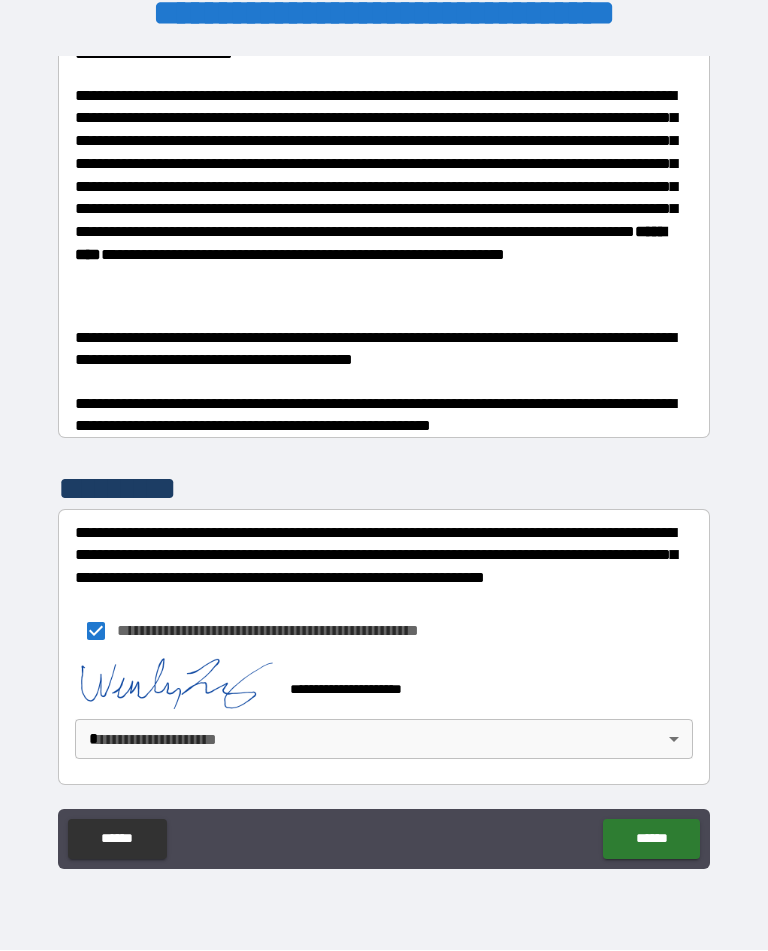 click on "**********" at bounding box center (384, 459) 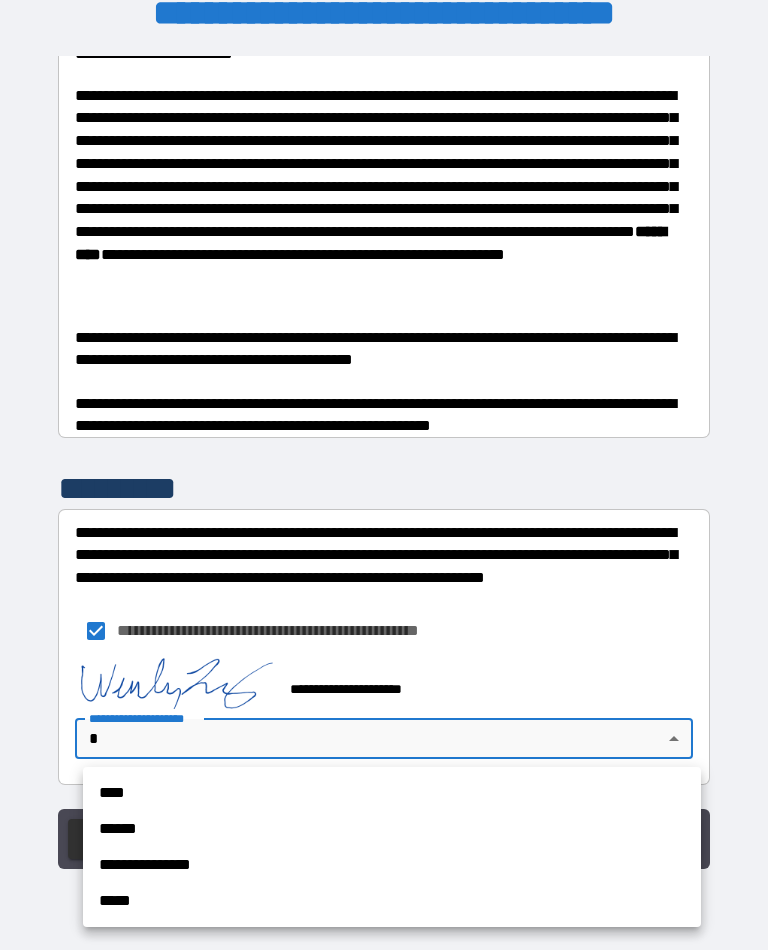 click on "**********" at bounding box center (392, 866) 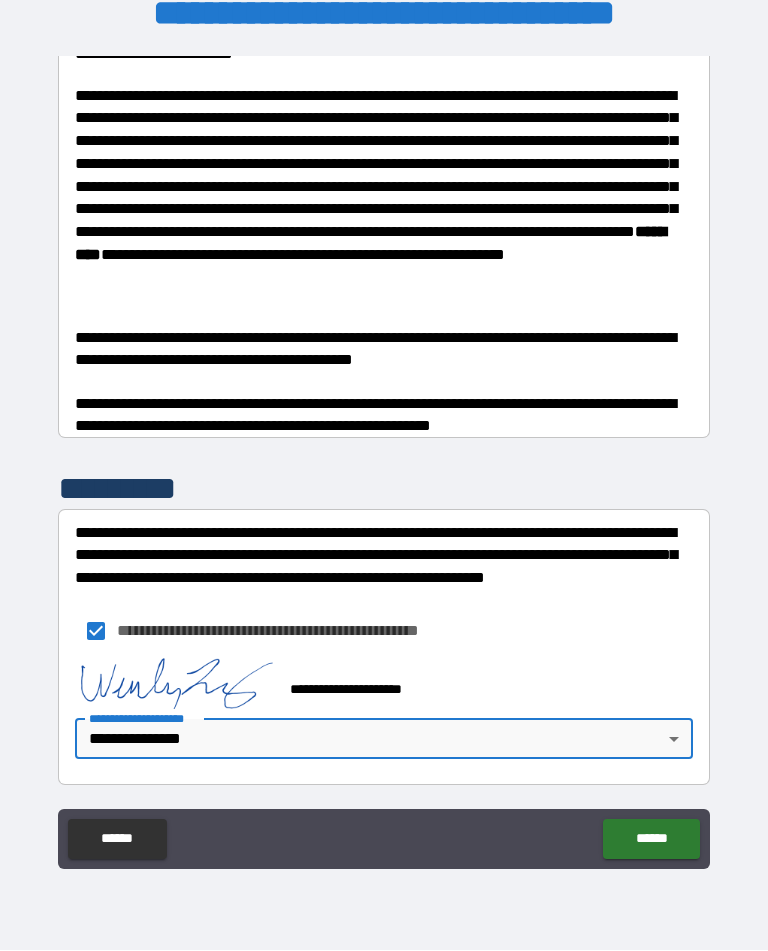 click on "******" at bounding box center (651, 840) 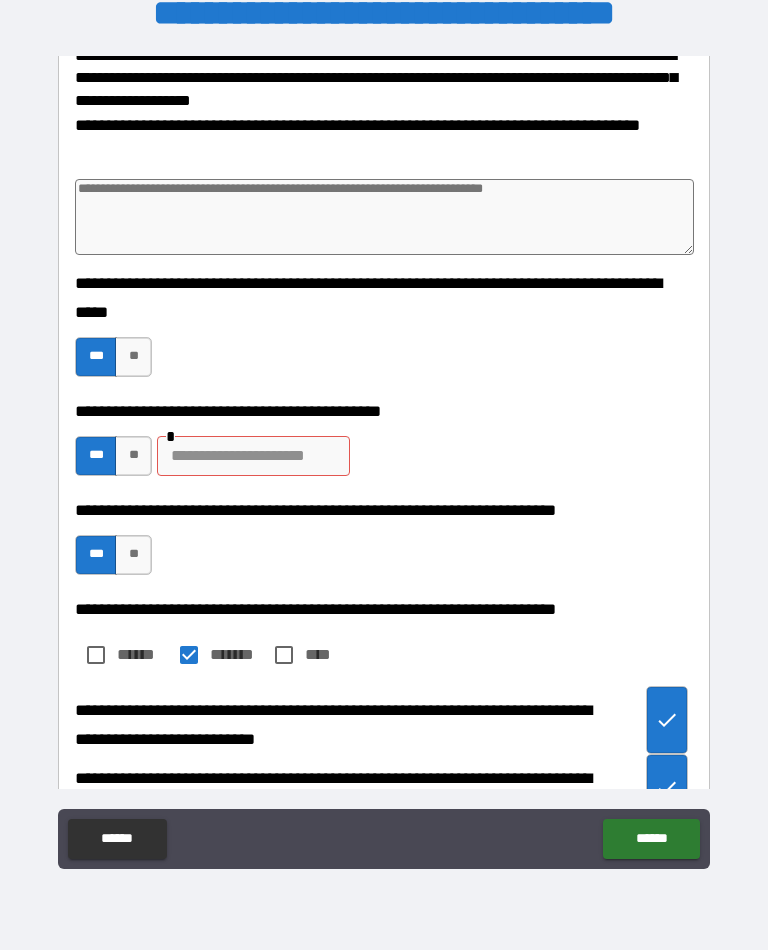 scroll, scrollTop: 92, scrollLeft: 0, axis: vertical 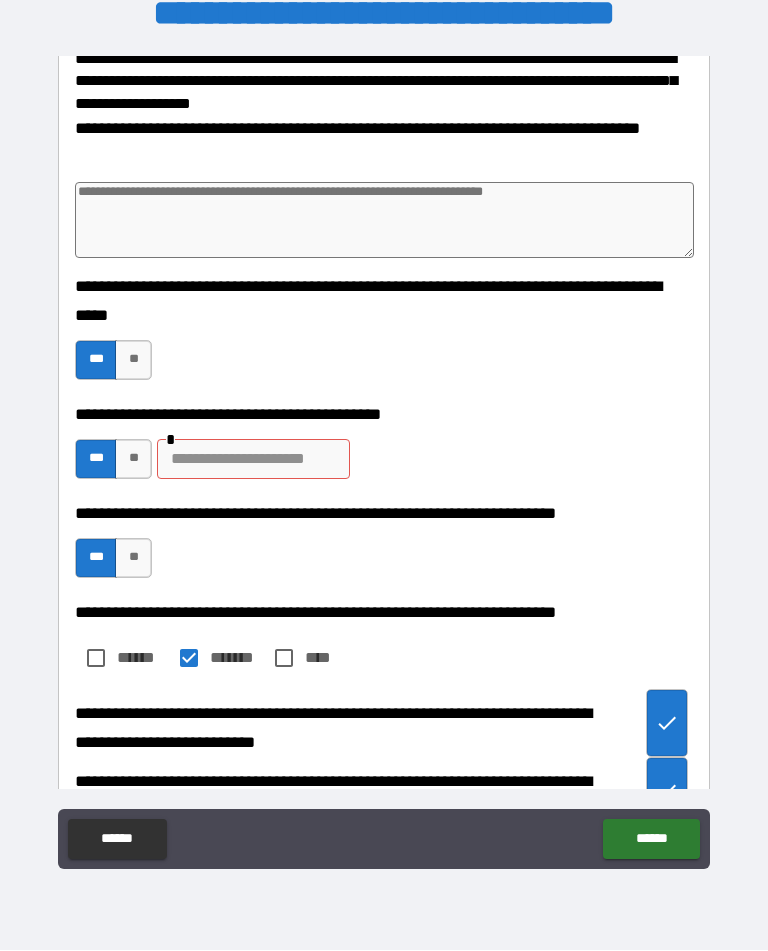 click at bounding box center [253, 460] 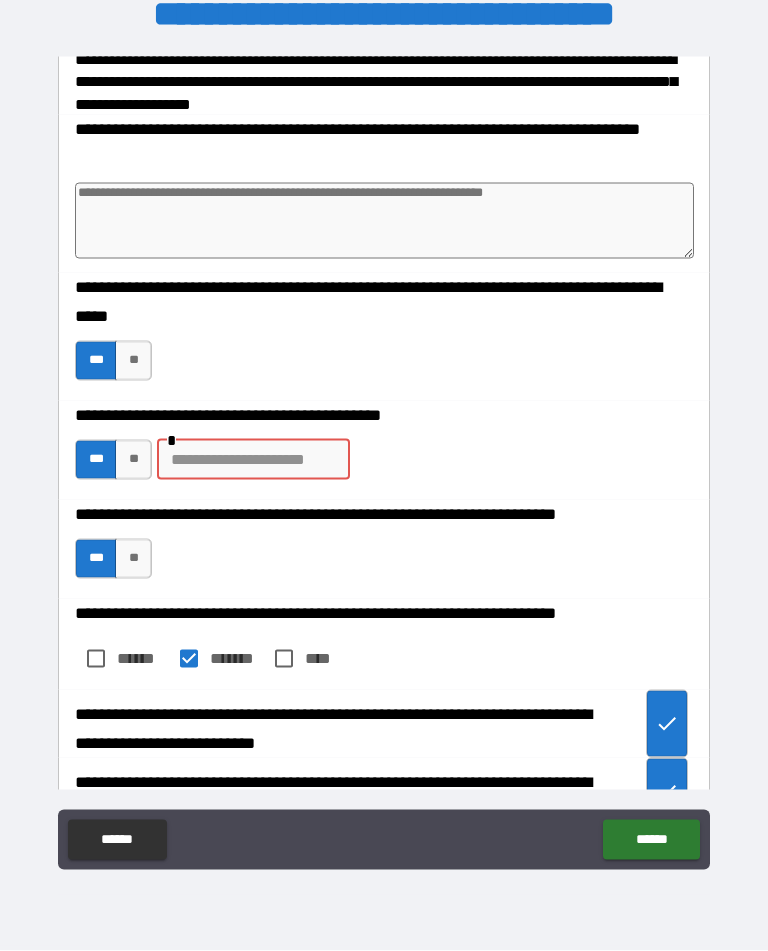 click on "**" at bounding box center (133, 460) 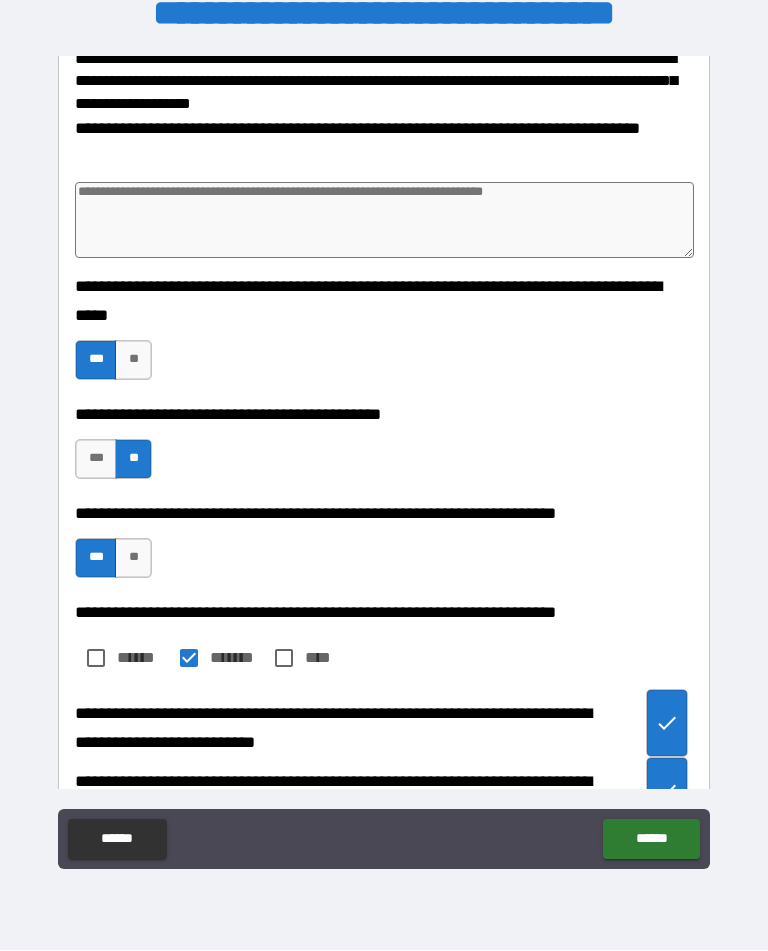 type on "*" 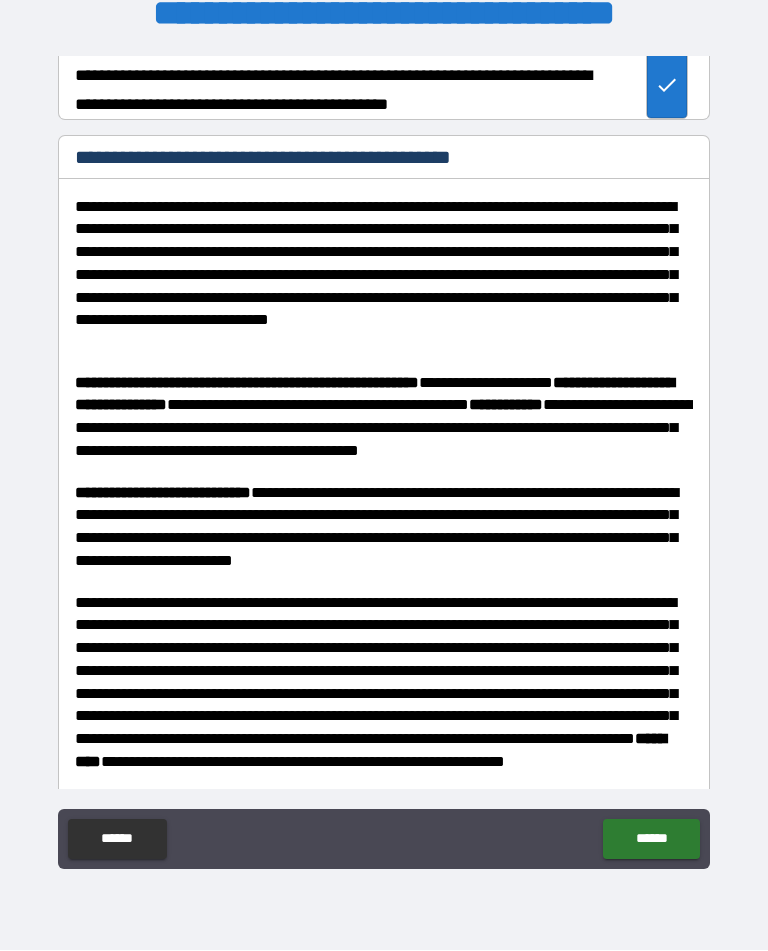 scroll, scrollTop: 918, scrollLeft: 0, axis: vertical 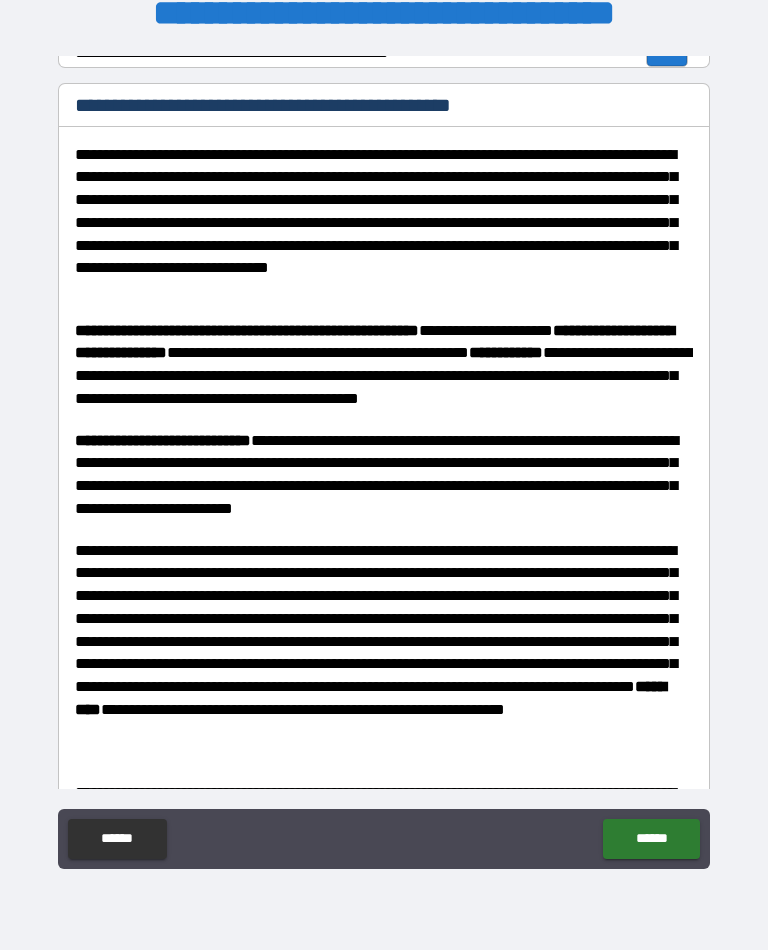 click on "******" at bounding box center (651, 840) 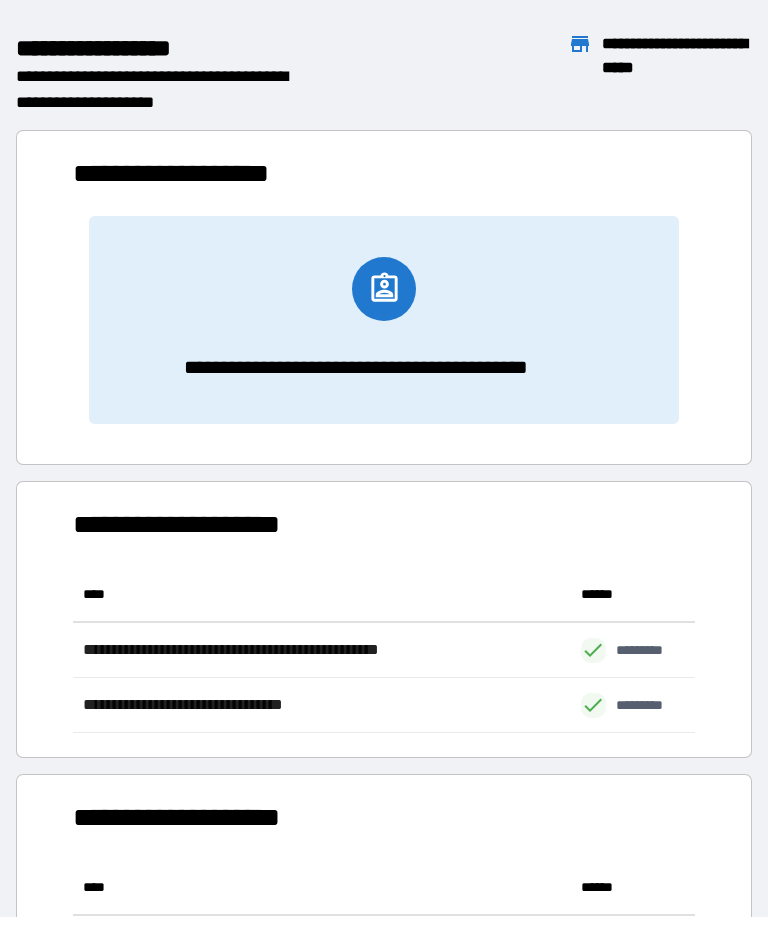 scroll, scrollTop: 166, scrollLeft: 622, axis: both 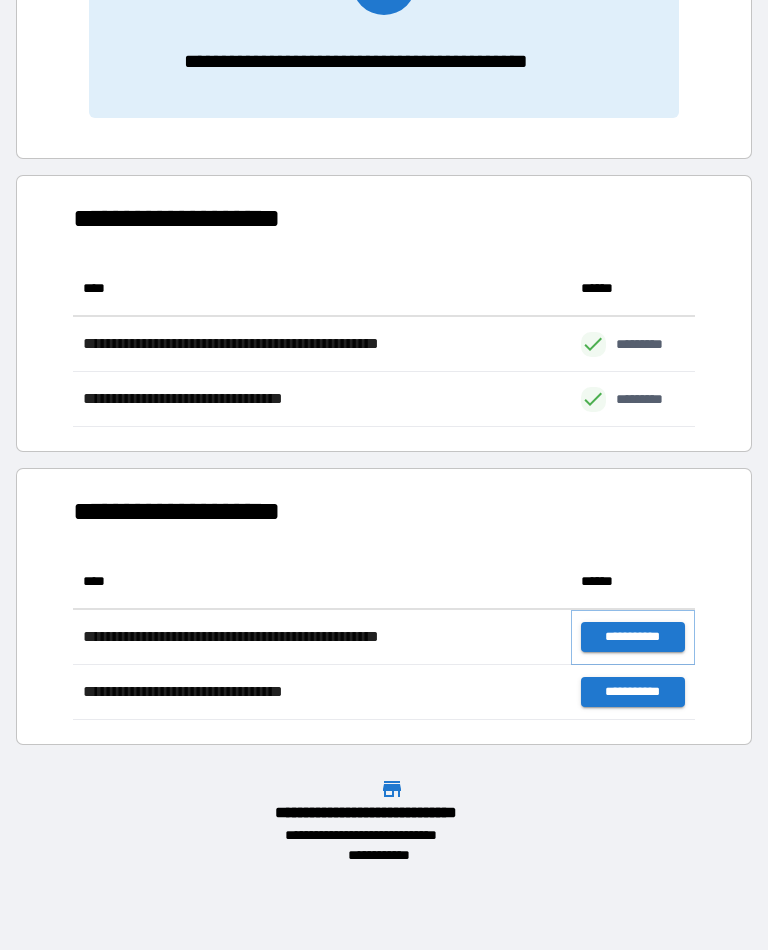 click on "**********" at bounding box center [633, 638] 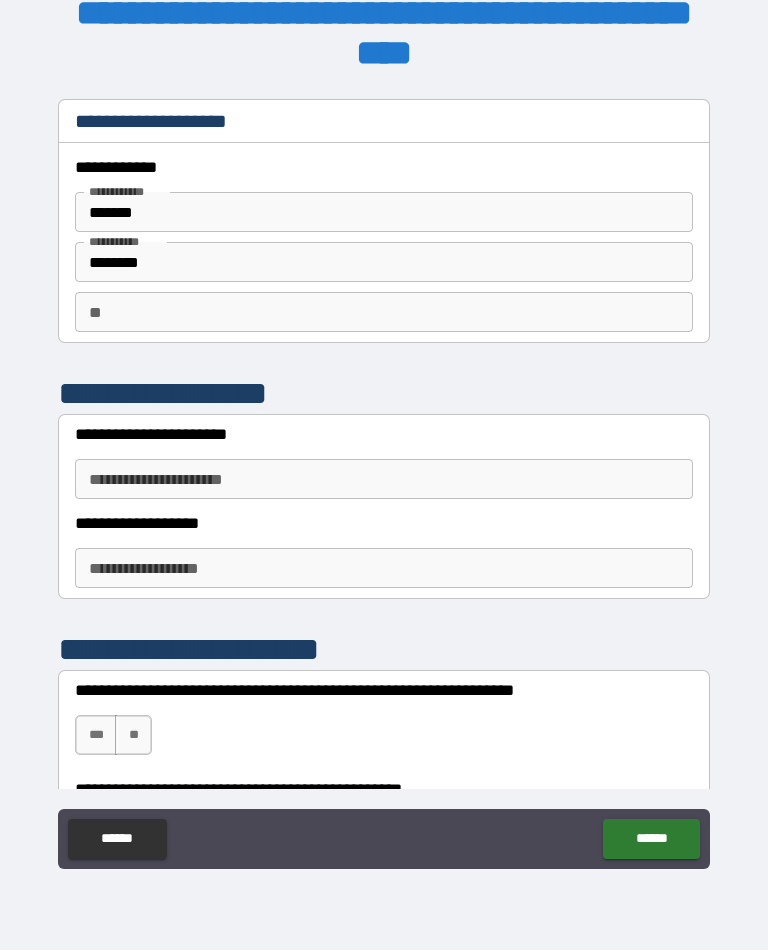 click on "**********" at bounding box center [384, 480] 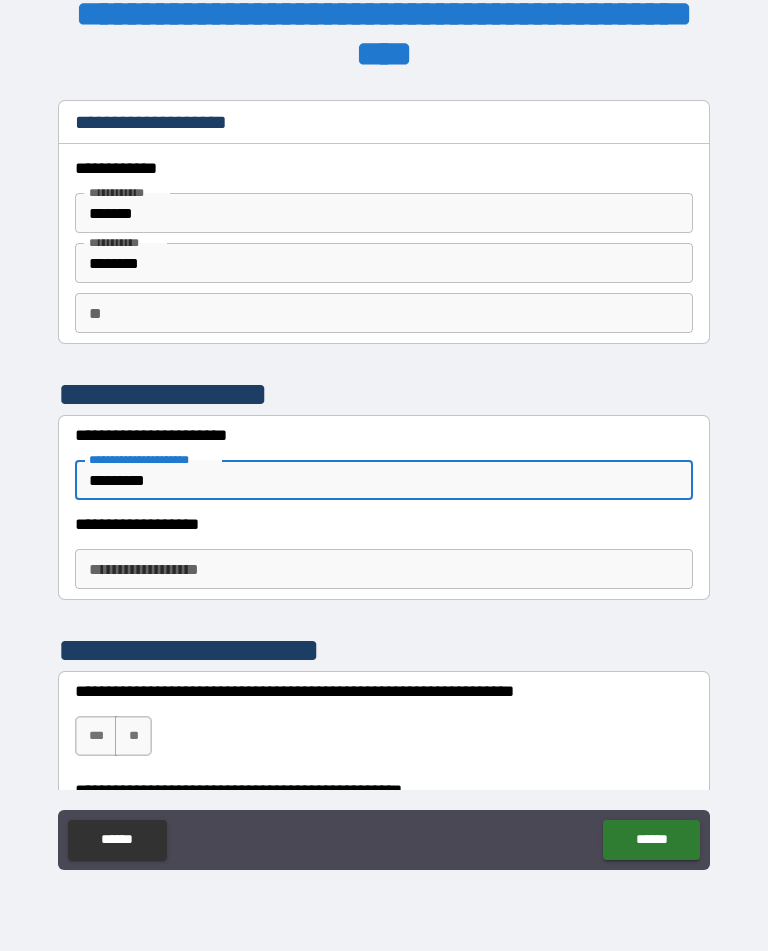 type on "*********" 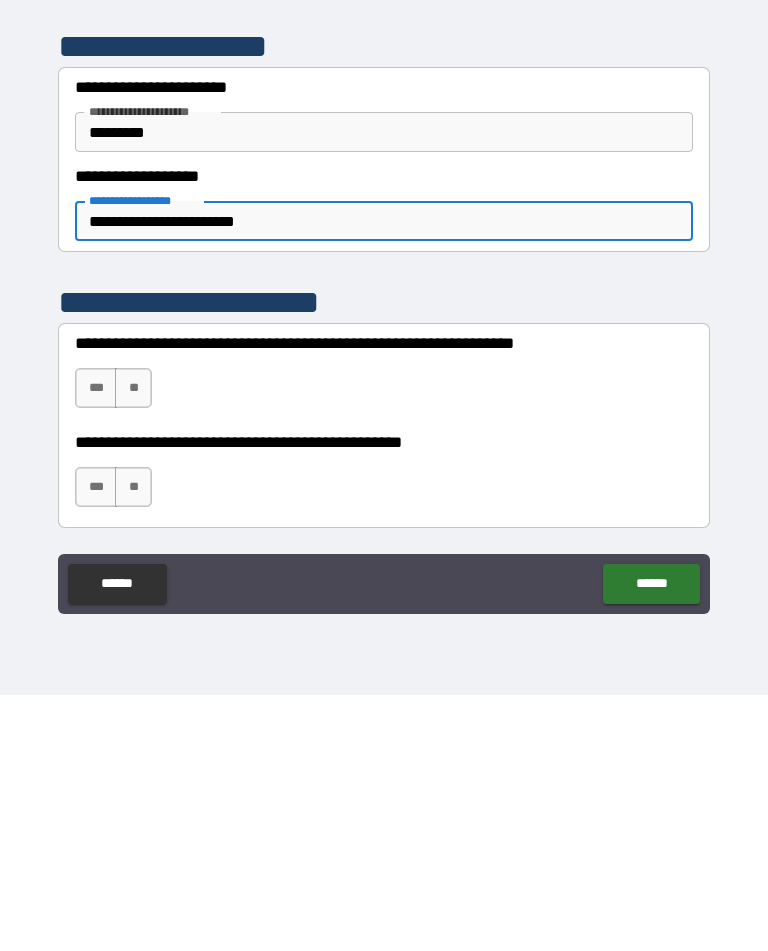 scroll, scrollTop: 124, scrollLeft: 0, axis: vertical 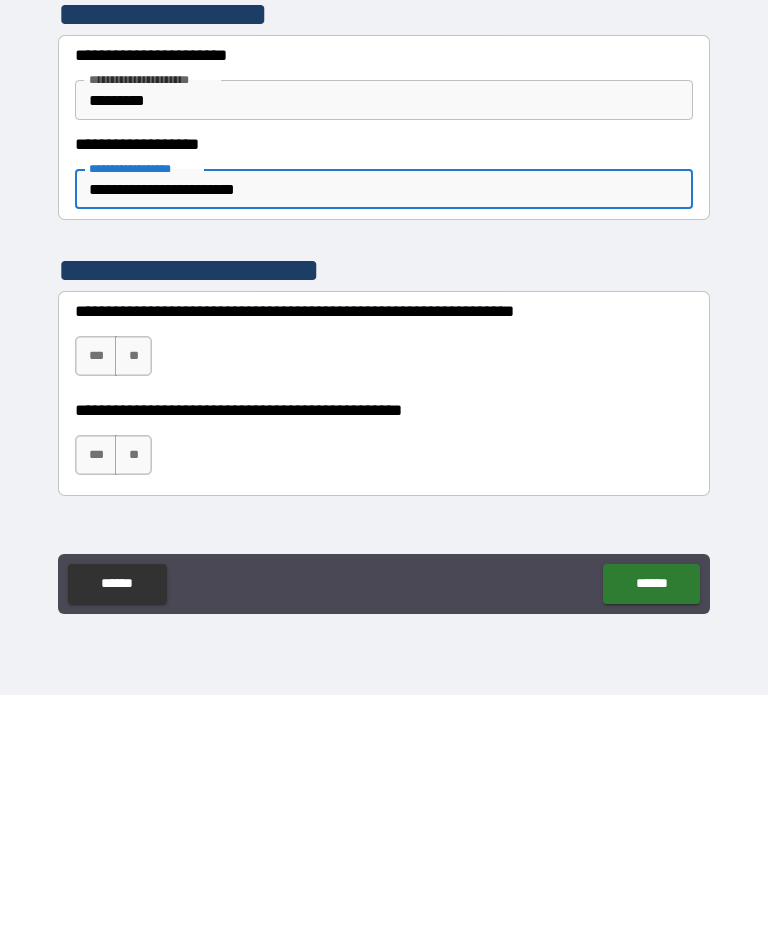 type on "**********" 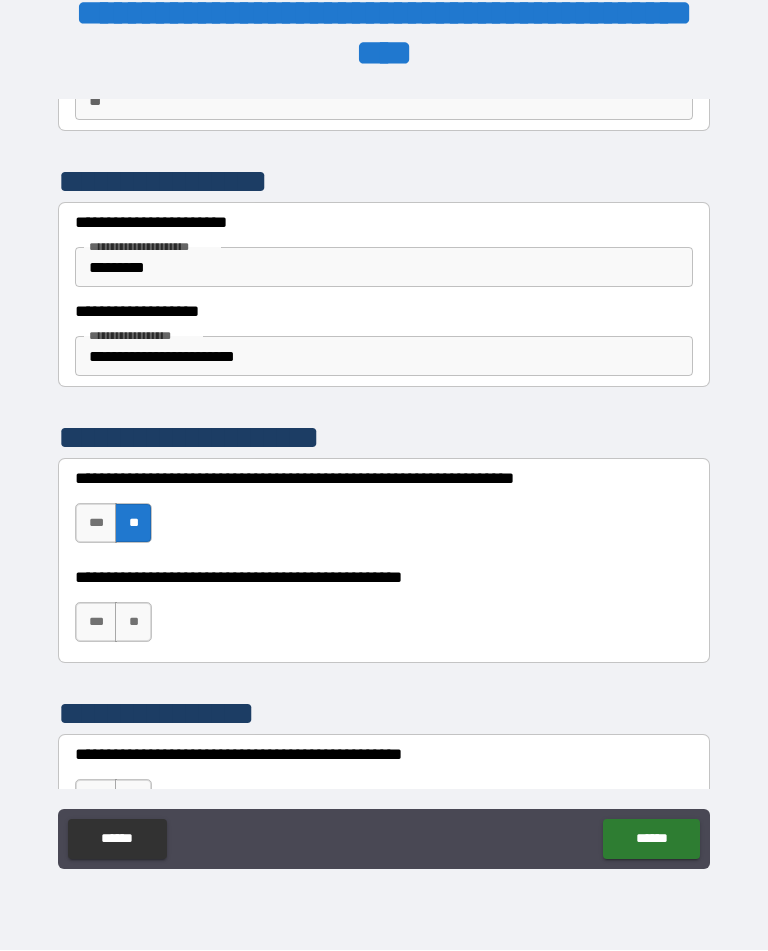 scroll, scrollTop: 219, scrollLeft: 0, axis: vertical 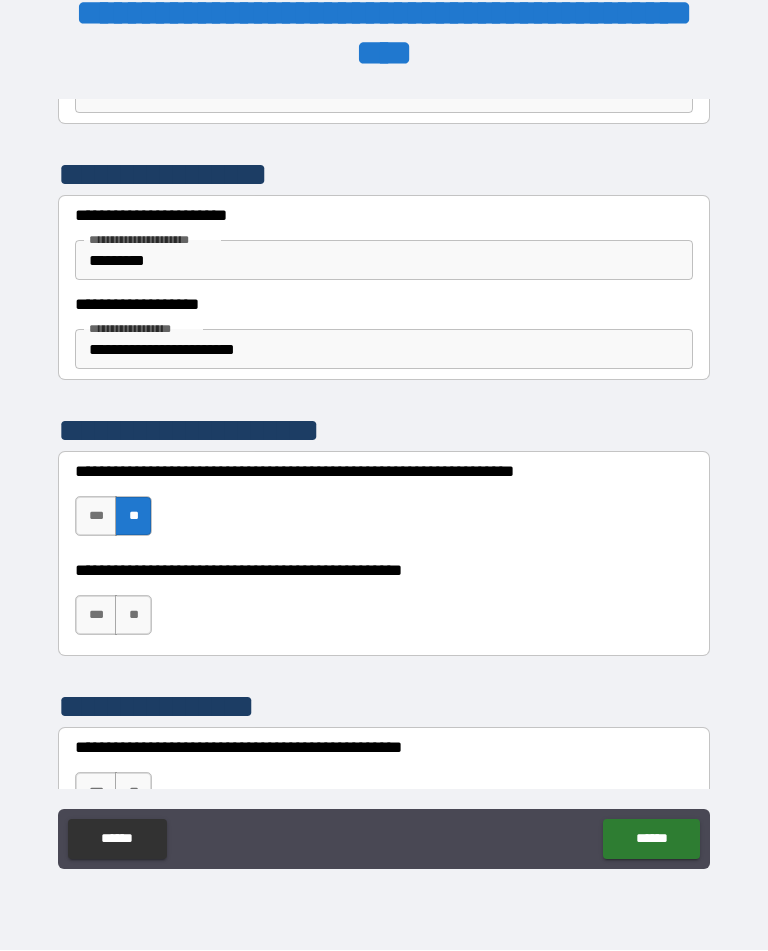 click on "**" at bounding box center (133, 616) 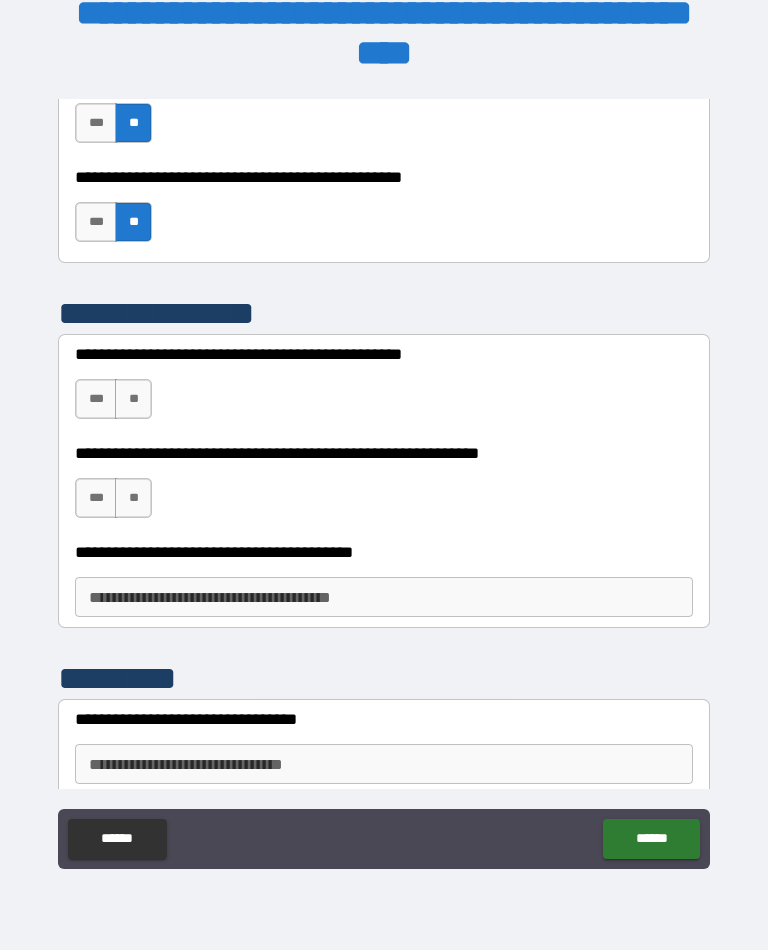 scroll, scrollTop: 613, scrollLeft: 0, axis: vertical 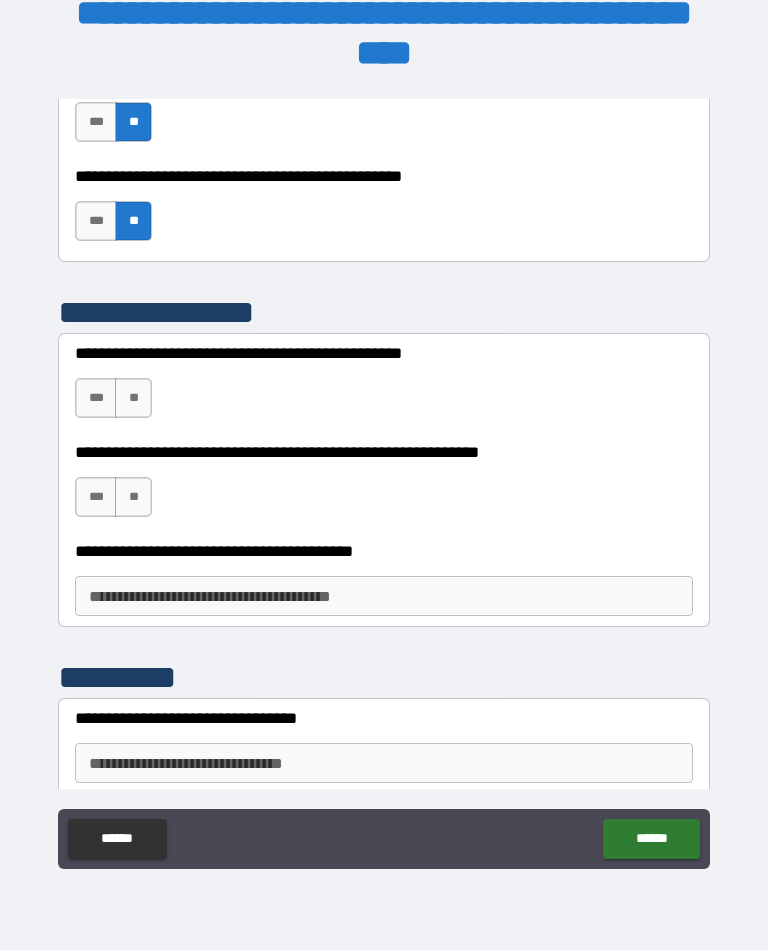 click on "**" at bounding box center (133, 399) 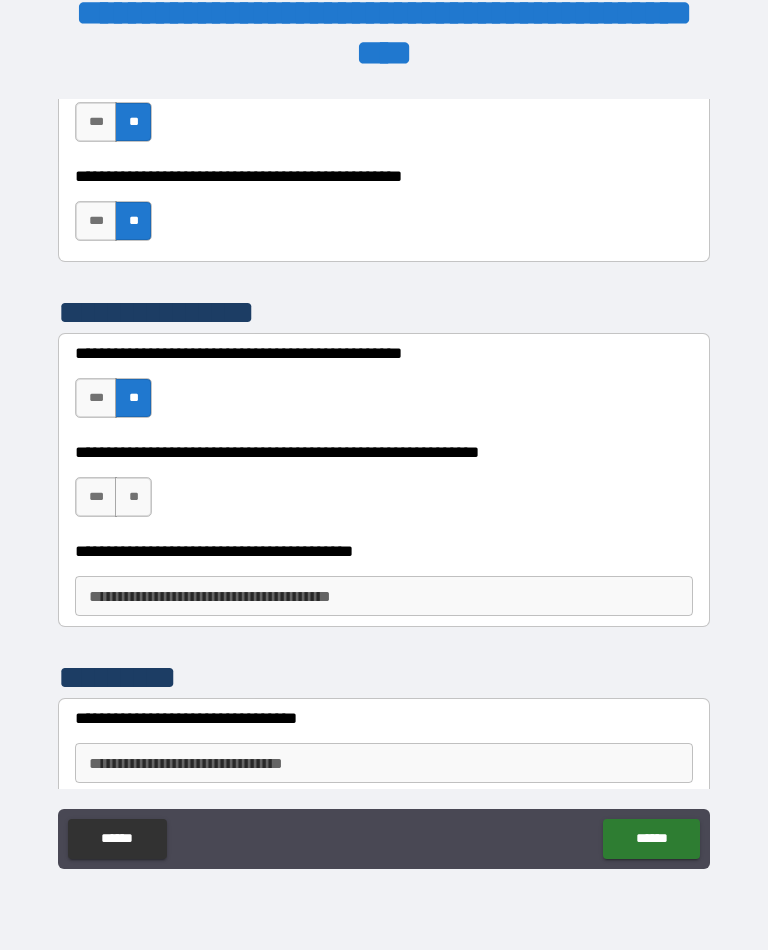click on "**" at bounding box center (133, 498) 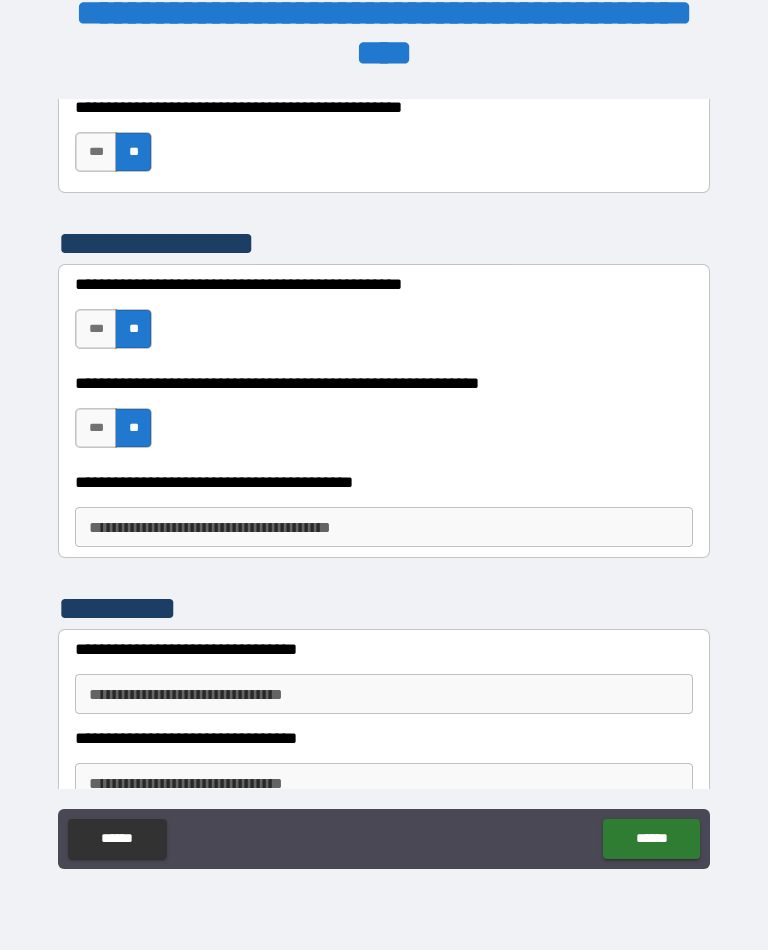 scroll, scrollTop: 686, scrollLeft: 0, axis: vertical 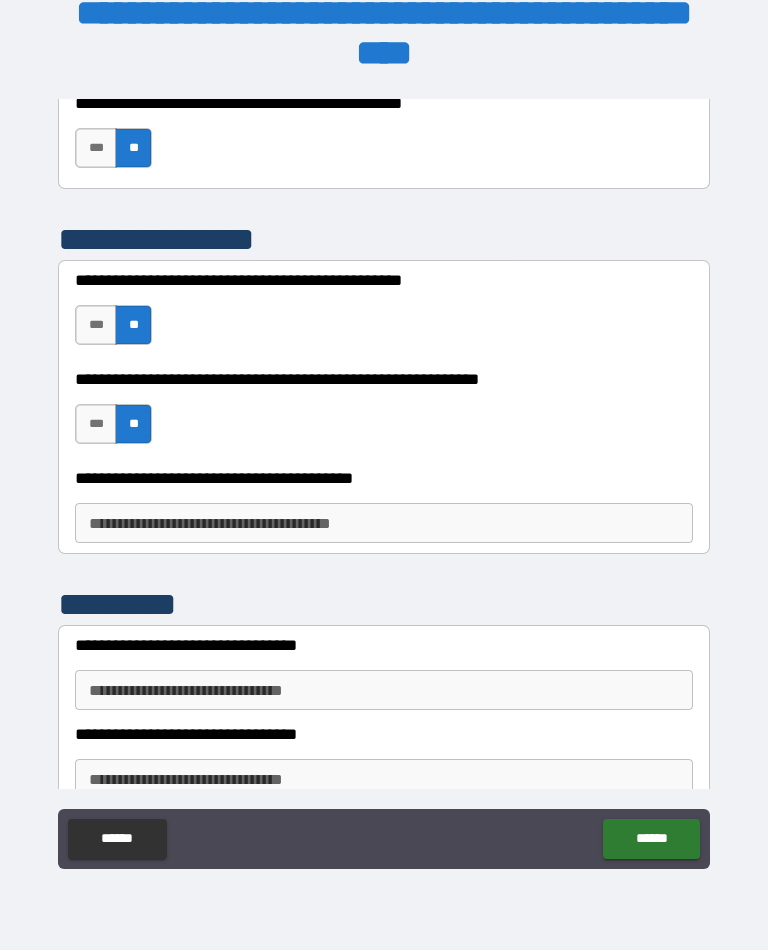 click on "**********" at bounding box center [384, 524] 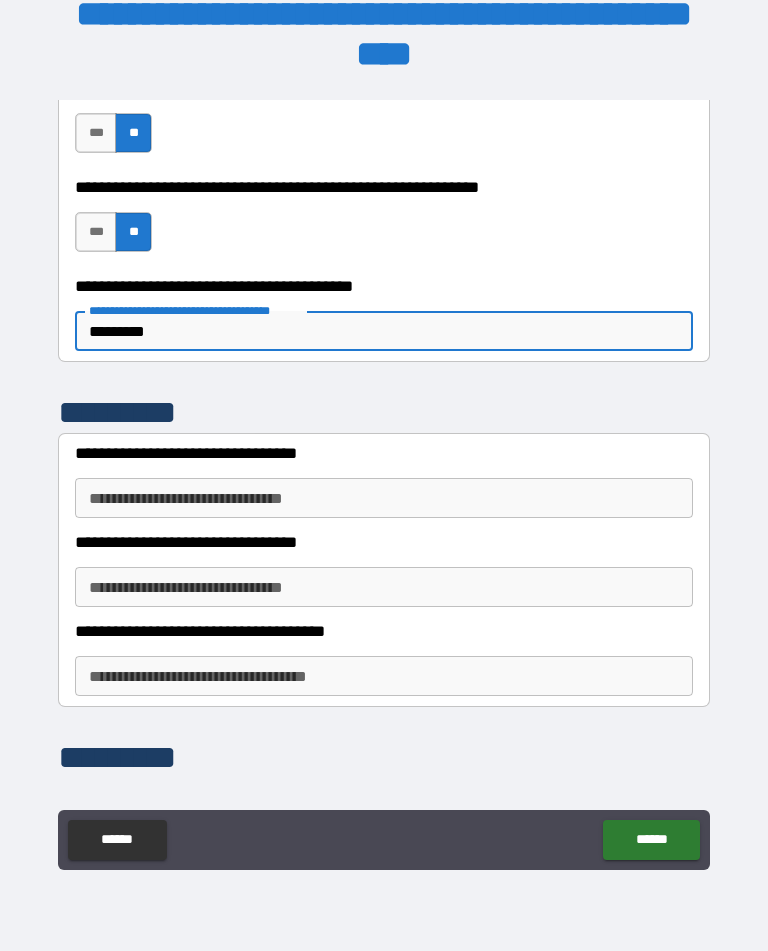 scroll, scrollTop: 901, scrollLeft: 0, axis: vertical 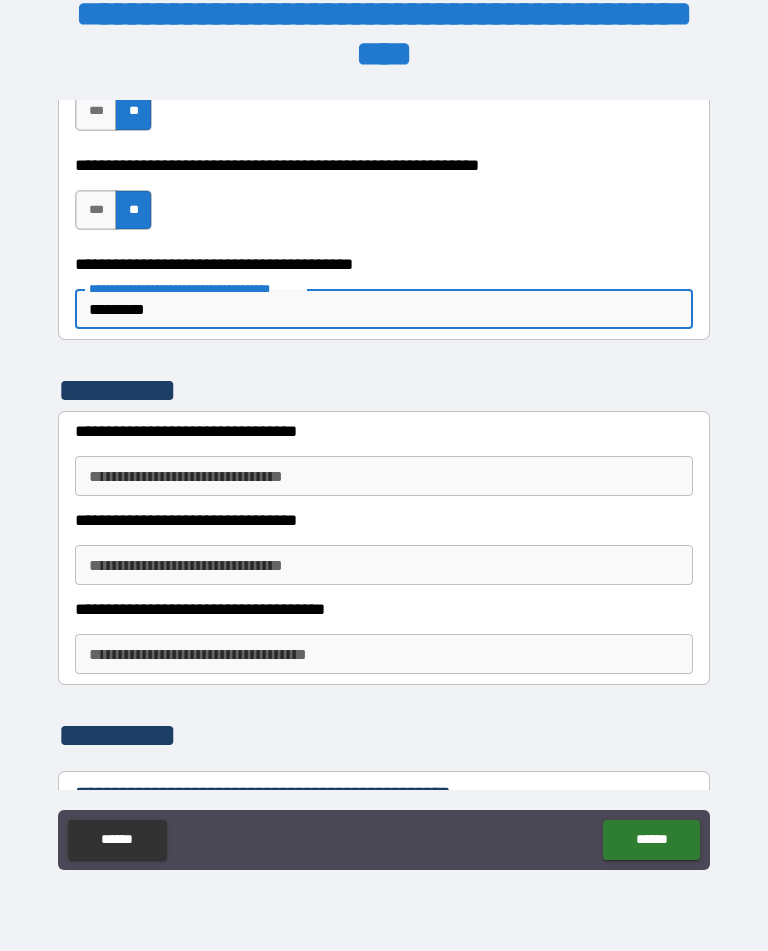 type on "********" 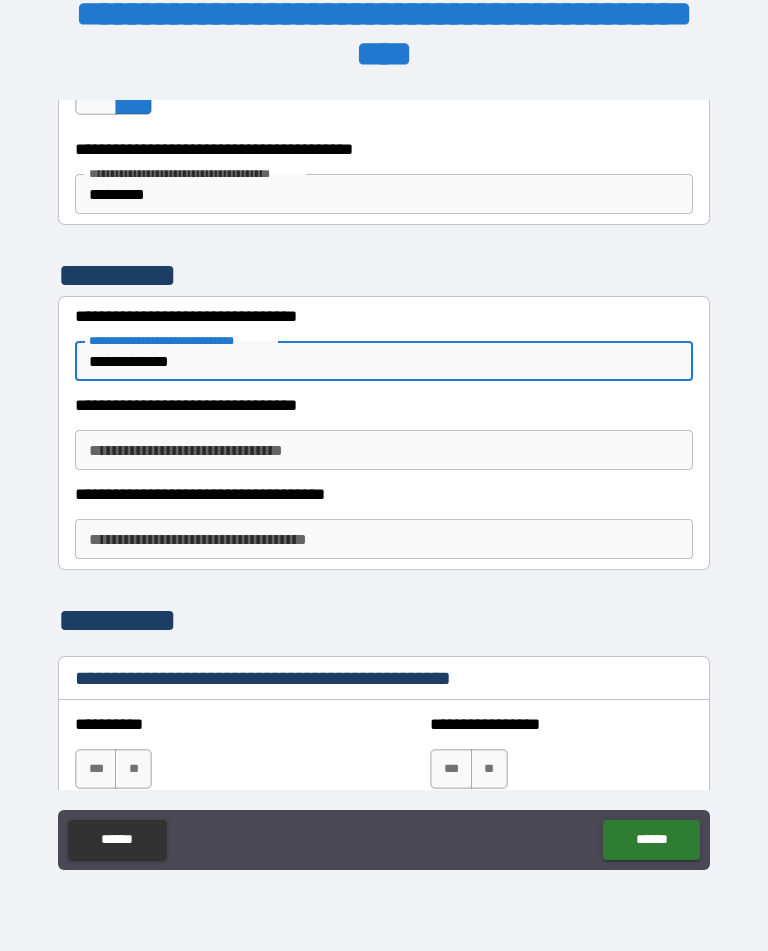 scroll, scrollTop: 1019, scrollLeft: 0, axis: vertical 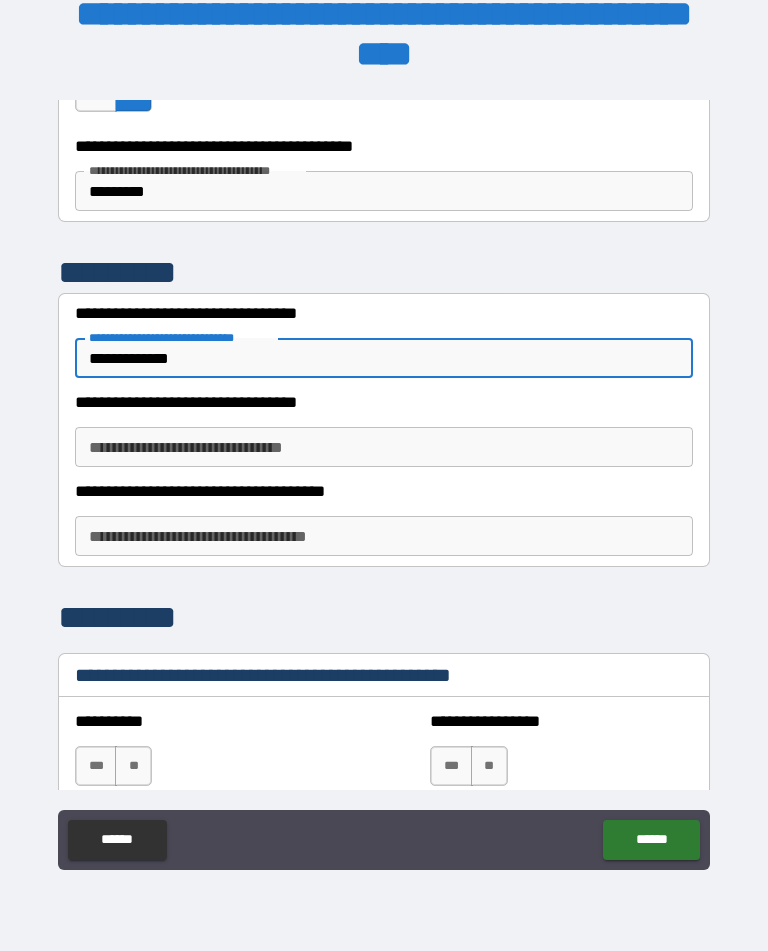 type on "**********" 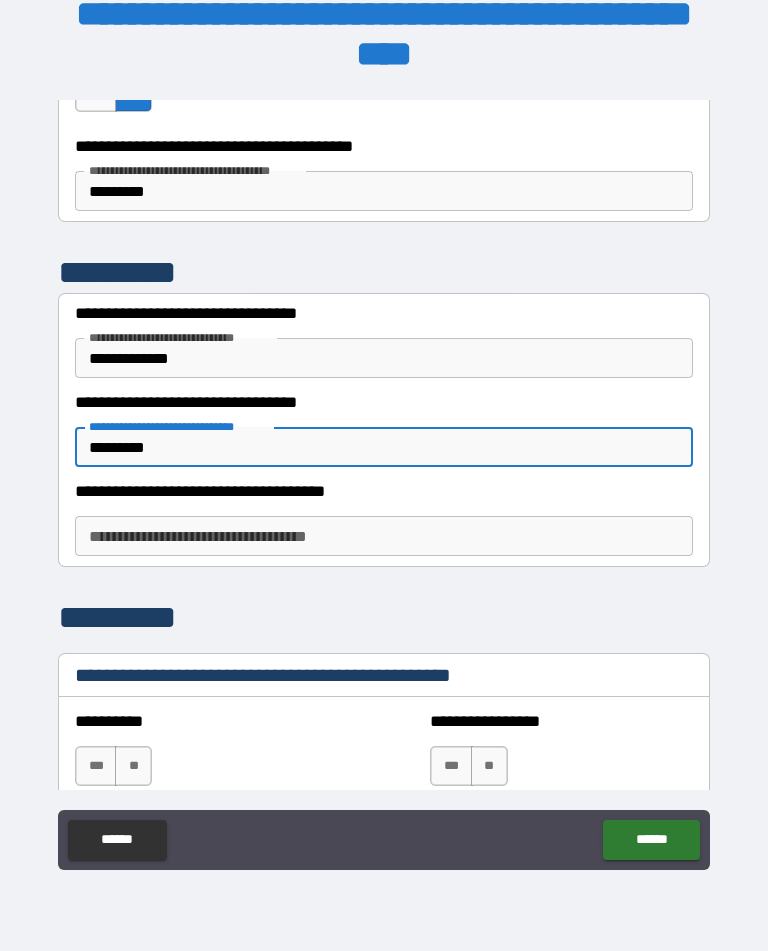 type on "*********" 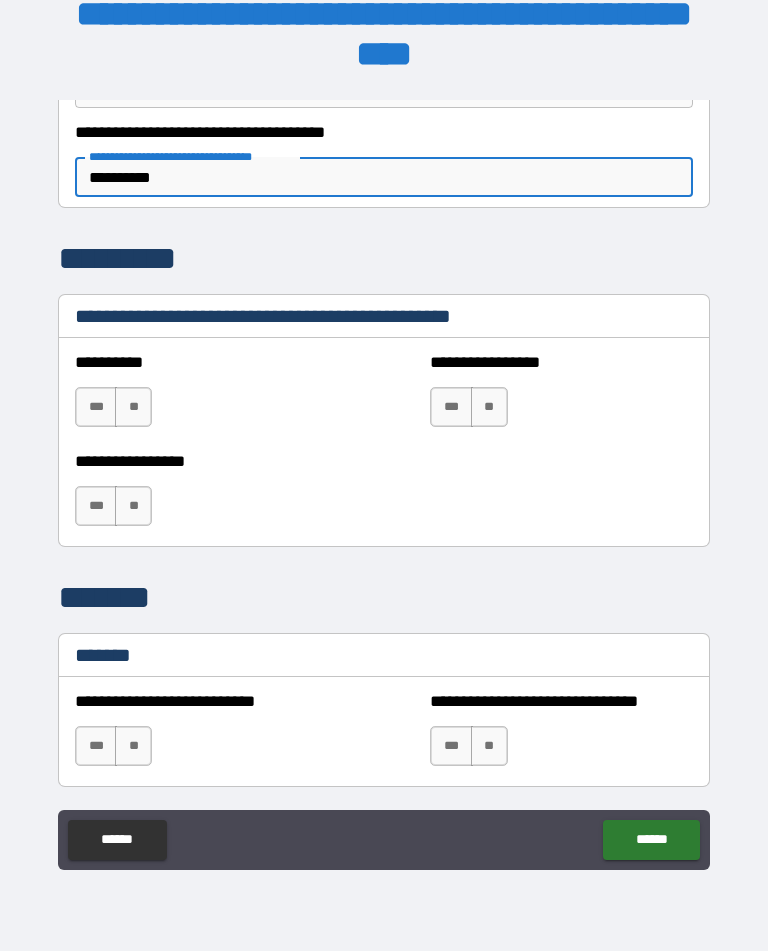 scroll, scrollTop: 1380, scrollLeft: 0, axis: vertical 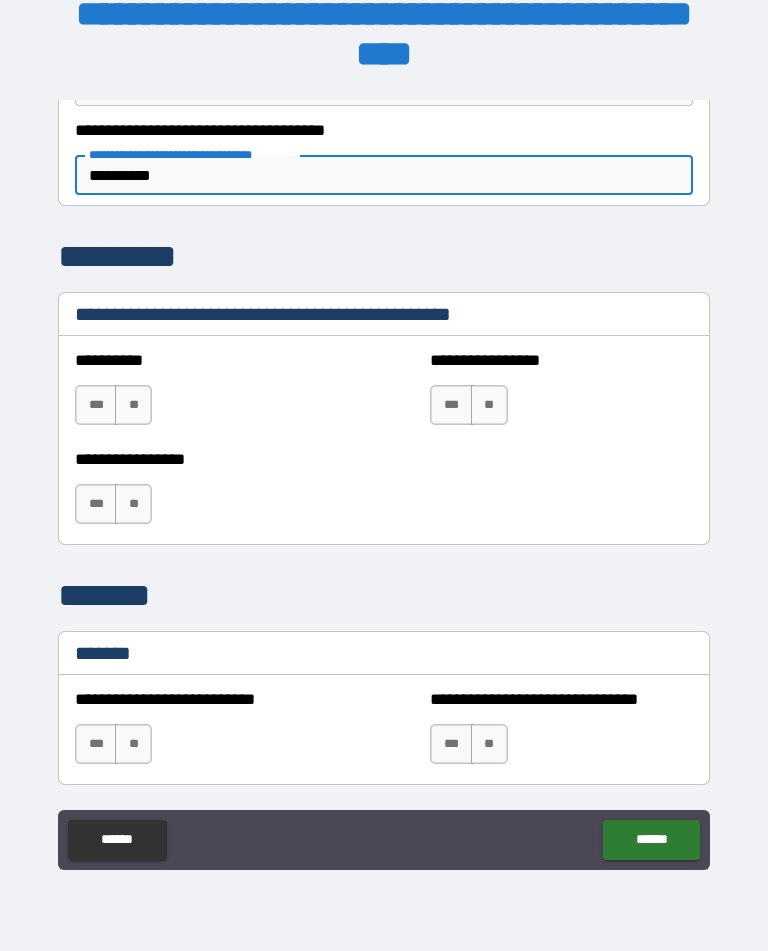 type on "*********" 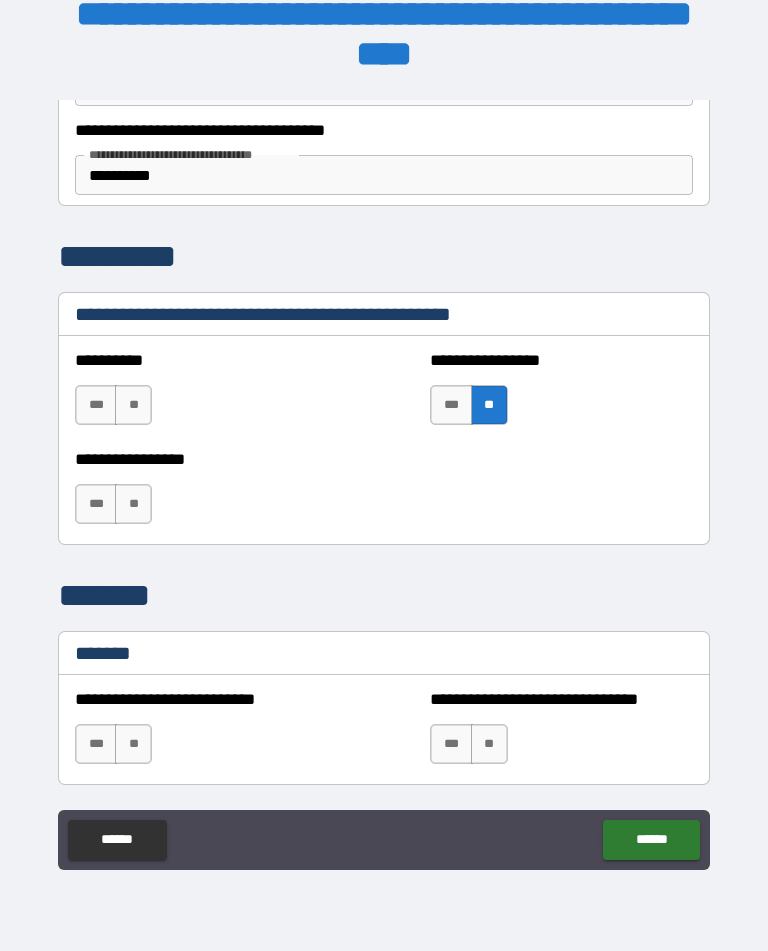click on "**" at bounding box center [133, 405] 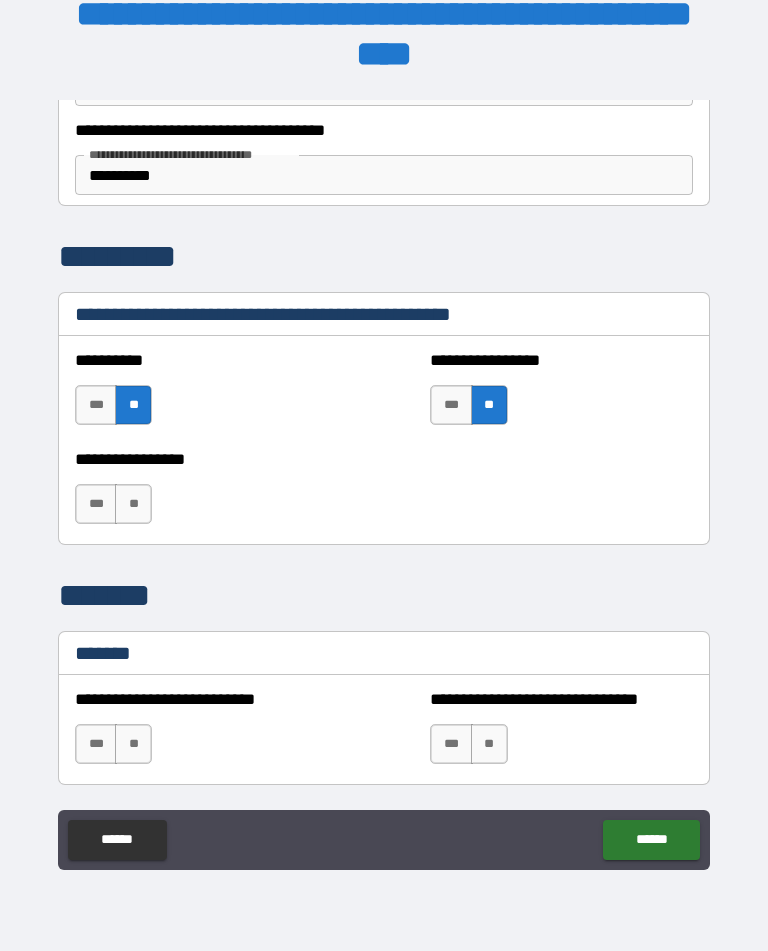 click on "**" at bounding box center [133, 504] 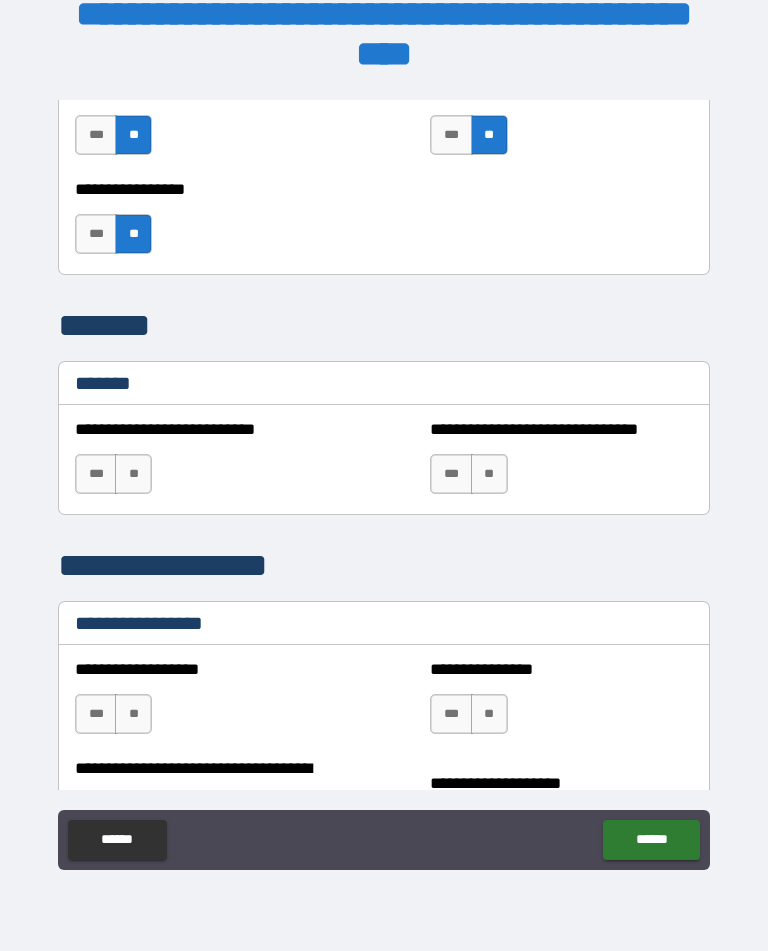 scroll, scrollTop: 1659, scrollLeft: 0, axis: vertical 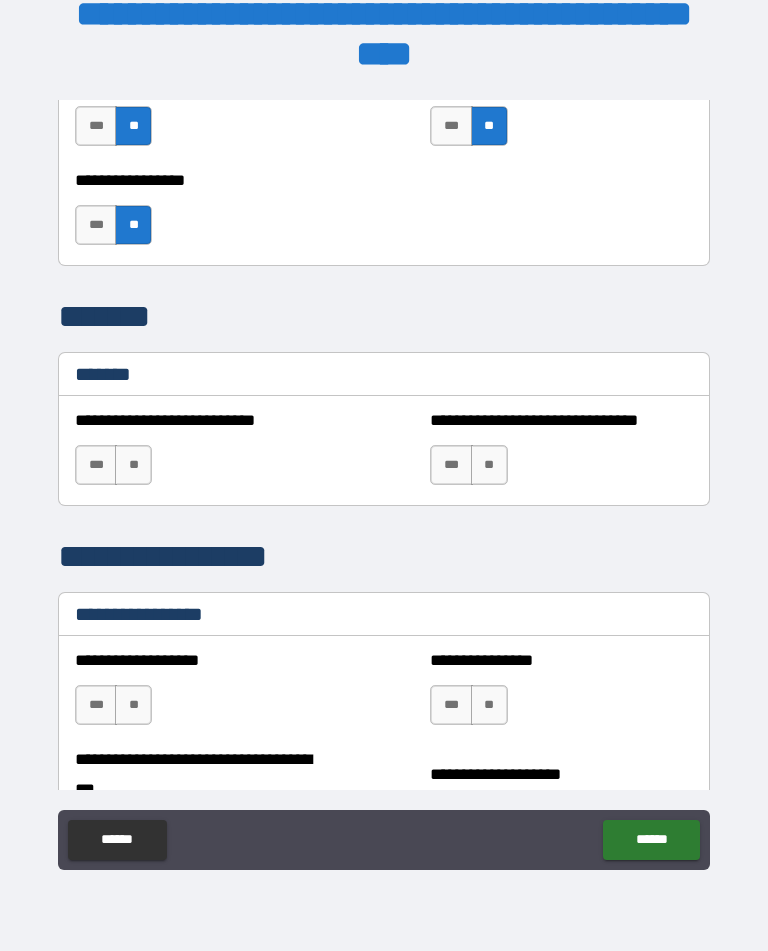 click on "**" at bounding box center (133, 465) 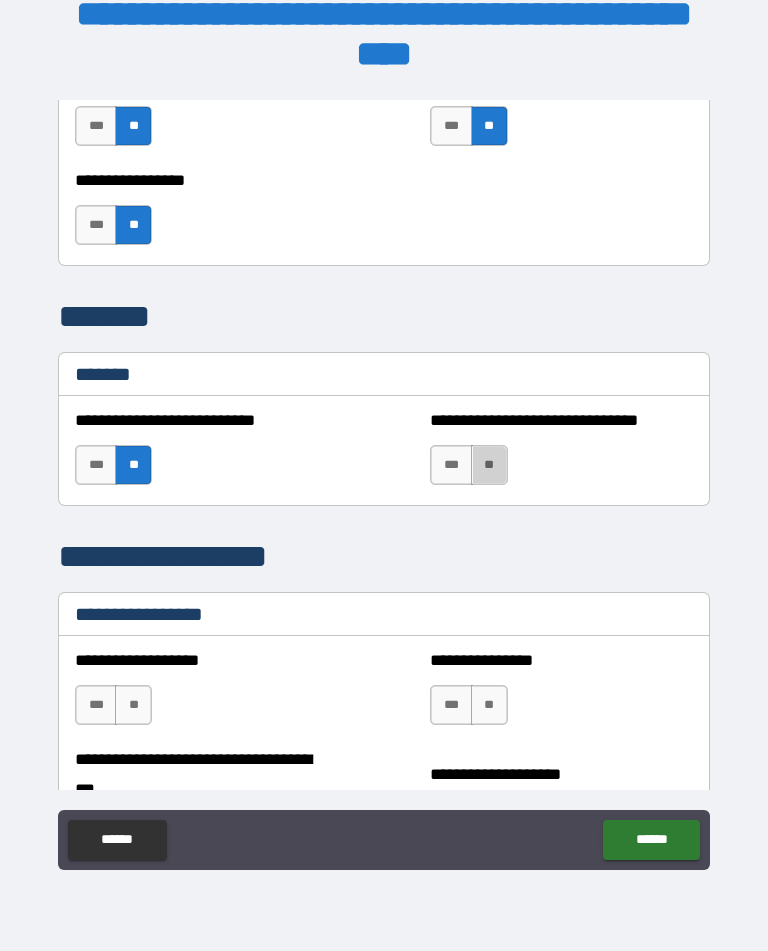 click on "**" at bounding box center (489, 465) 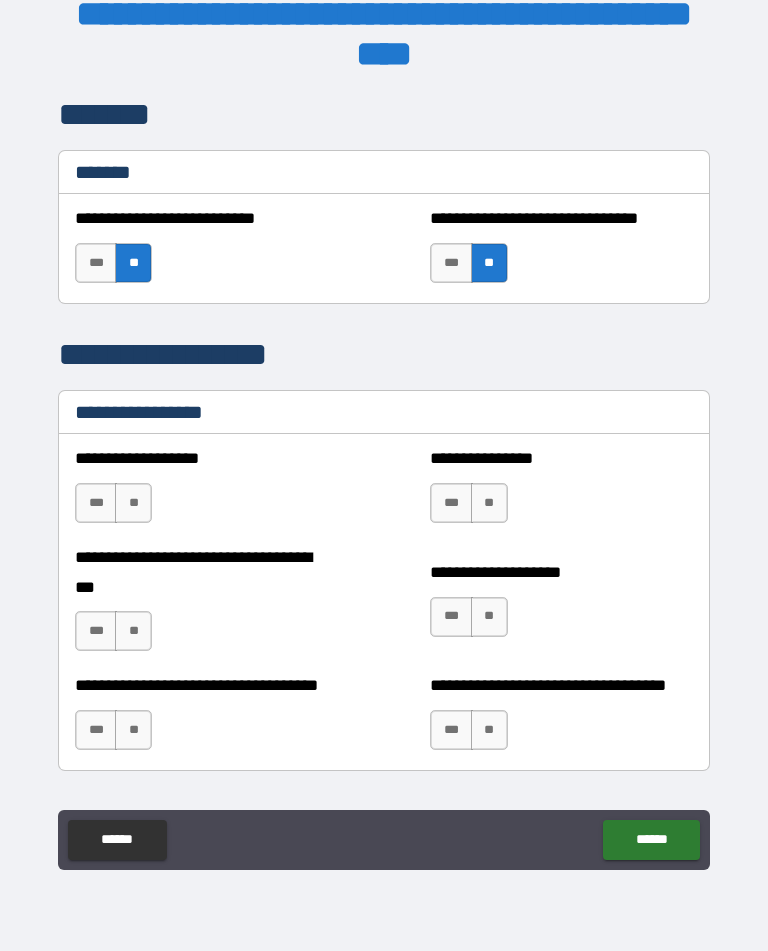 scroll, scrollTop: 1862, scrollLeft: 0, axis: vertical 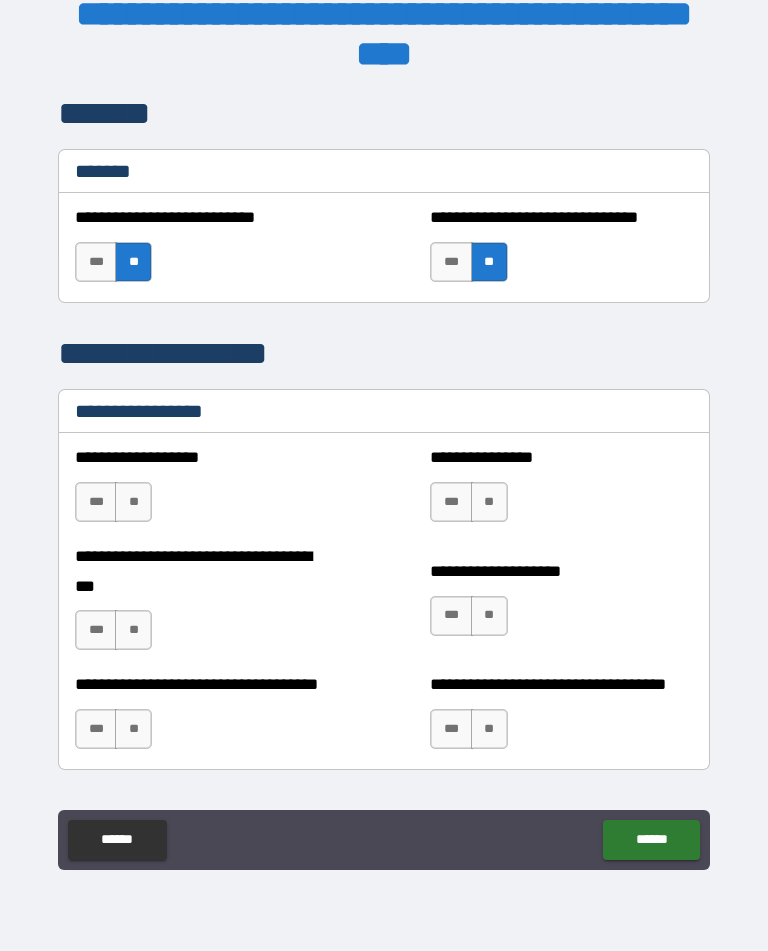 click on "**" at bounding box center [133, 502] 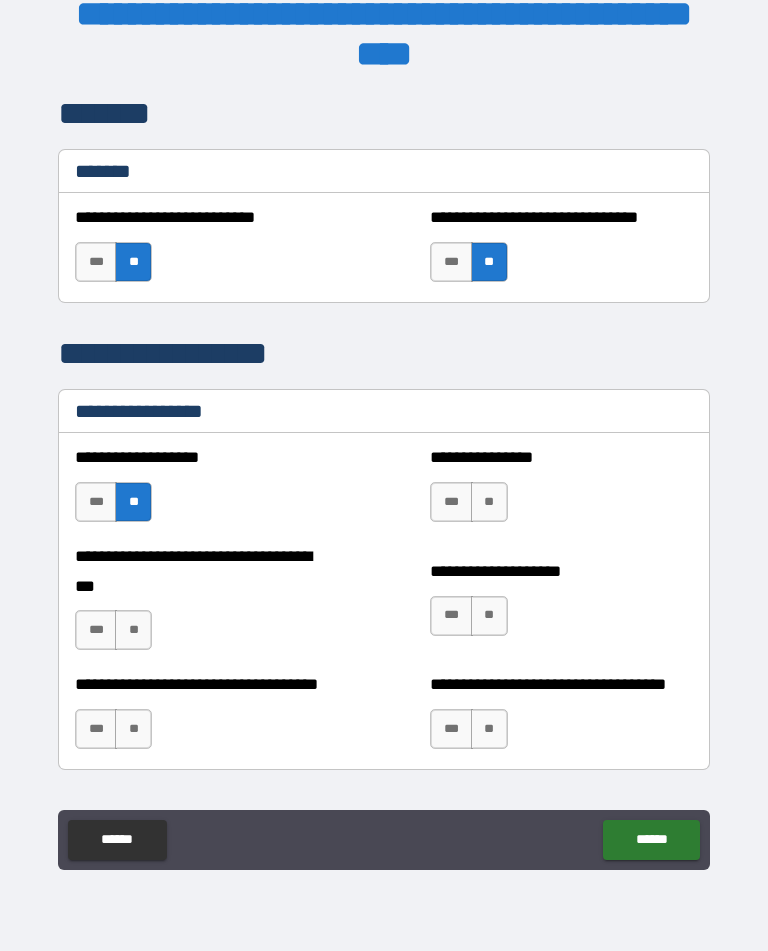 click on "**" at bounding box center [489, 502] 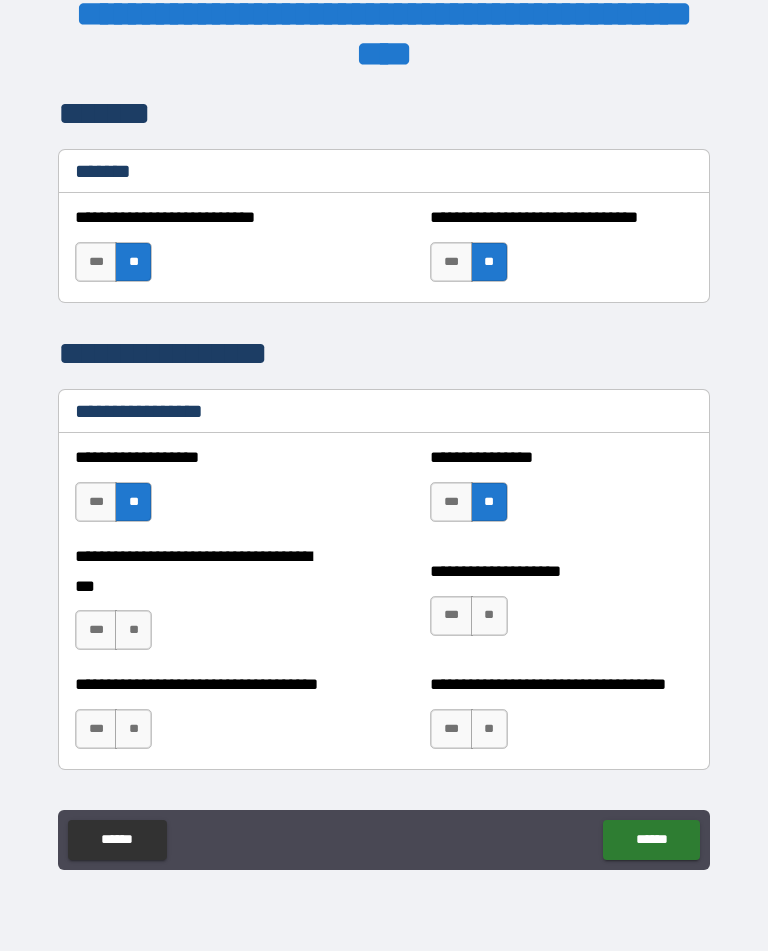 click on "**" at bounding box center (133, 630) 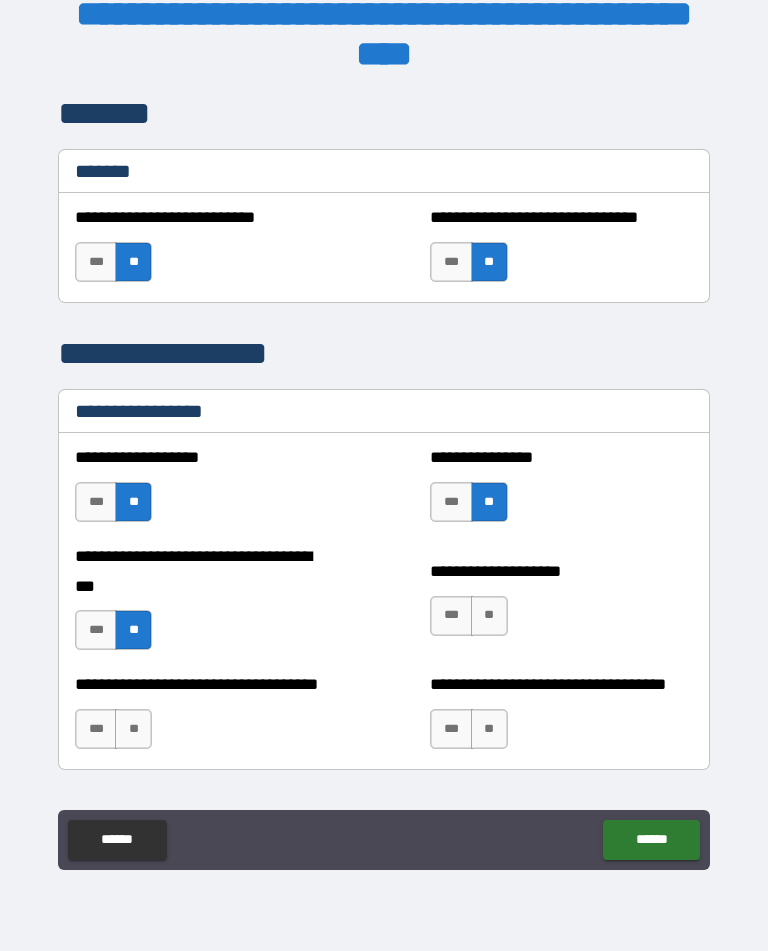 click on "***" at bounding box center (451, 502) 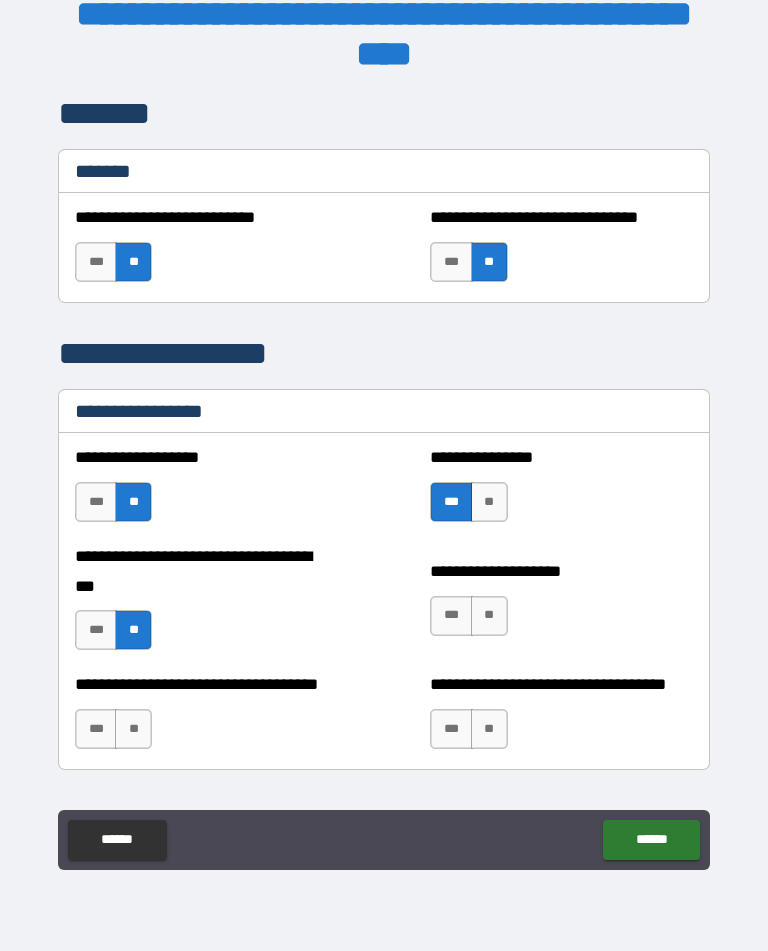 click on "**" at bounding box center (489, 616) 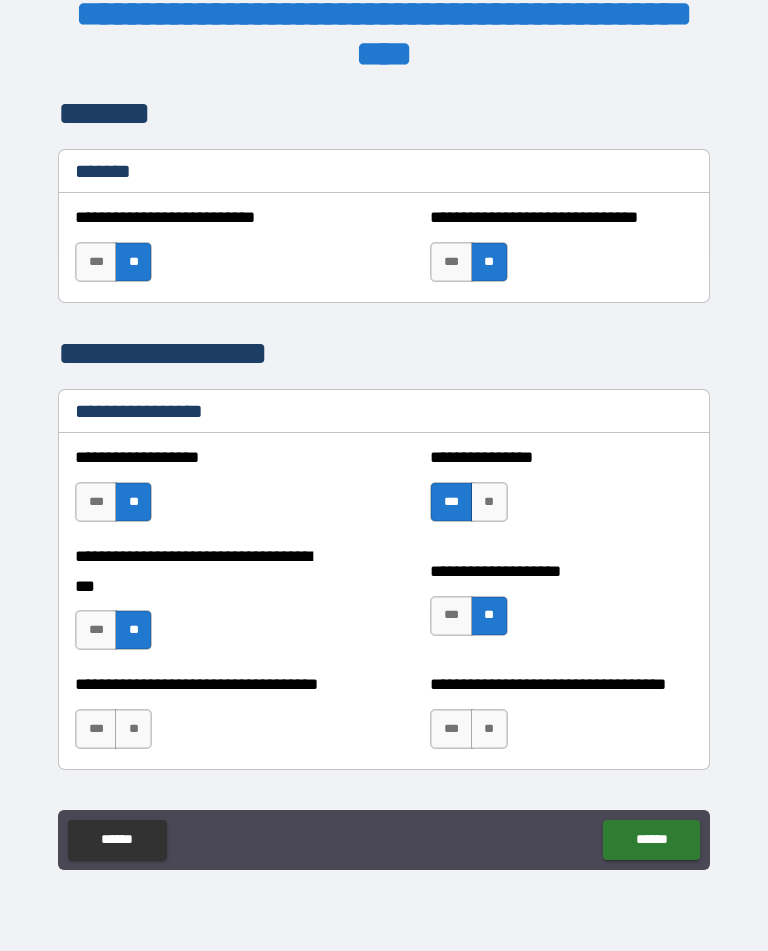 click on "***" at bounding box center (451, 616) 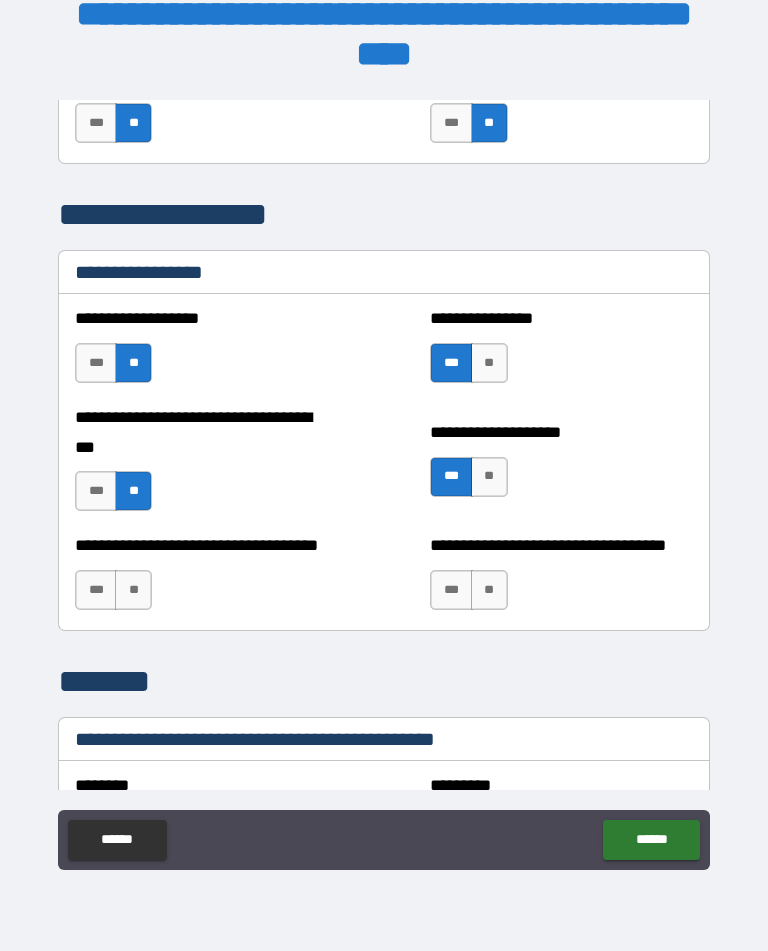 scroll, scrollTop: 2007, scrollLeft: 0, axis: vertical 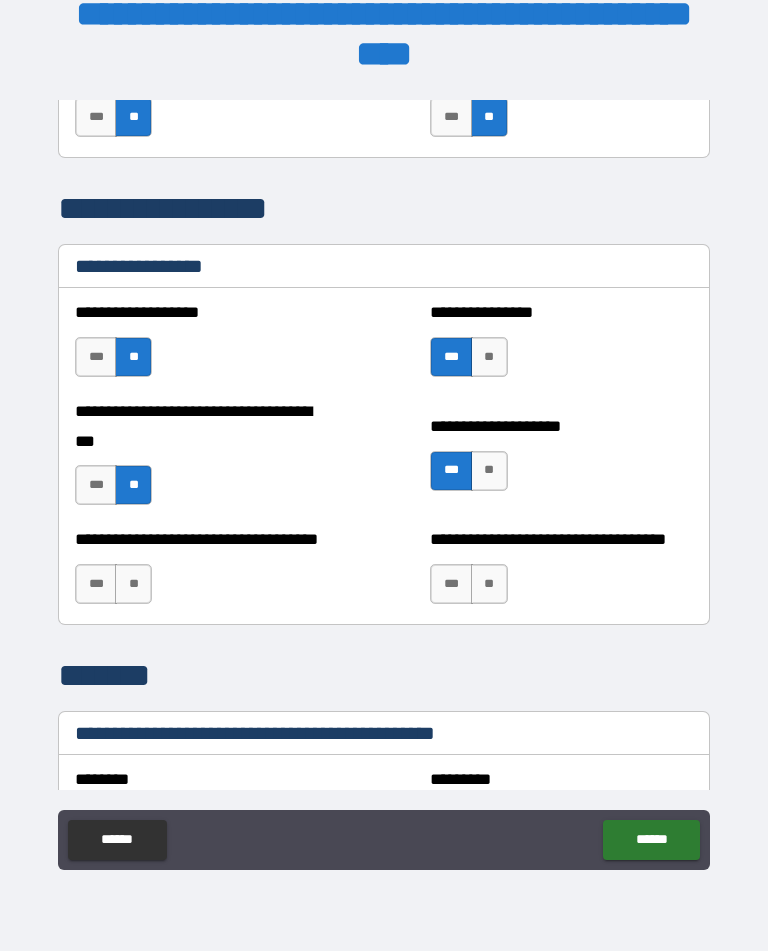 click on "**" at bounding box center [489, 584] 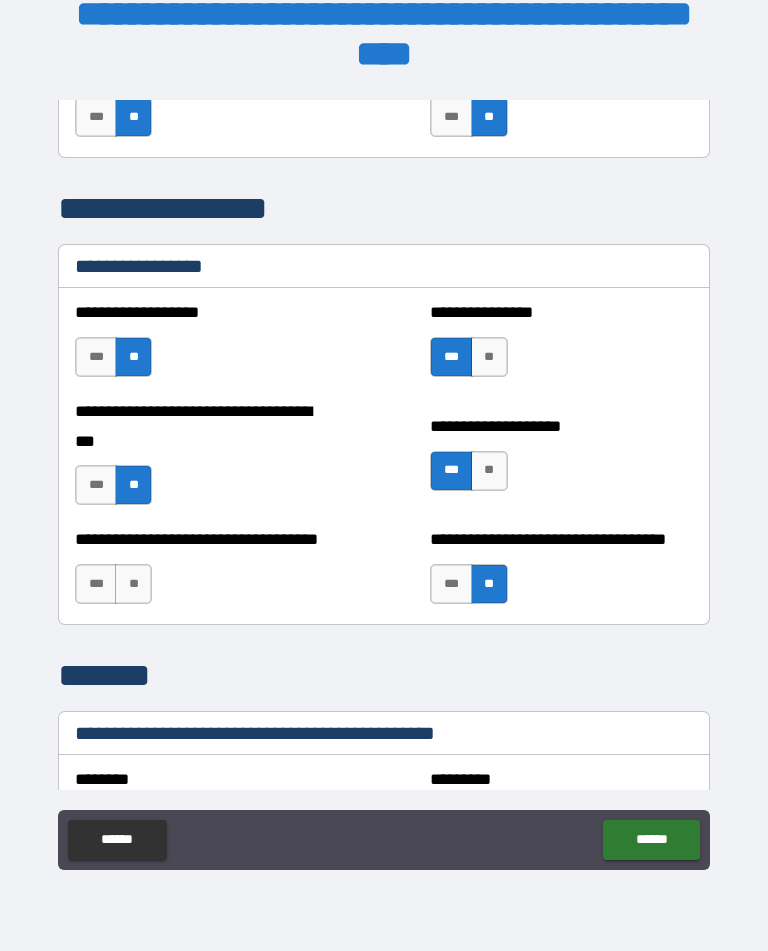 click on "**" at bounding box center [133, 584] 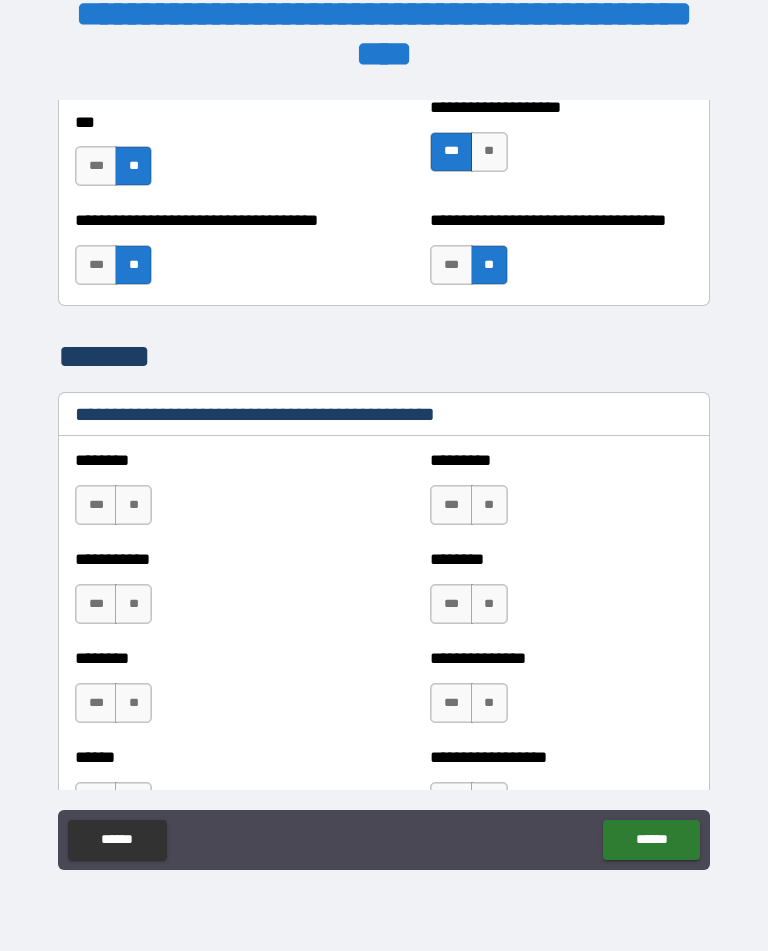 scroll, scrollTop: 2330, scrollLeft: 0, axis: vertical 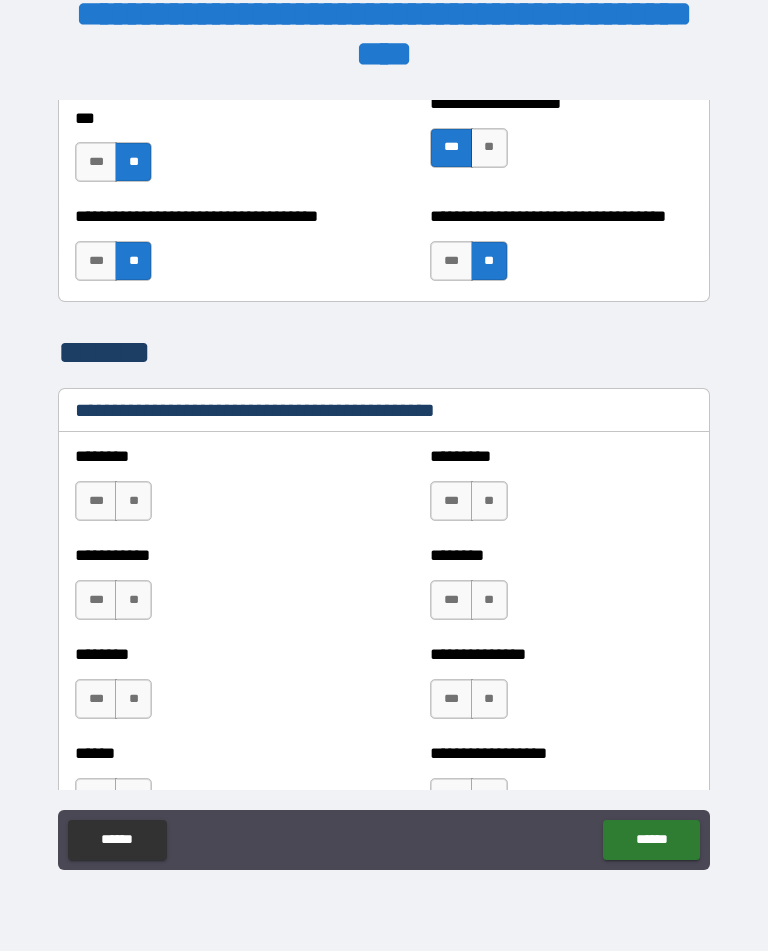 click on "**" at bounding box center [133, 501] 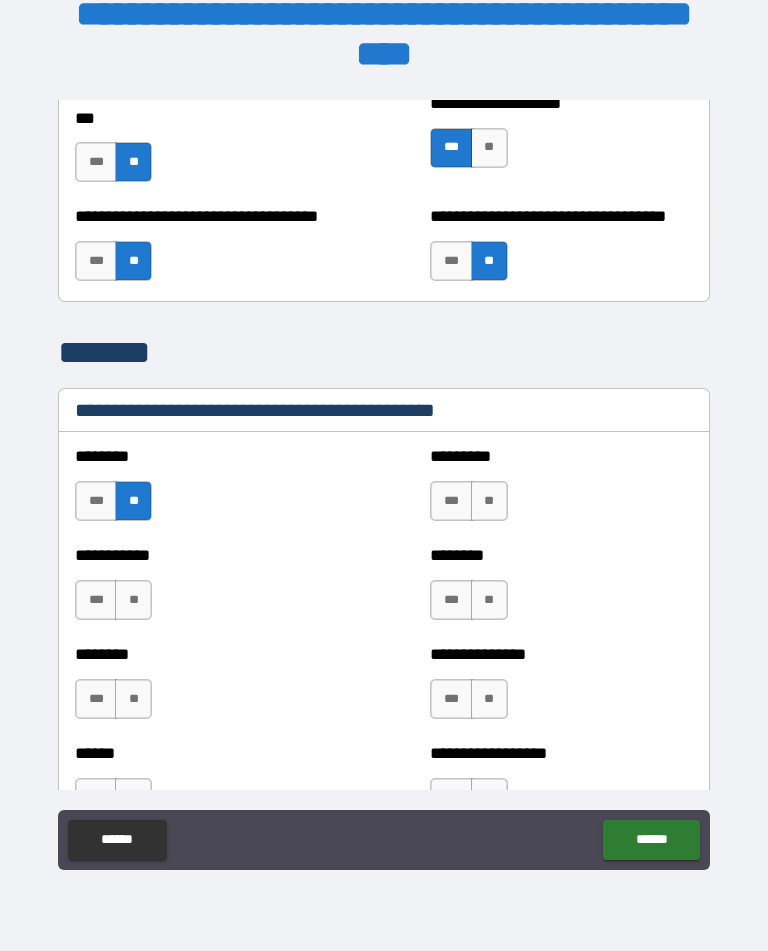 click on "**" at bounding box center (489, 501) 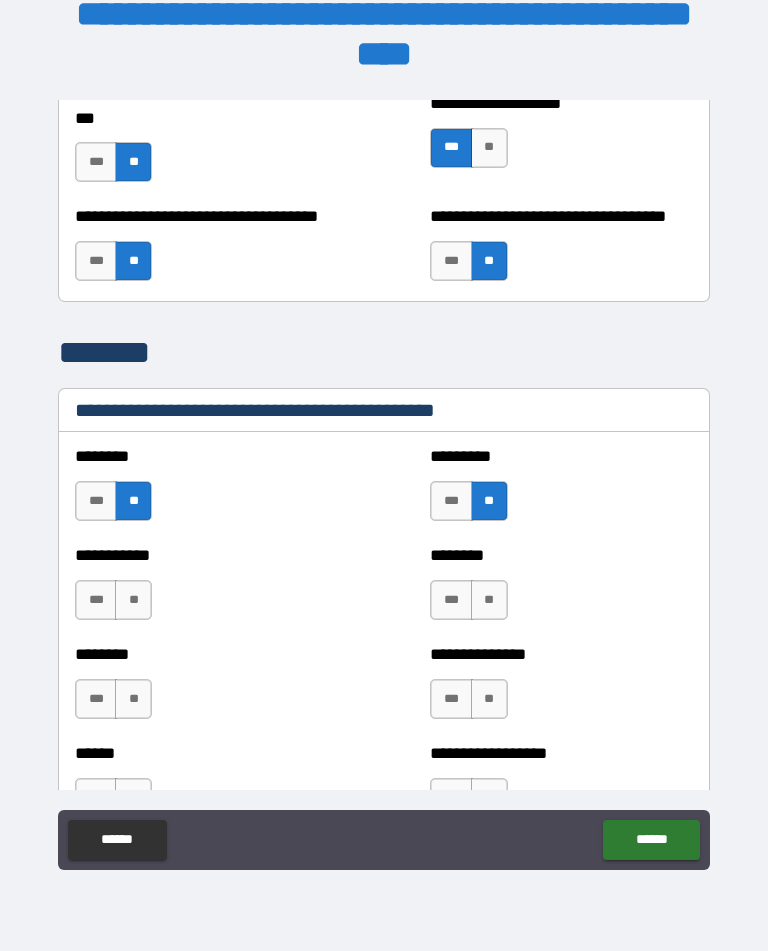 click on "**" at bounding box center [133, 600] 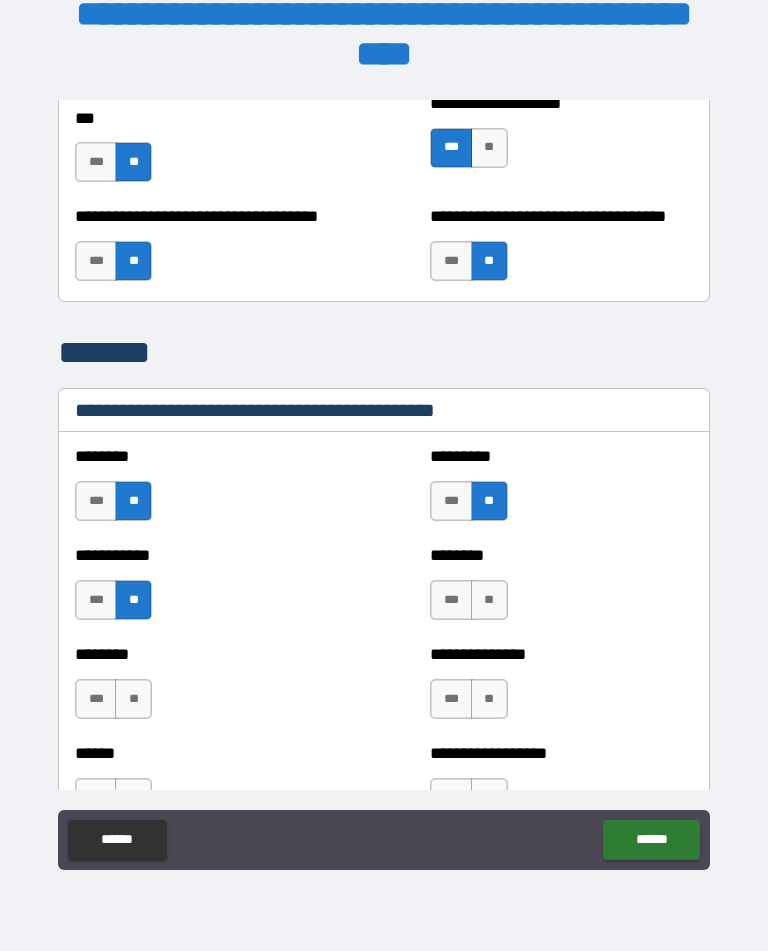 click on "**" at bounding box center (489, 600) 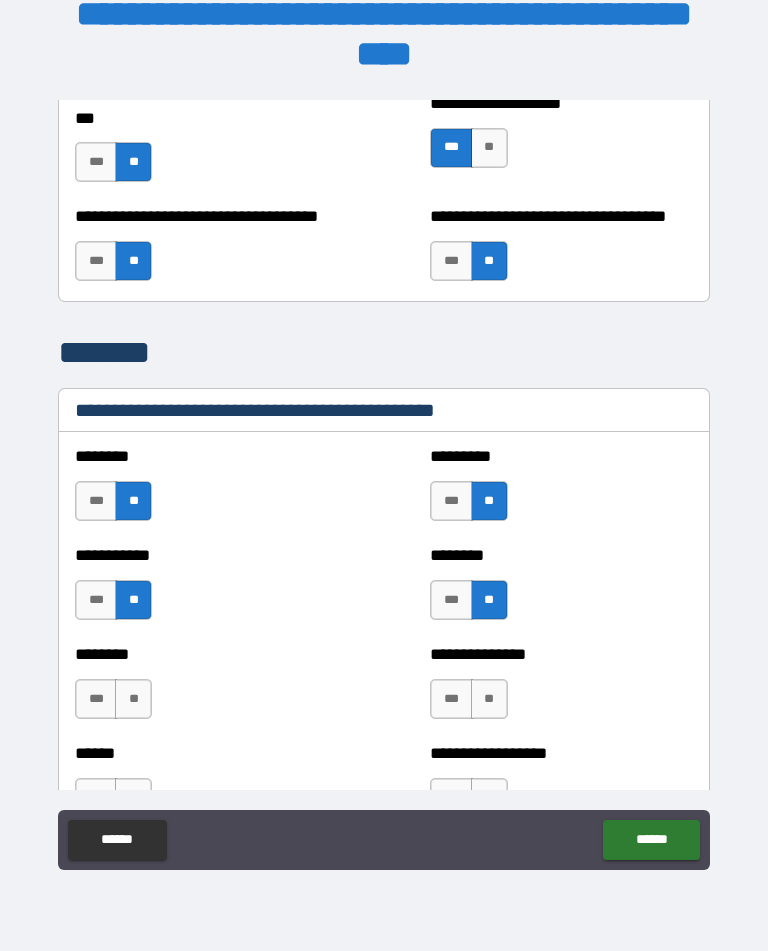 click on "**" at bounding box center [133, 699] 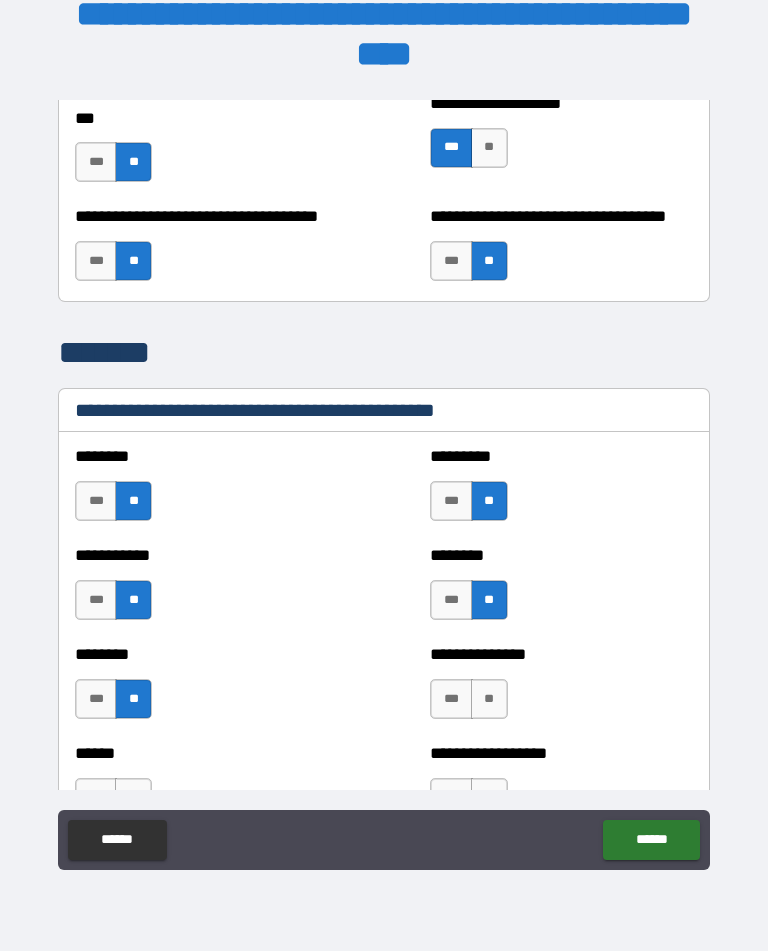 click on "**" at bounding box center [489, 699] 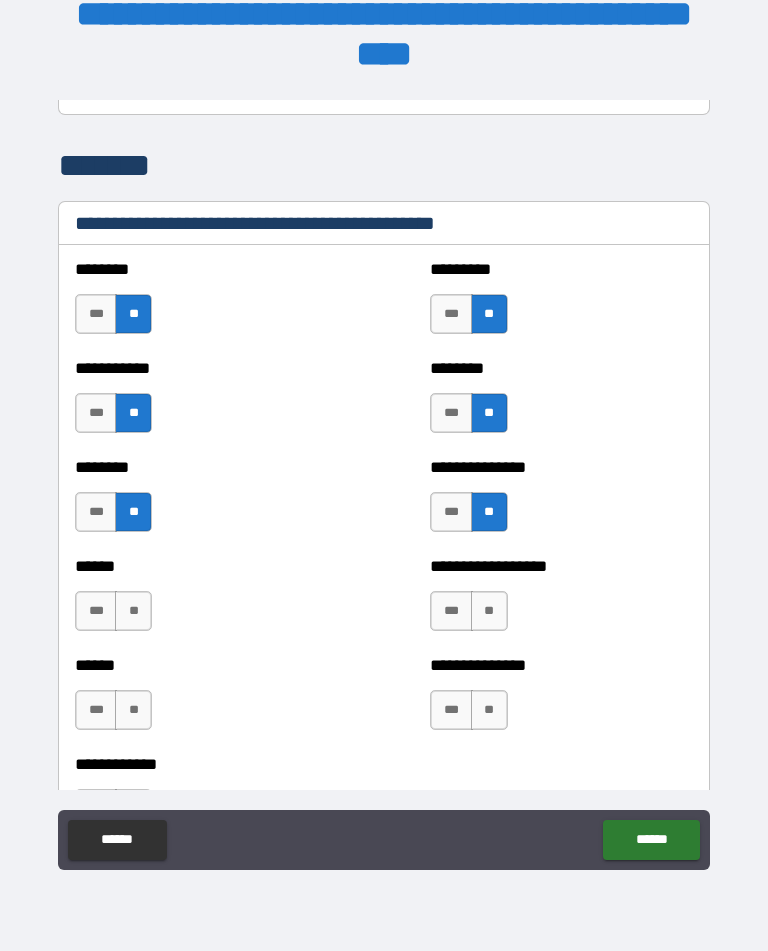 scroll, scrollTop: 2554, scrollLeft: 0, axis: vertical 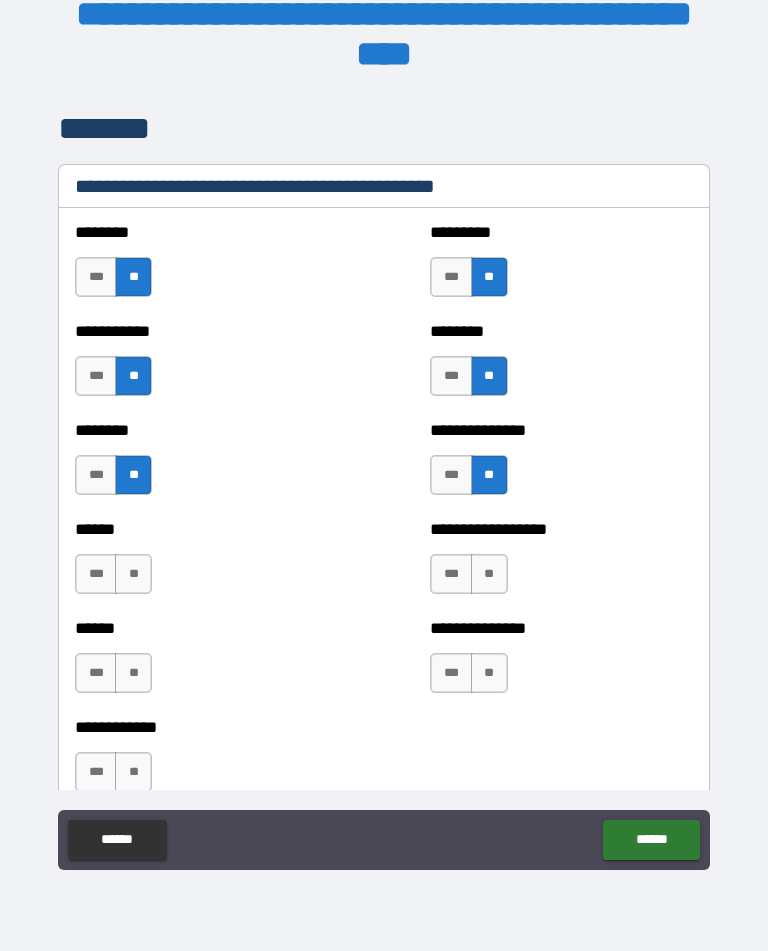 click on "**" at bounding box center (133, 574) 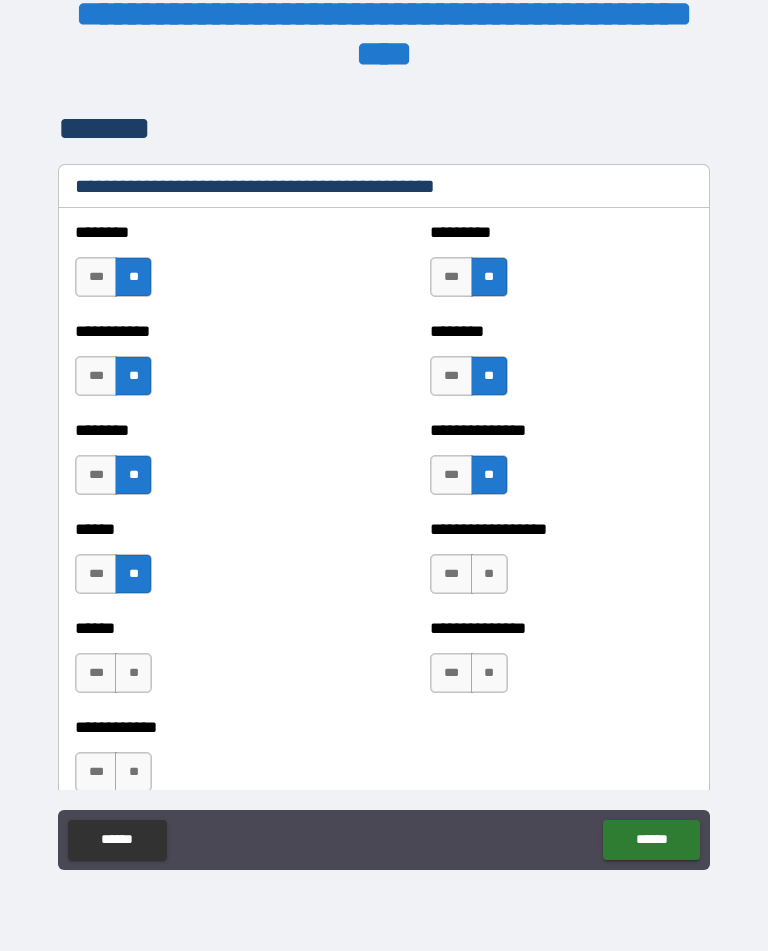 click on "**" at bounding box center [489, 574] 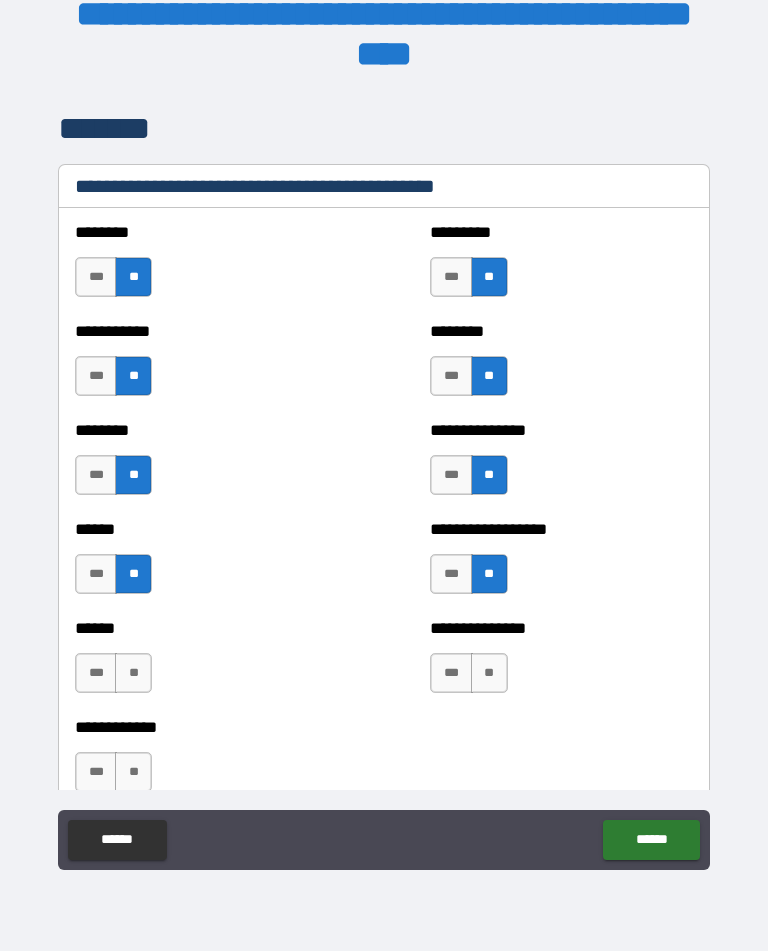 click on "**" at bounding box center (489, 673) 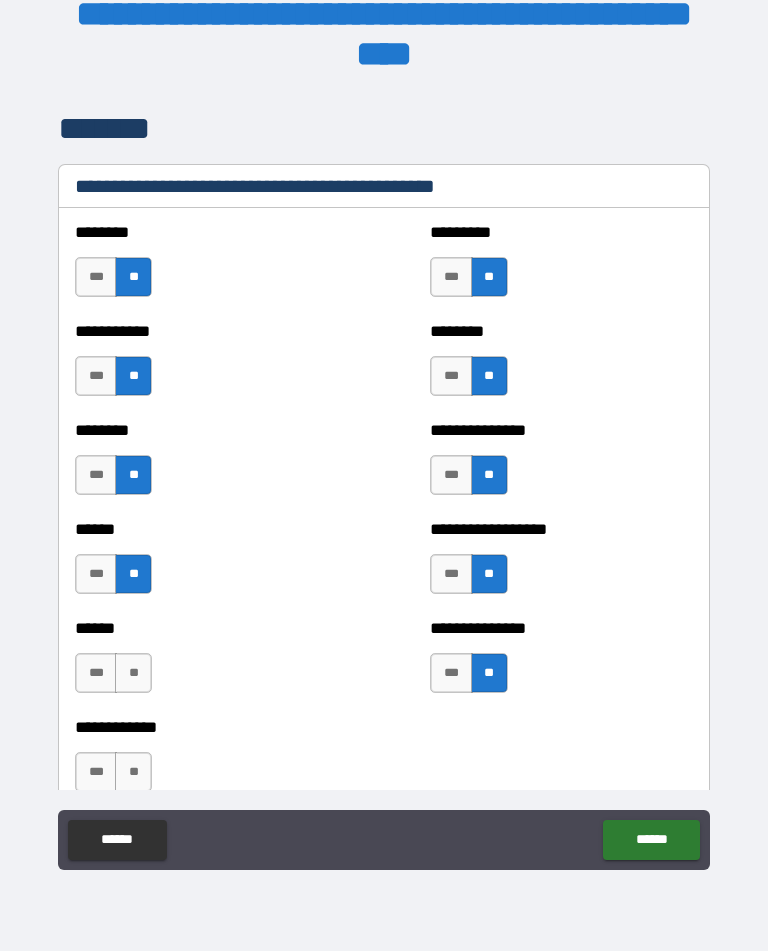 click on "**" at bounding box center [133, 673] 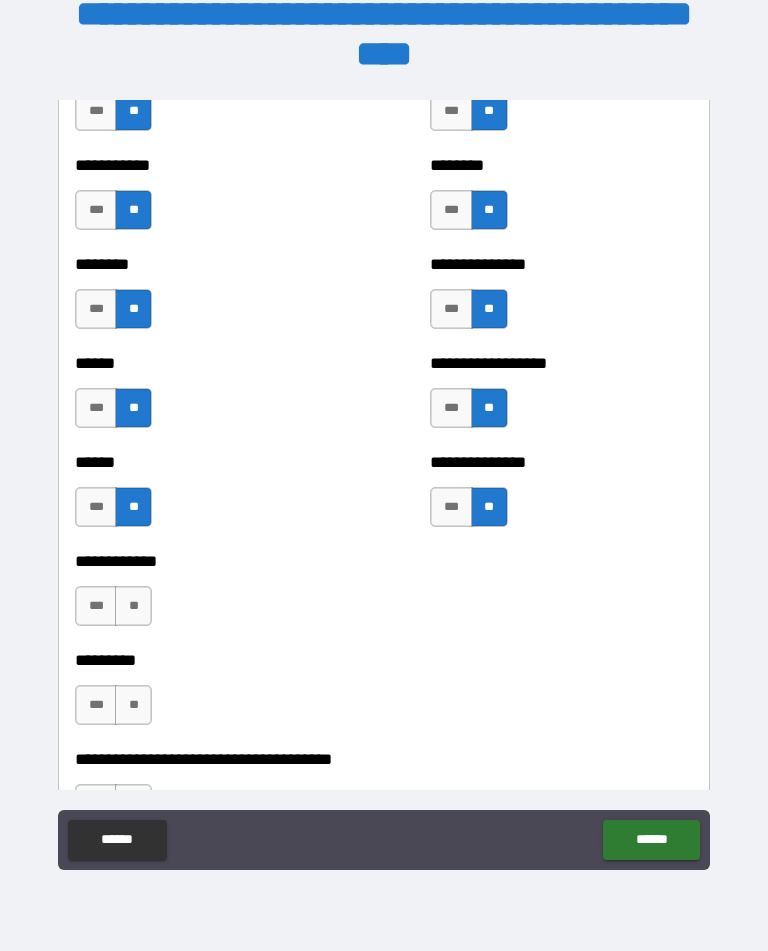 scroll, scrollTop: 2722, scrollLeft: 0, axis: vertical 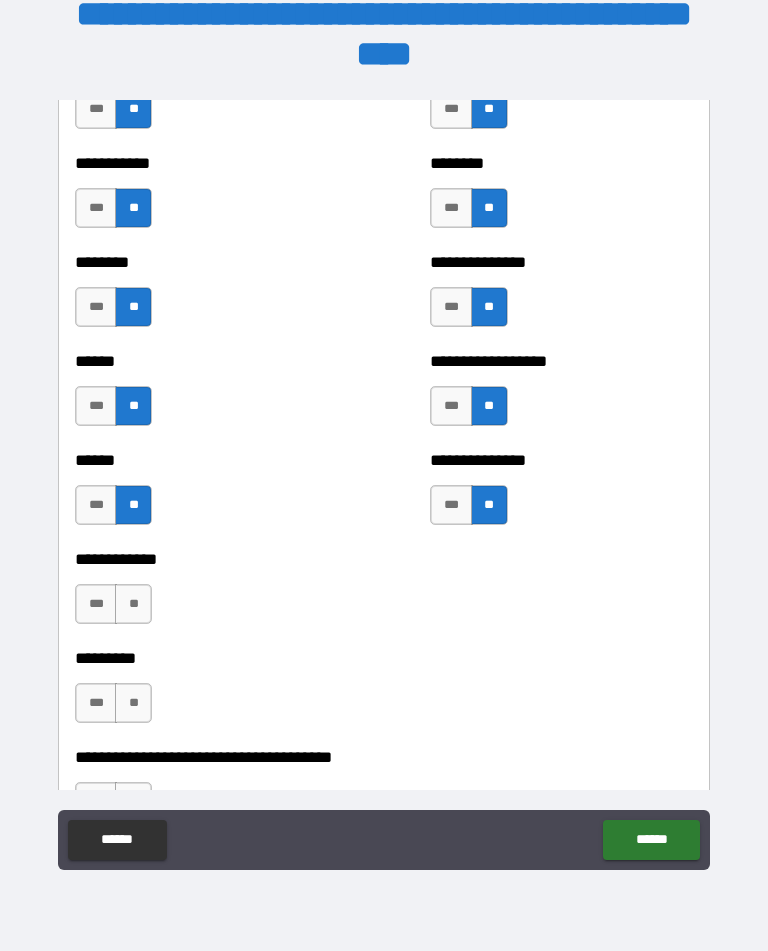 click on "**" at bounding box center [133, 604] 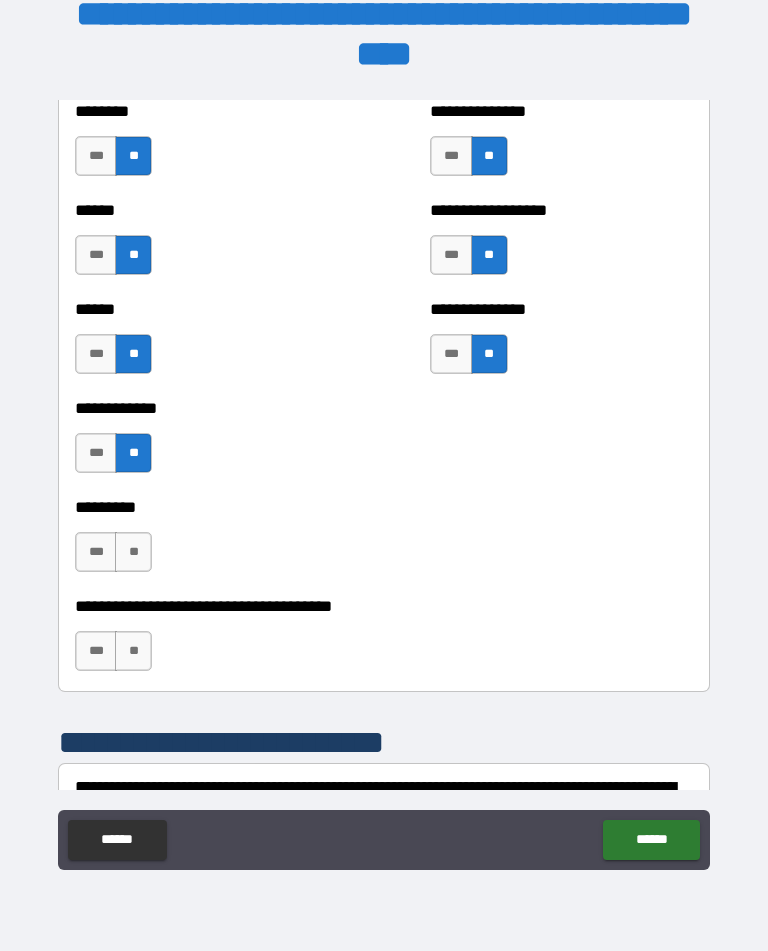 scroll, scrollTop: 2880, scrollLeft: 0, axis: vertical 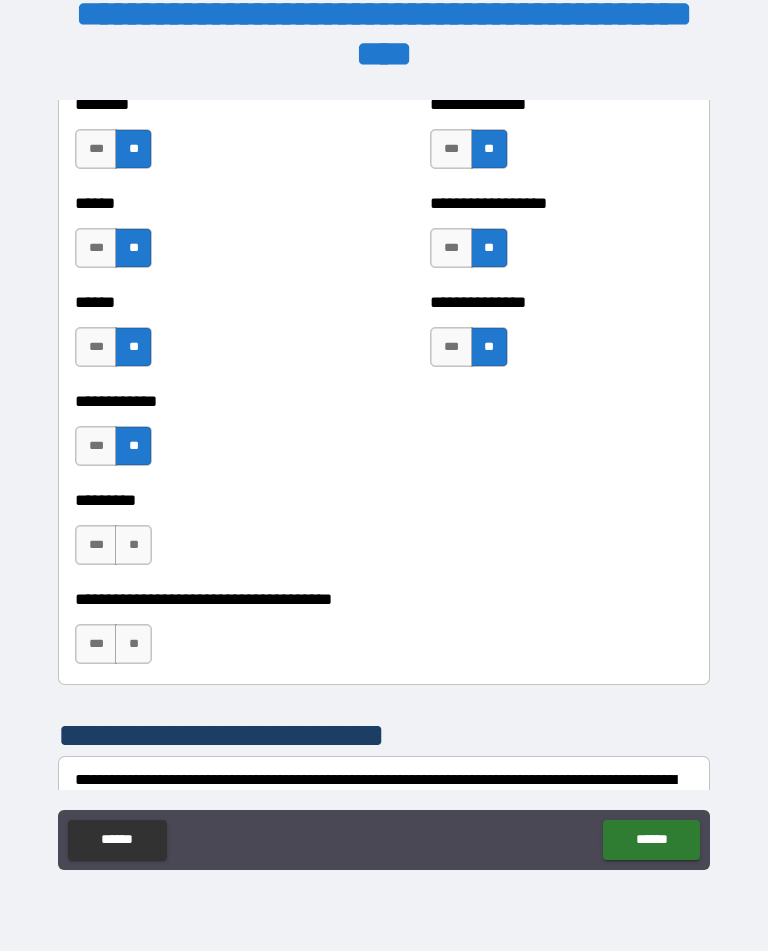 click on "**" at bounding box center (133, 644) 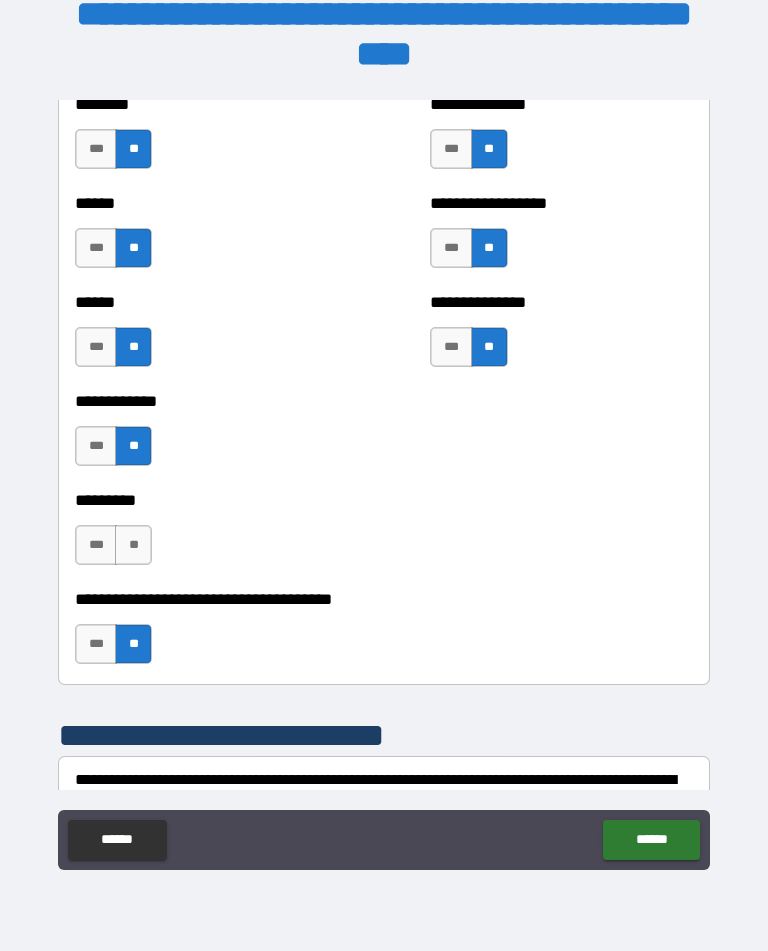 click on "**" at bounding box center [133, 545] 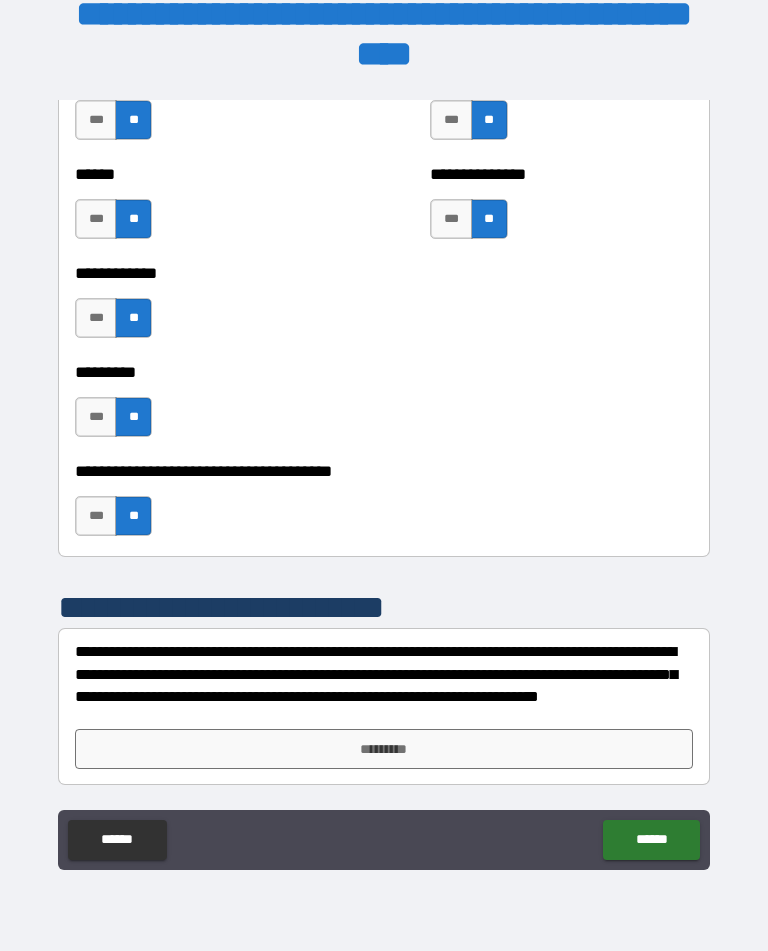 scroll, scrollTop: 3008, scrollLeft: 0, axis: vertical 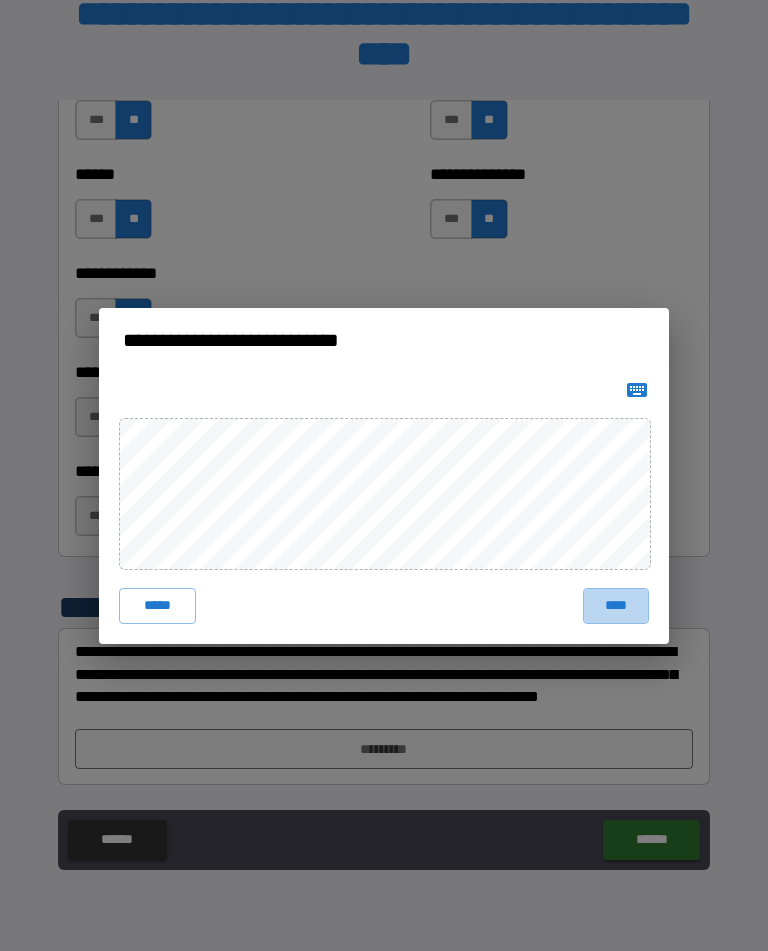 click on "****" at bounding box center [616, 606] 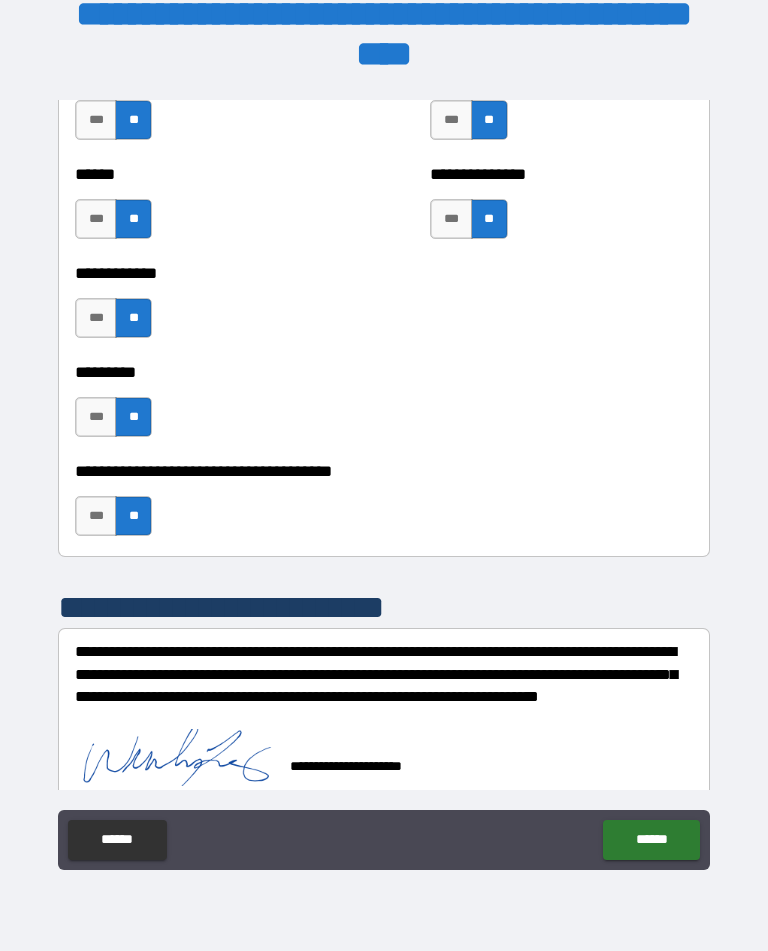 click on "******" at bounding box center (651, 840) 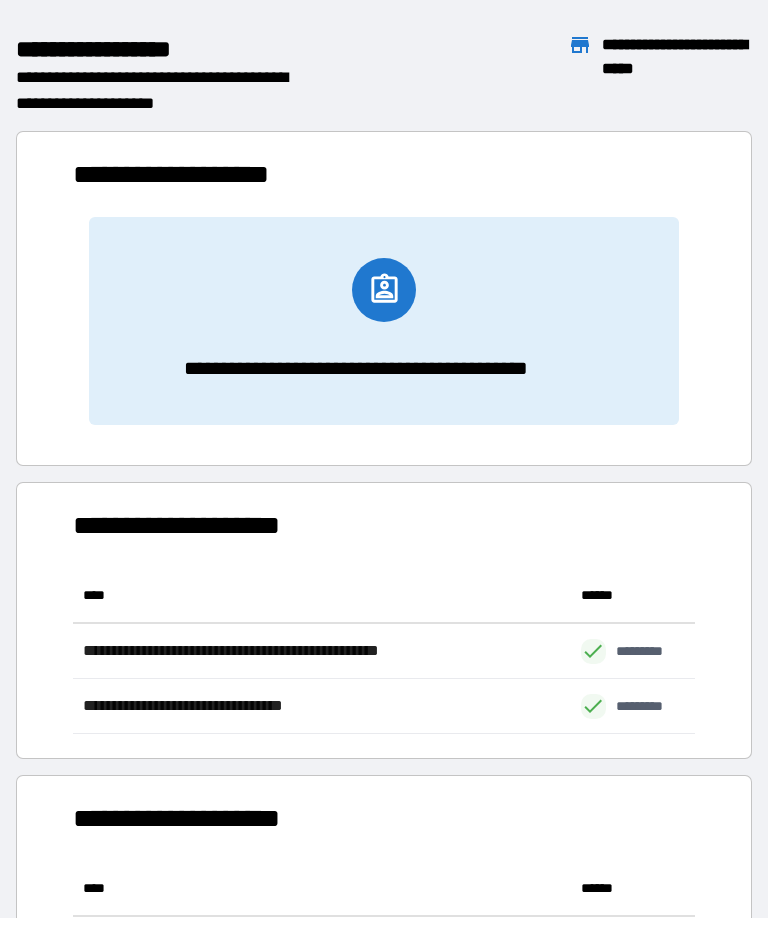 scroll, scrollTop: 1, scrollLeft: 1, axis: both 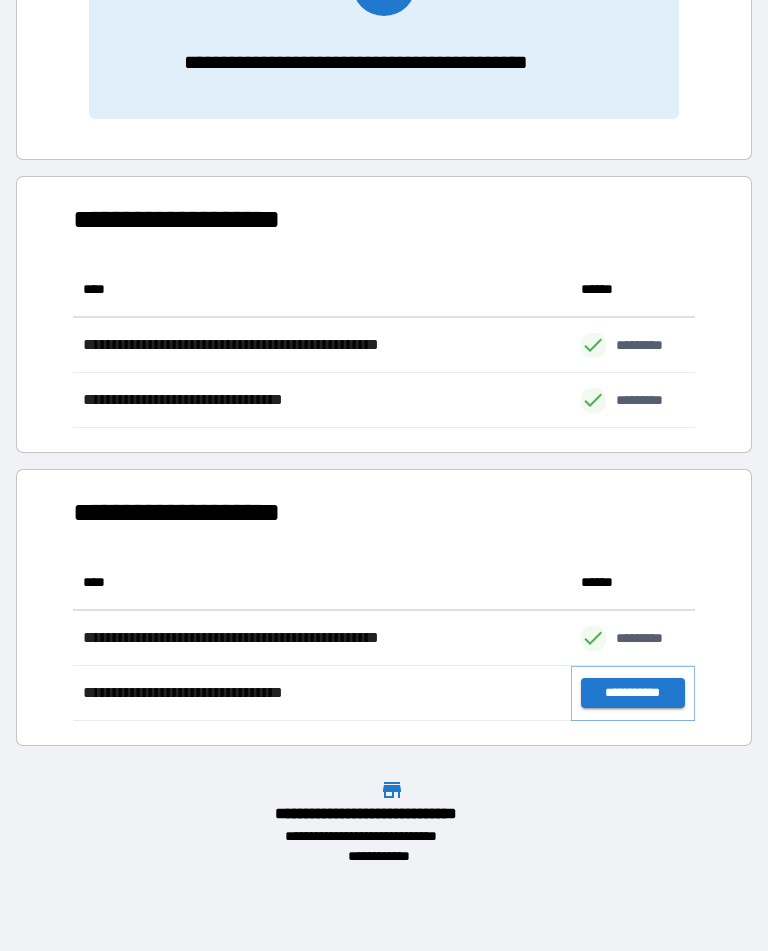 click on "**********" at bounding box center (633, 693) 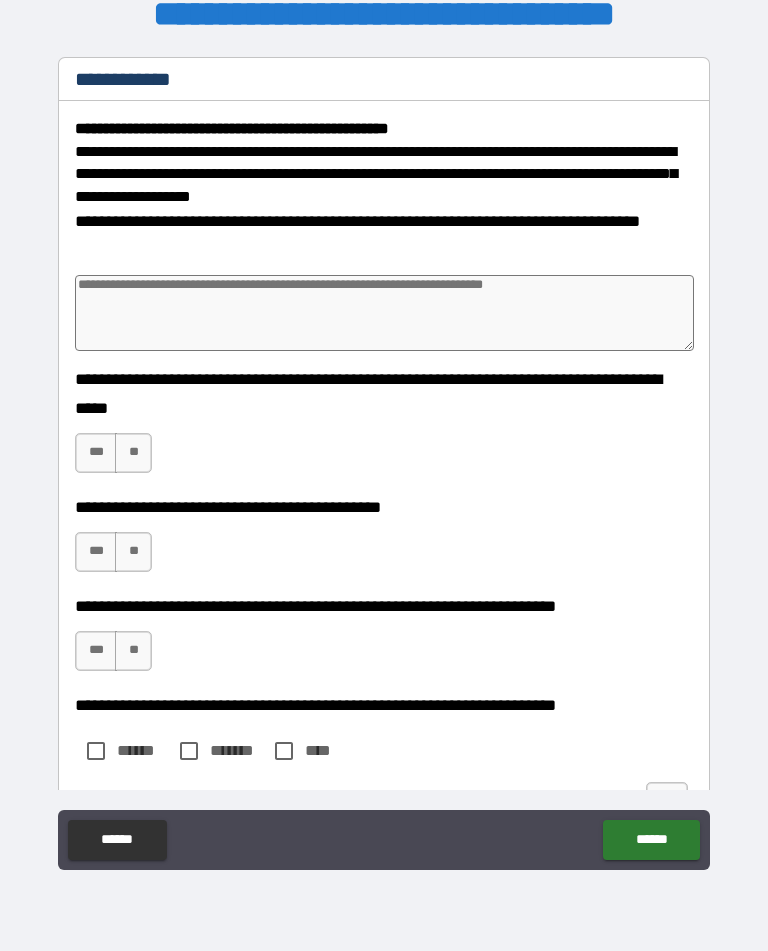 click on "***" at bounding box center (96, 453) 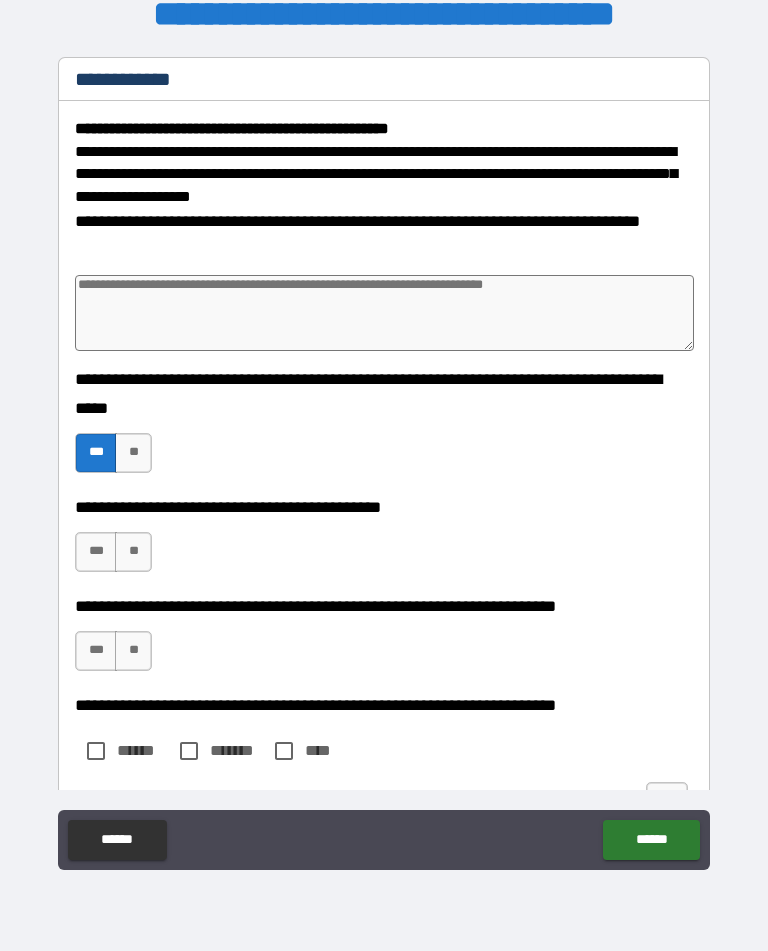 click on "**" at bounding box center [133, 552] 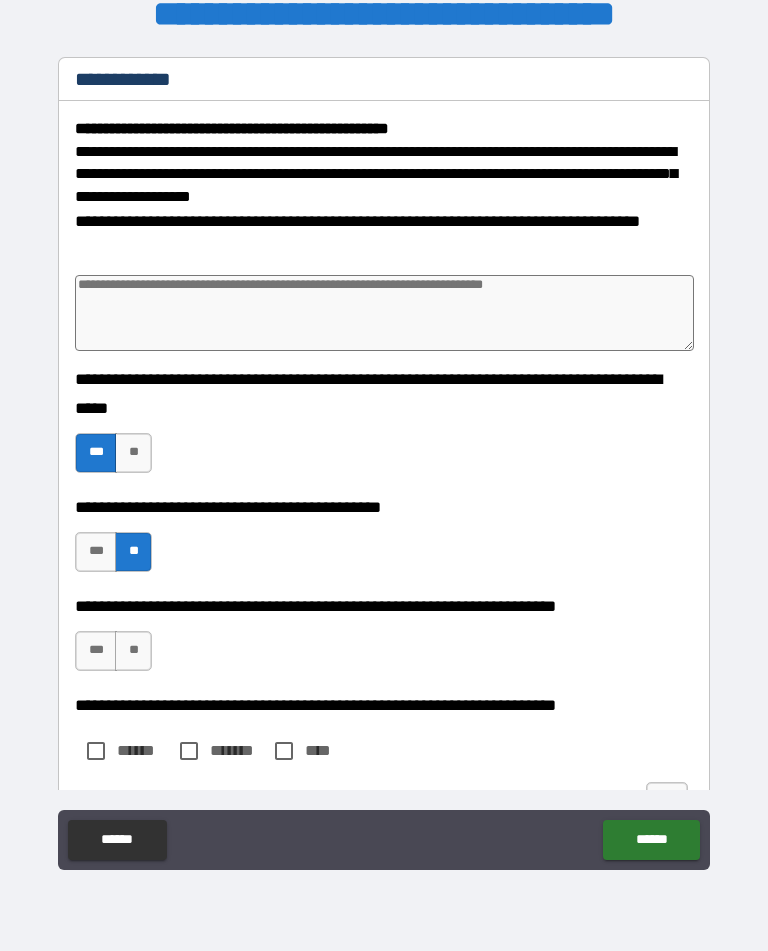 click on "***" at bounding box center (96, 651) 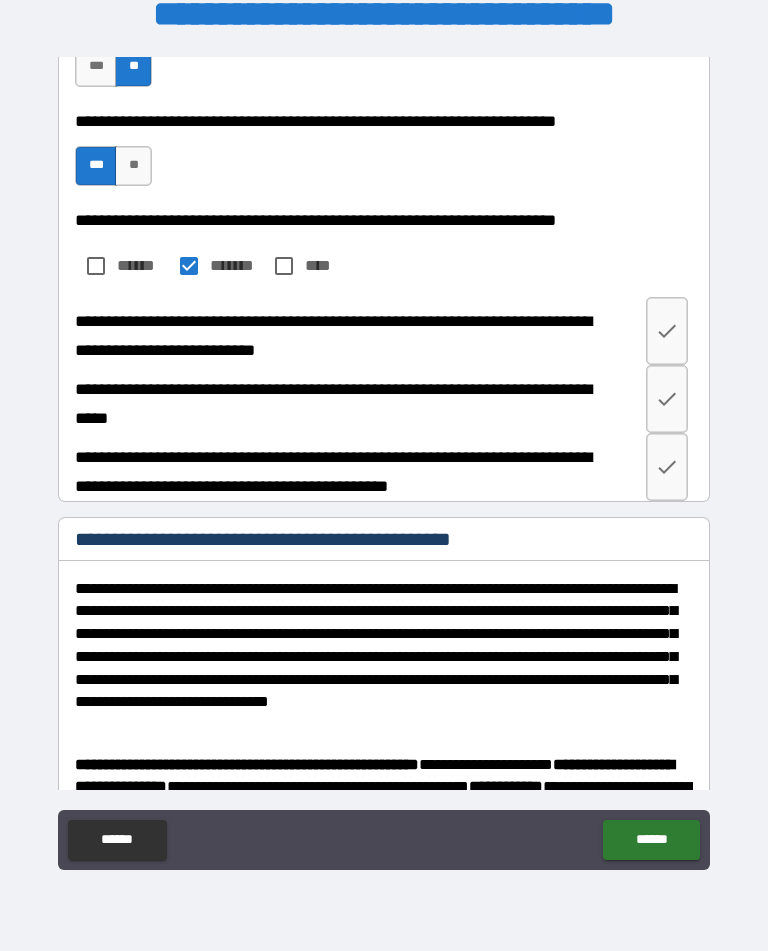 scroll, scrollTop: 502, scrollLeft: 0, axis: vertical 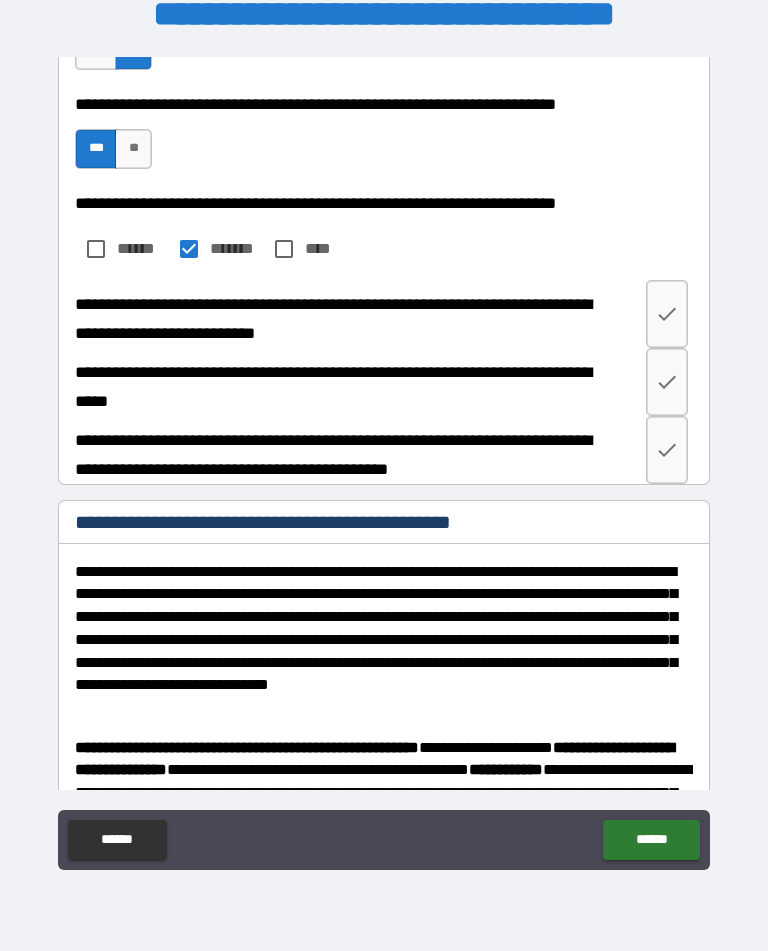 click 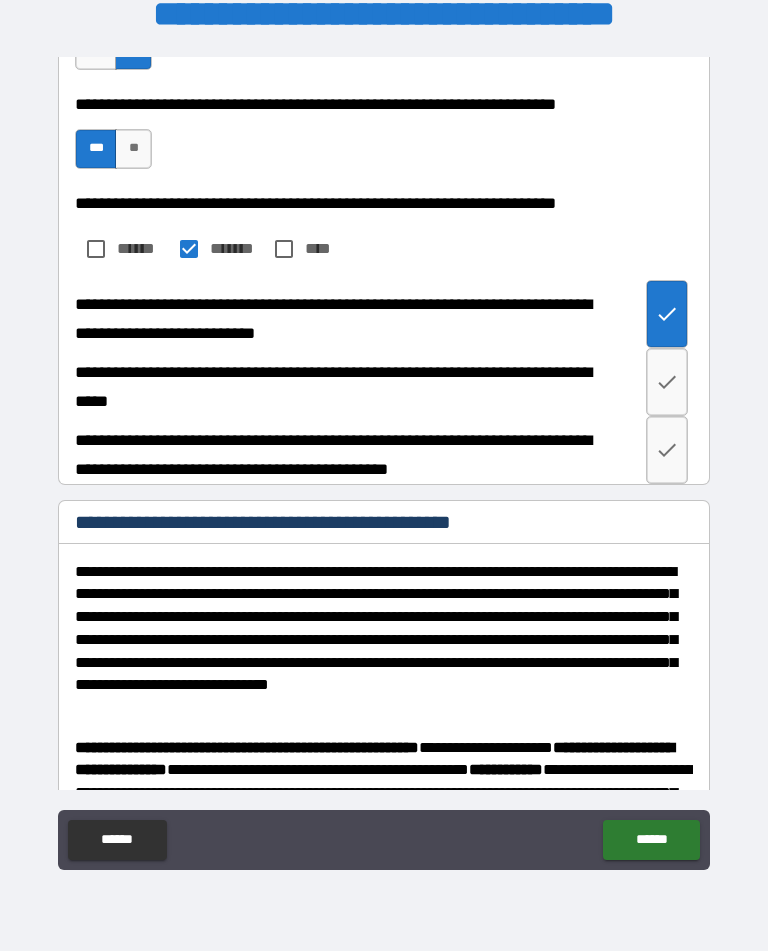 click 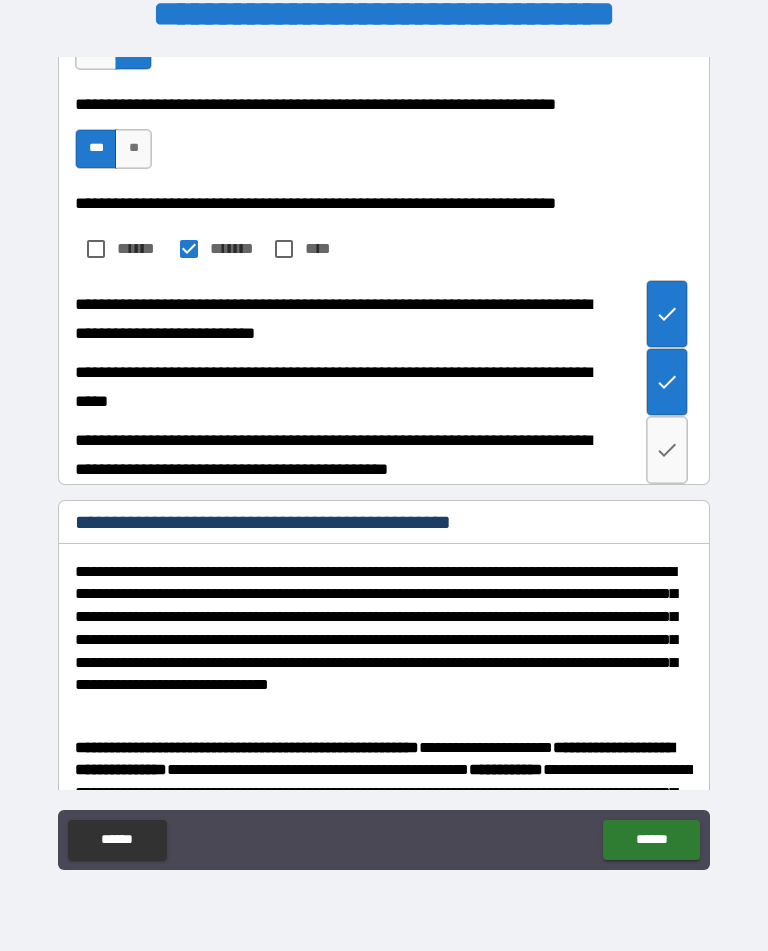 click at bounding box center (667, 450) 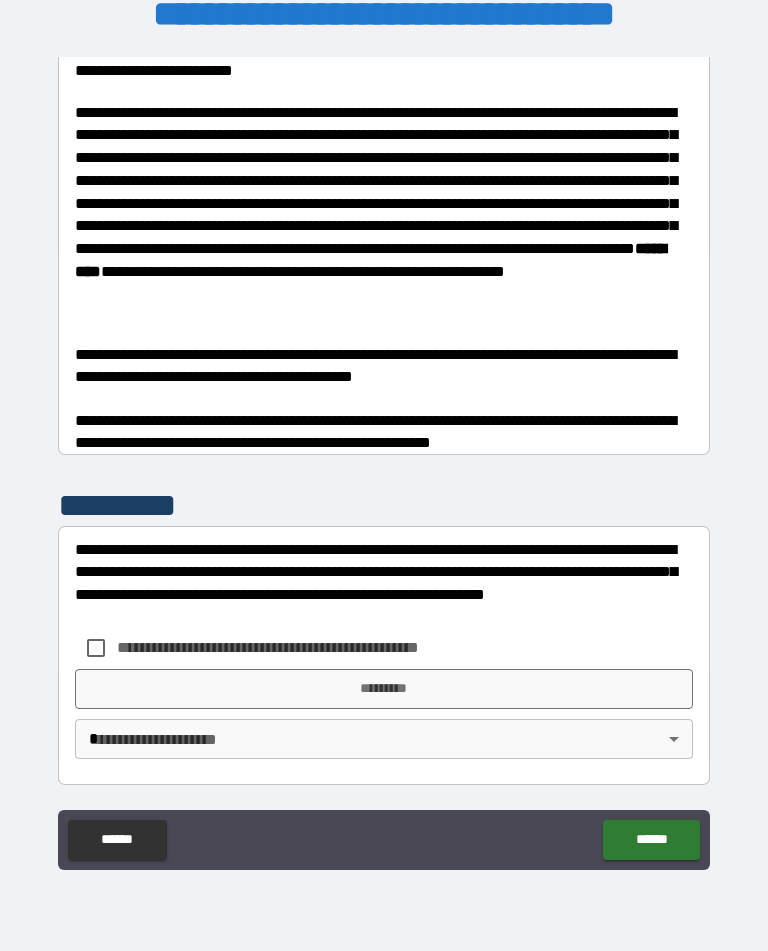 scroll, scrollTop: 1356, scrollLeft: 0, axis: vertical 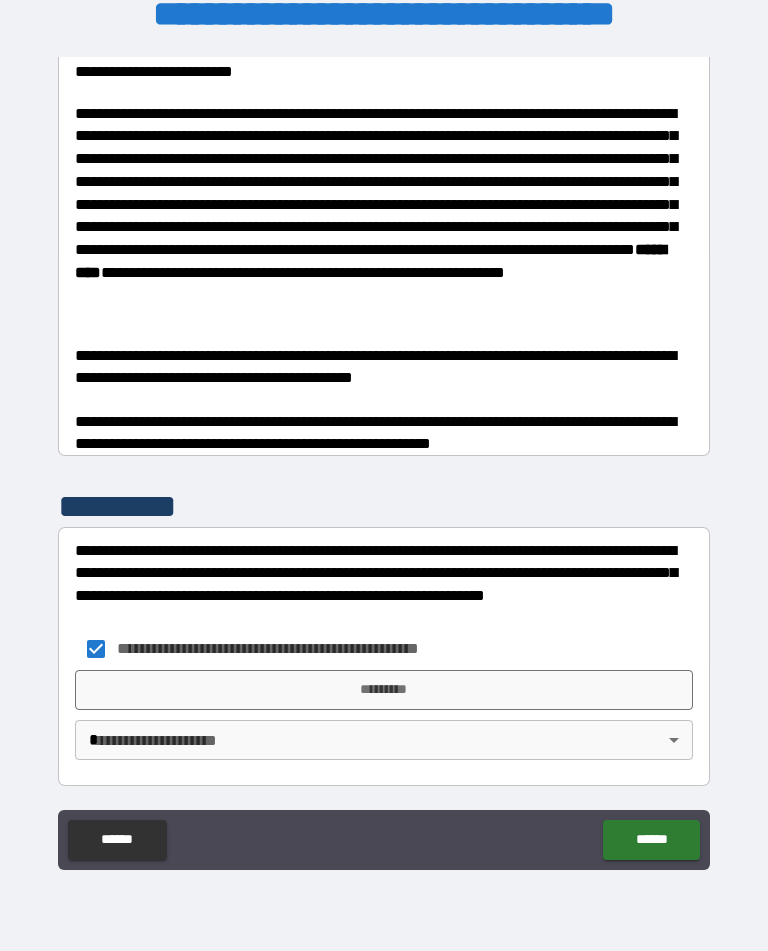 click on "*********" at bounding box center (384, 690) 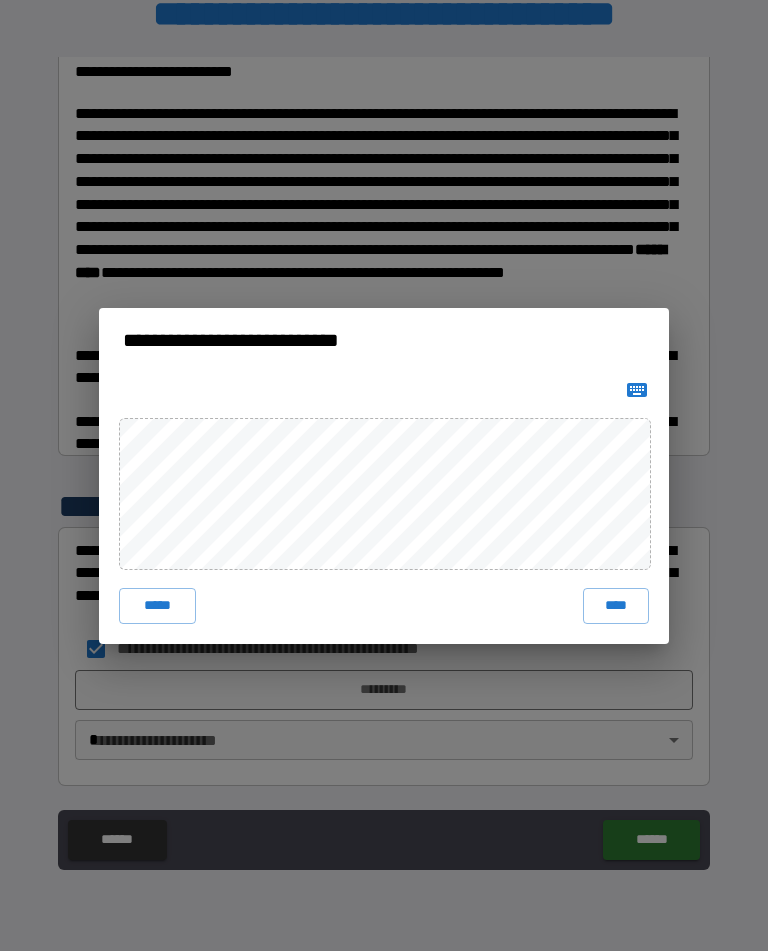 click on "****" at bounding box center [616, 606] 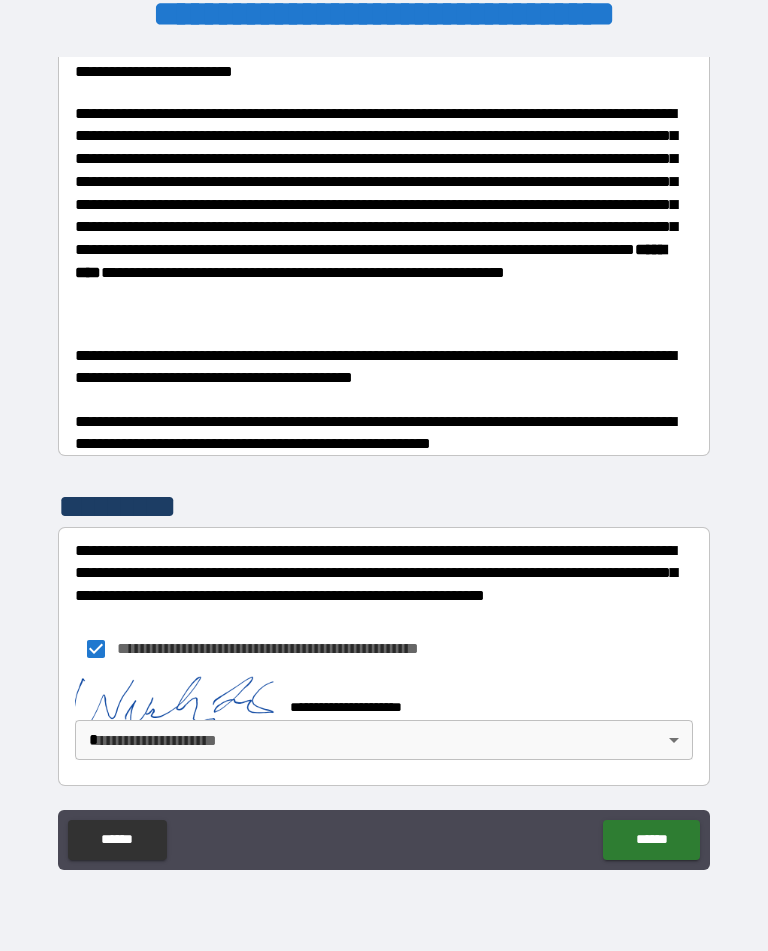 scroll, scrollTop: 1346, scrollLeft: 0, axis: vertical 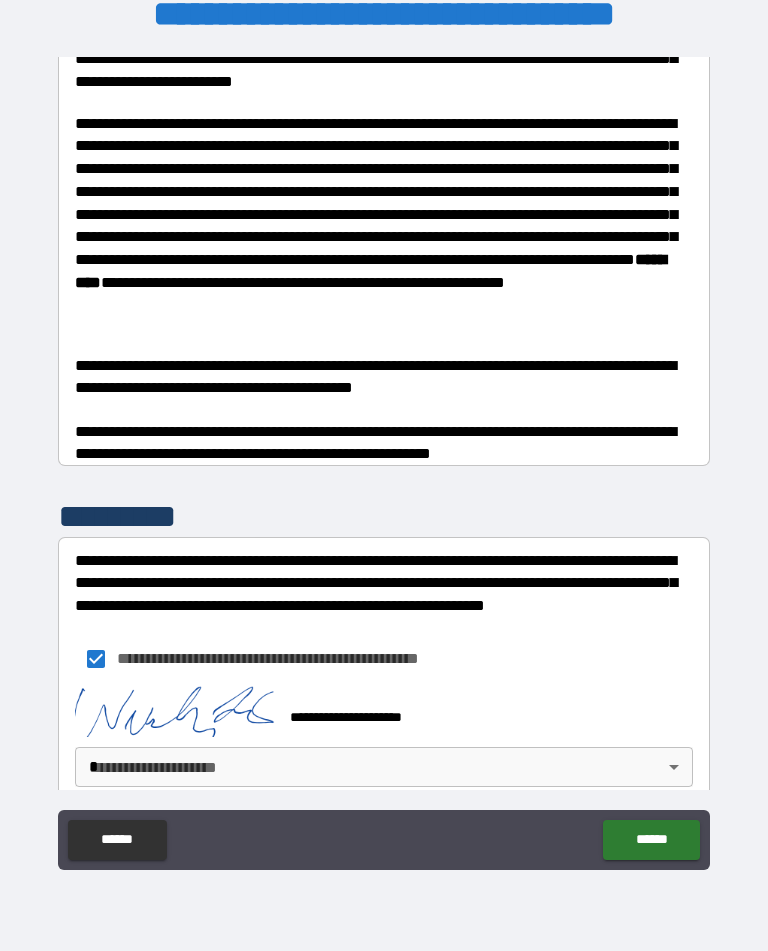 click on "******" at bounding box center (651, 840) 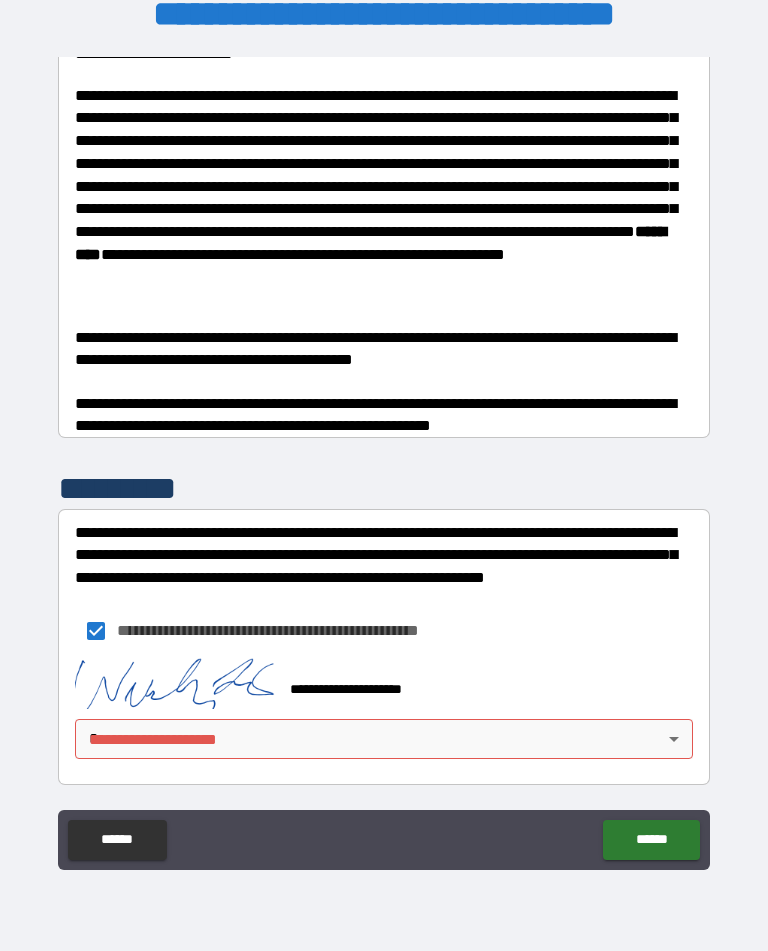 scroll, scrollTop: 1373, scrollLeft: 0, axis: vertical 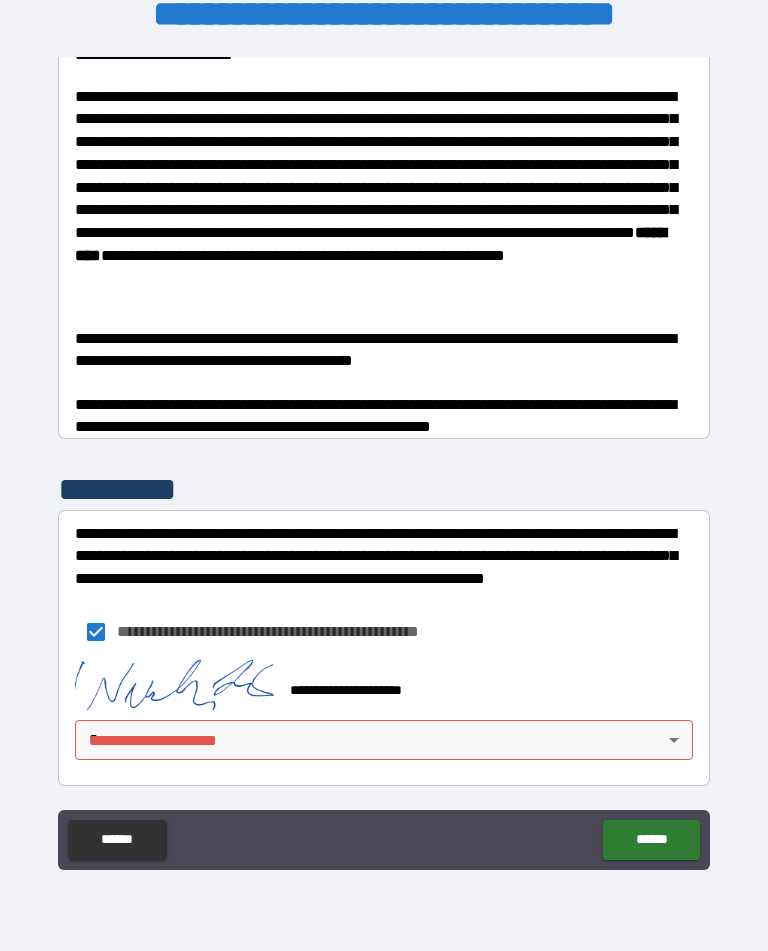 click on "**********" at bounding box center [384, 459] 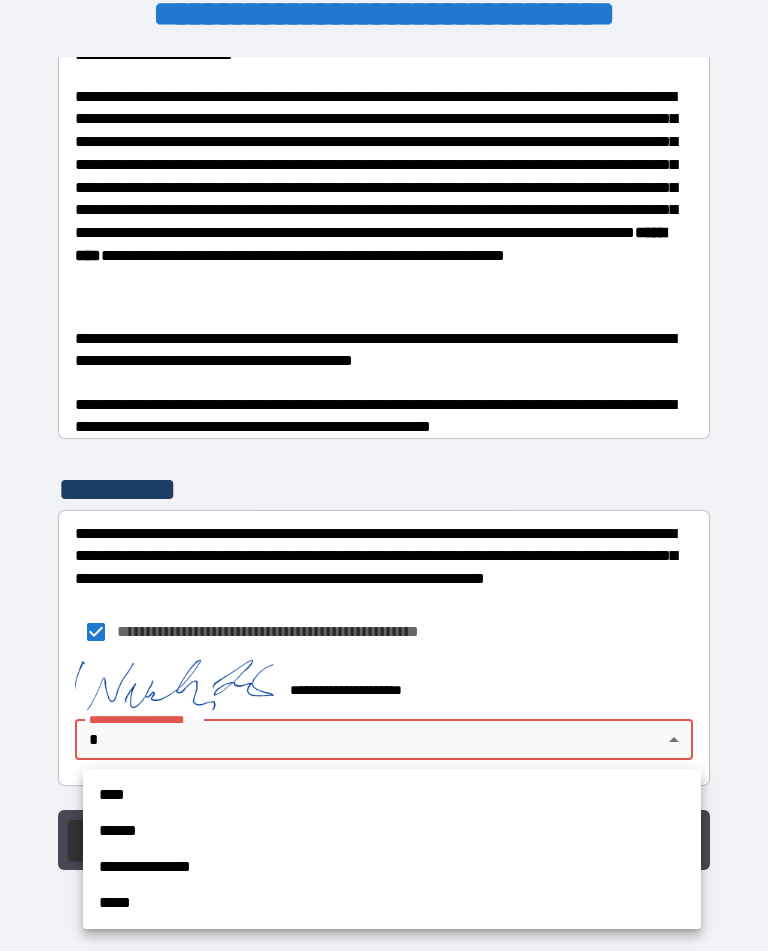 click on "**********" at bounding box center (392, 867) 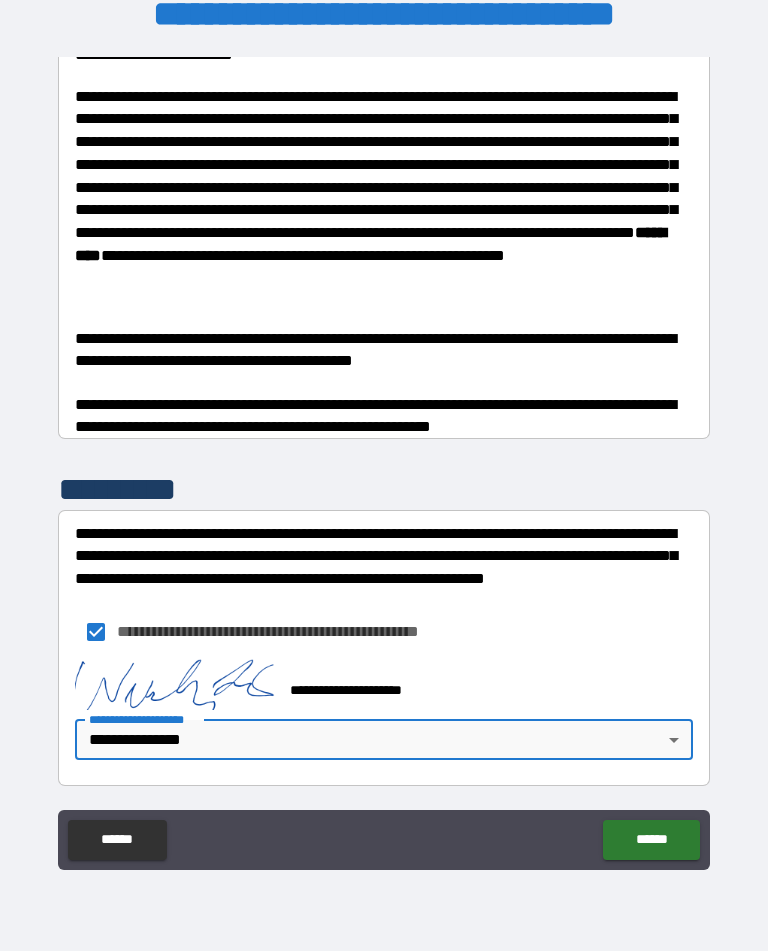 type on "*" 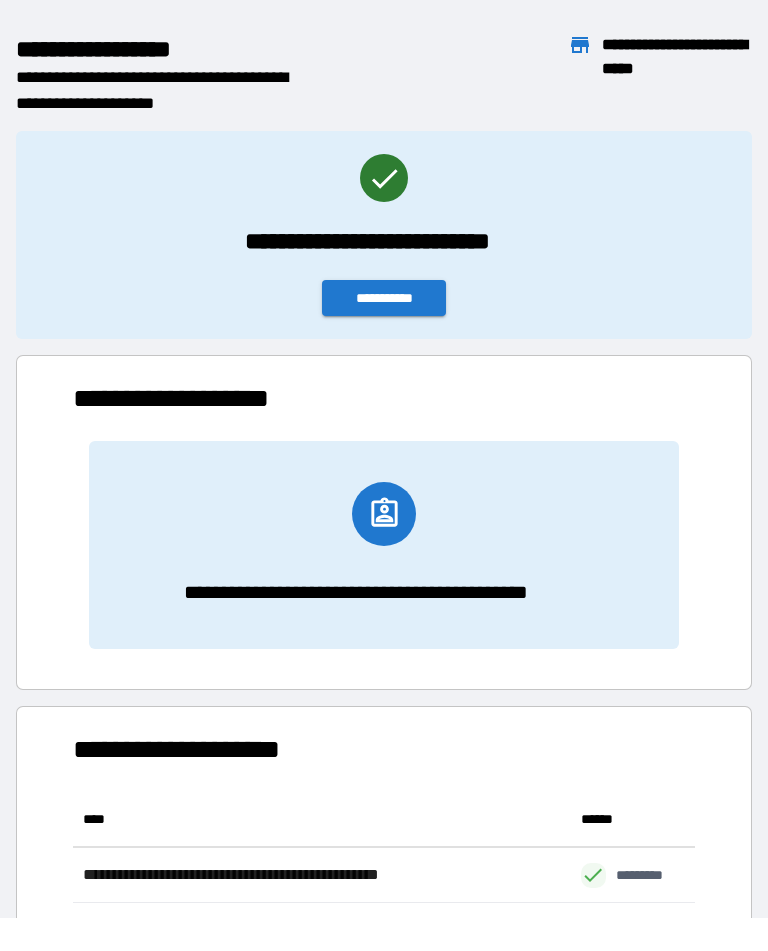 scroll, scrollTop: 166, scrollLeft: 622, axis: both 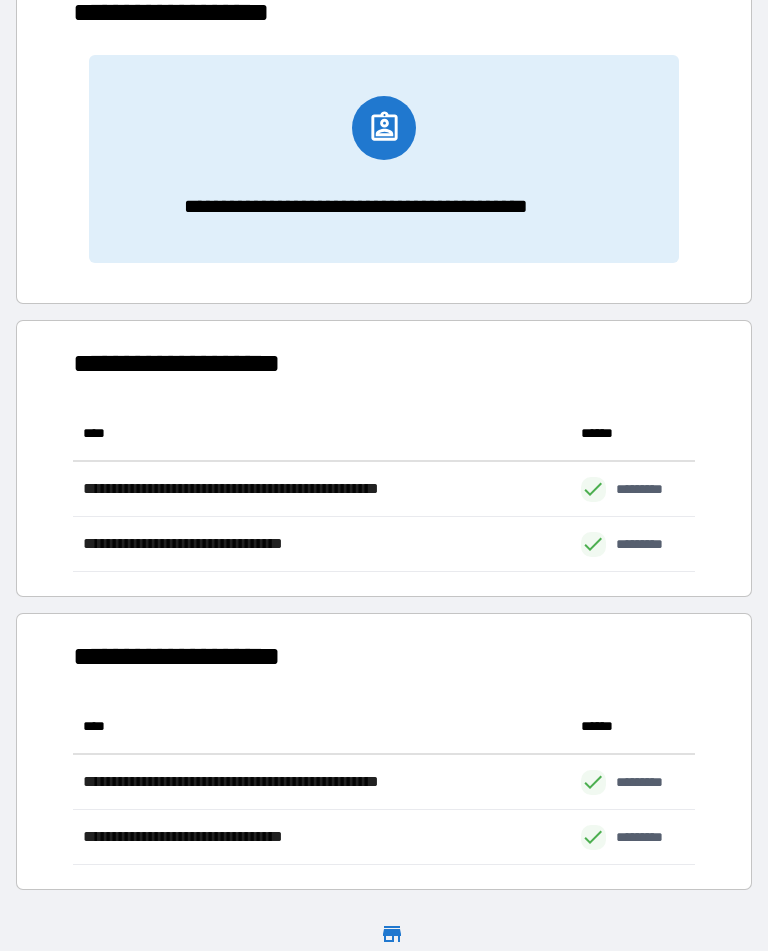 click on "**********" at bounding box center [392, 966] 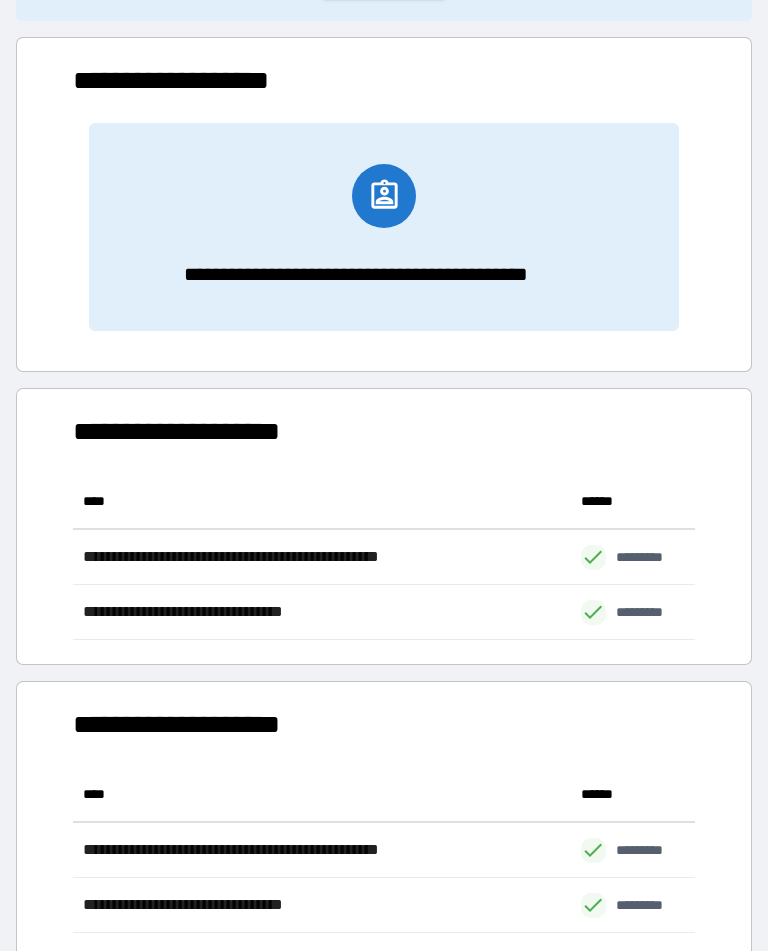 scroll, scrollTop: 317, scrollLeft: 0, axis: vertical 